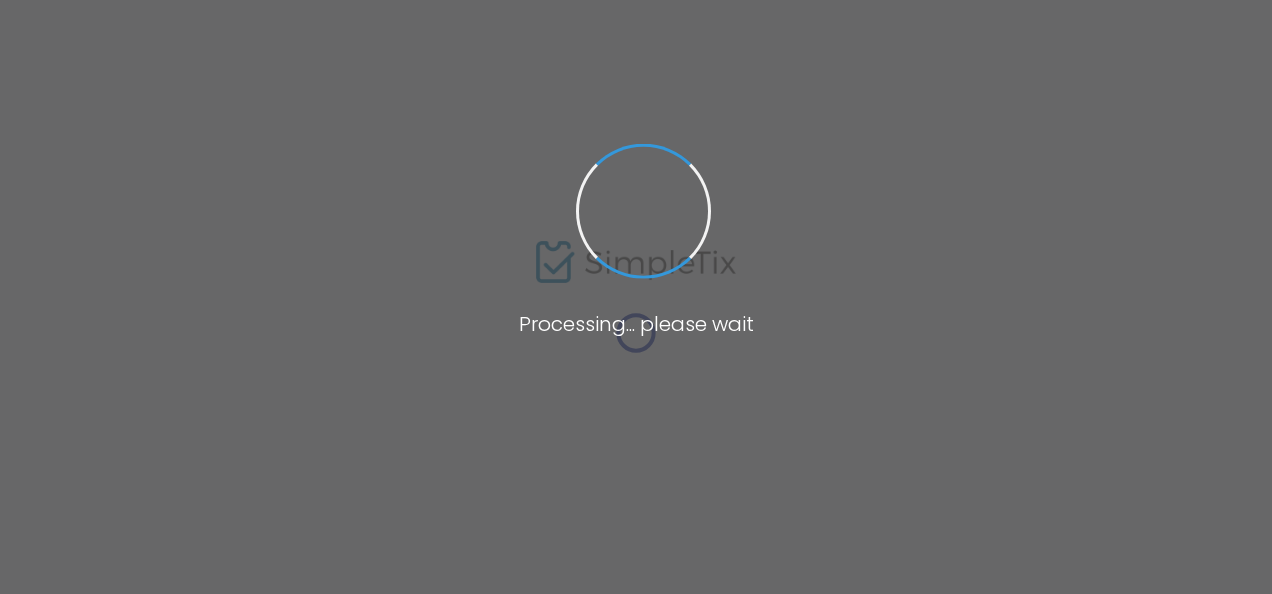 type on "https://Verand" 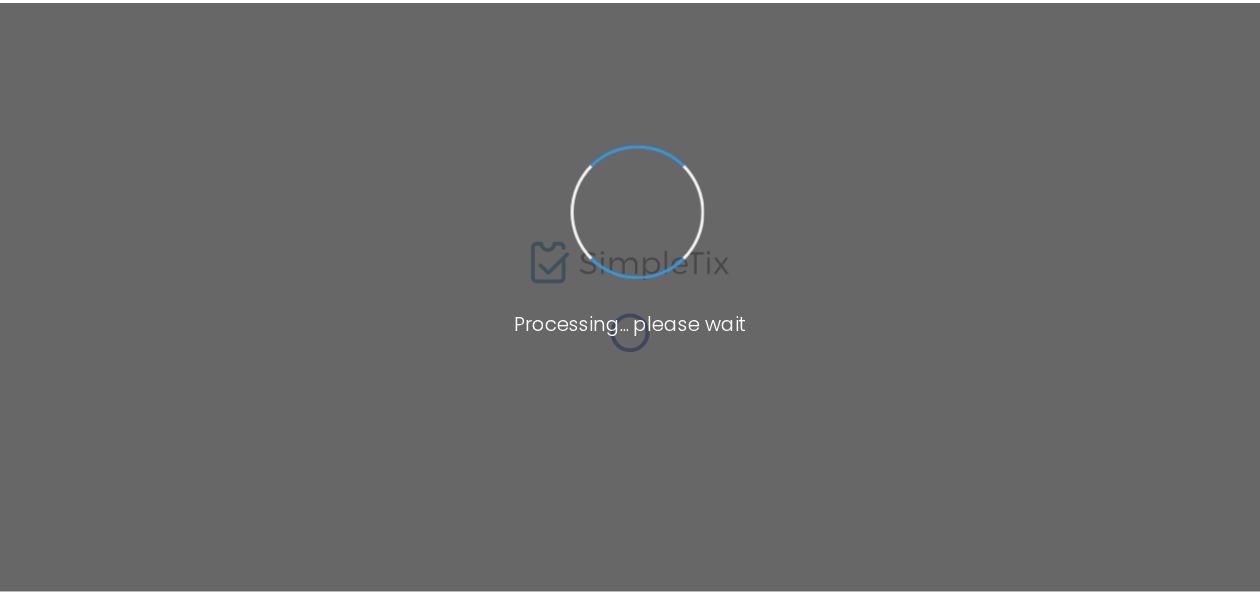 scroll, scrollTop: 0, scrollLeft: 0, axis: both 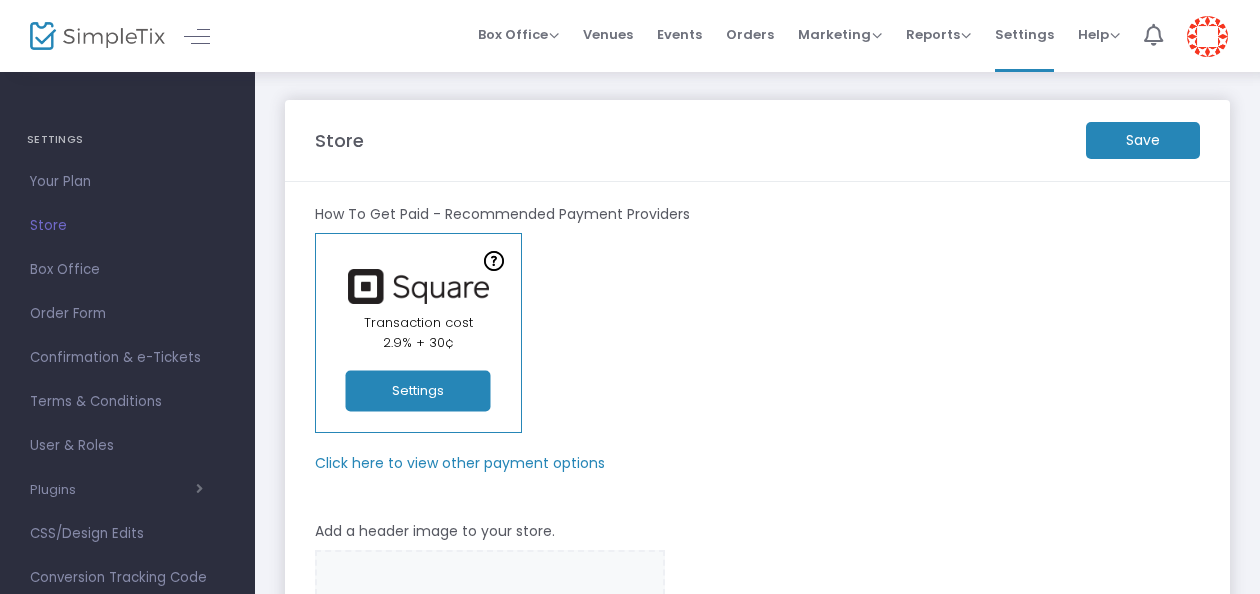 click at bounding box center (1207, 36) 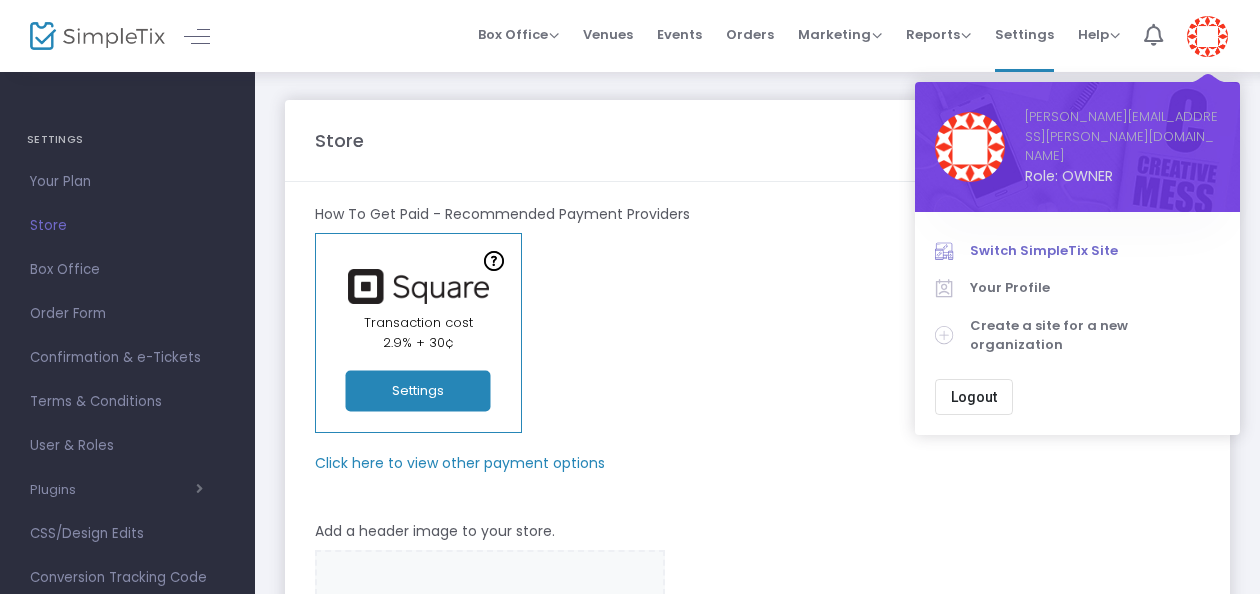click on "Switch SimpleTix Site" at bounding box center [1095, 251] 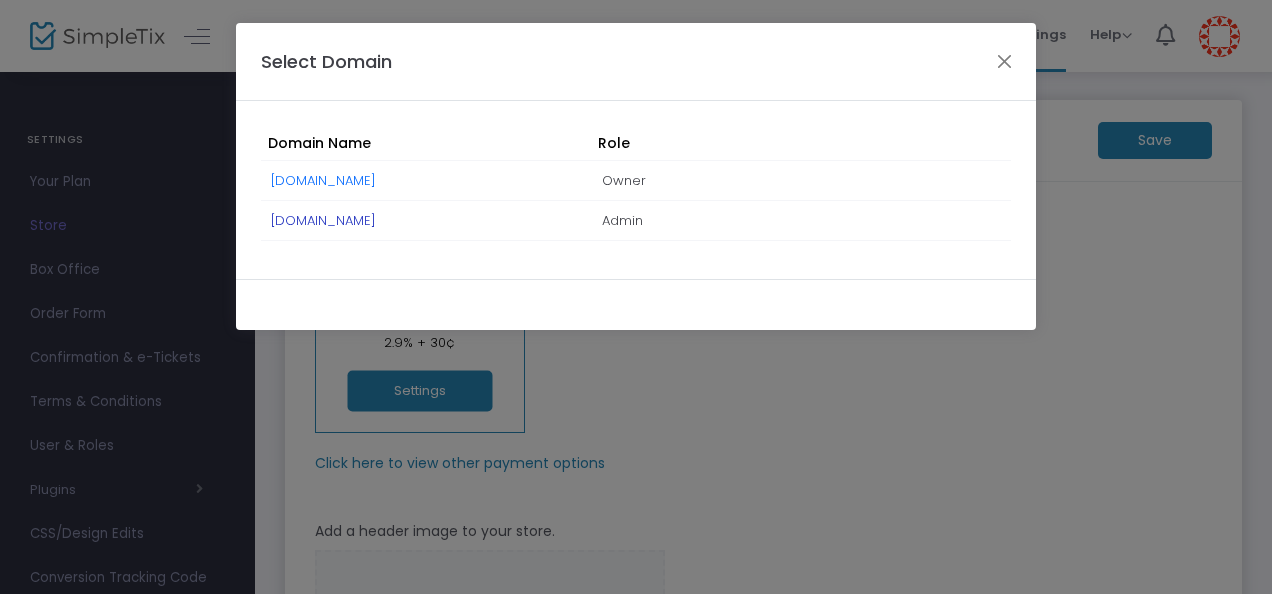 click on "[DOMAIN_NAME]" 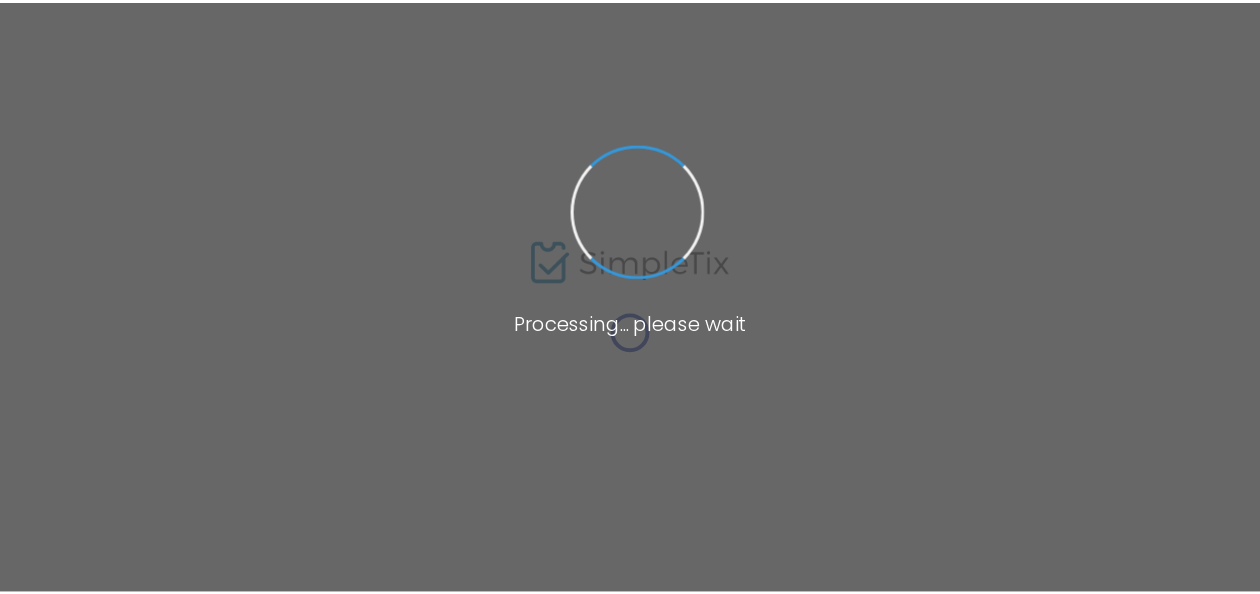 scroll, scrollTop: 0, scrollLeft: 0, axis: both 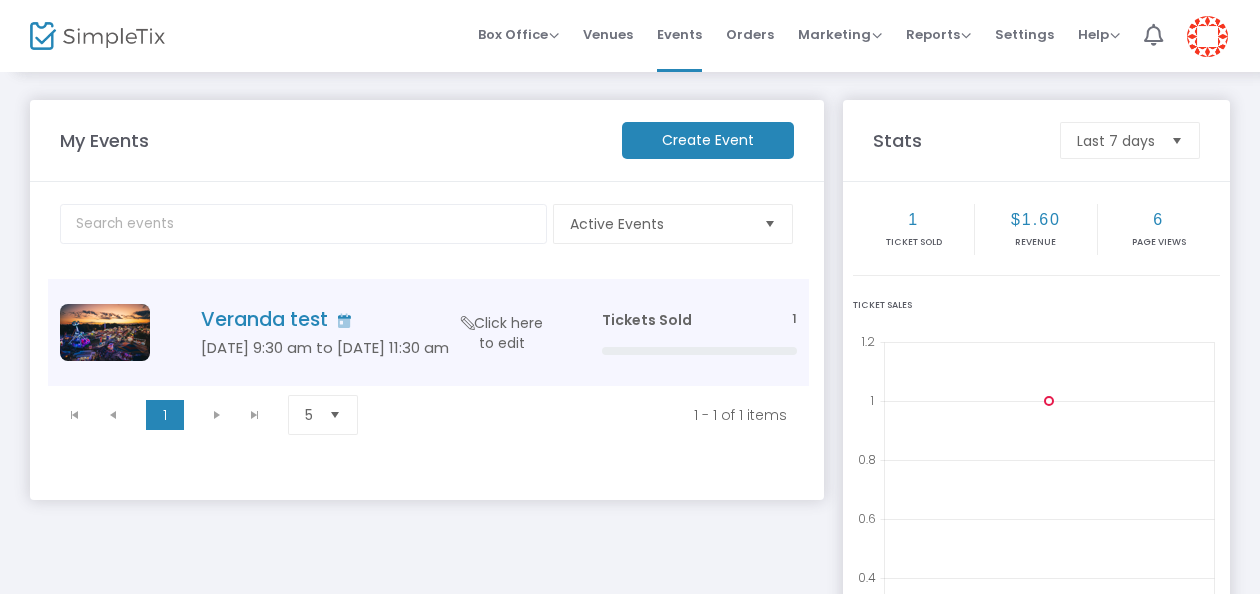 click on "Click here to edit" 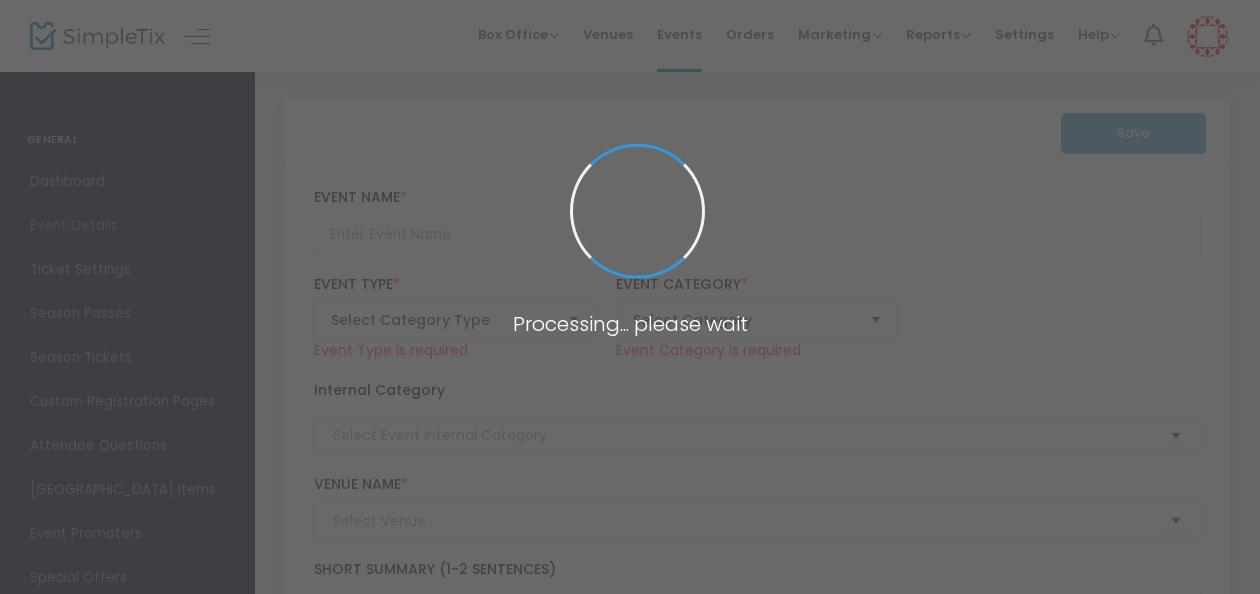 type on "Veranda test" 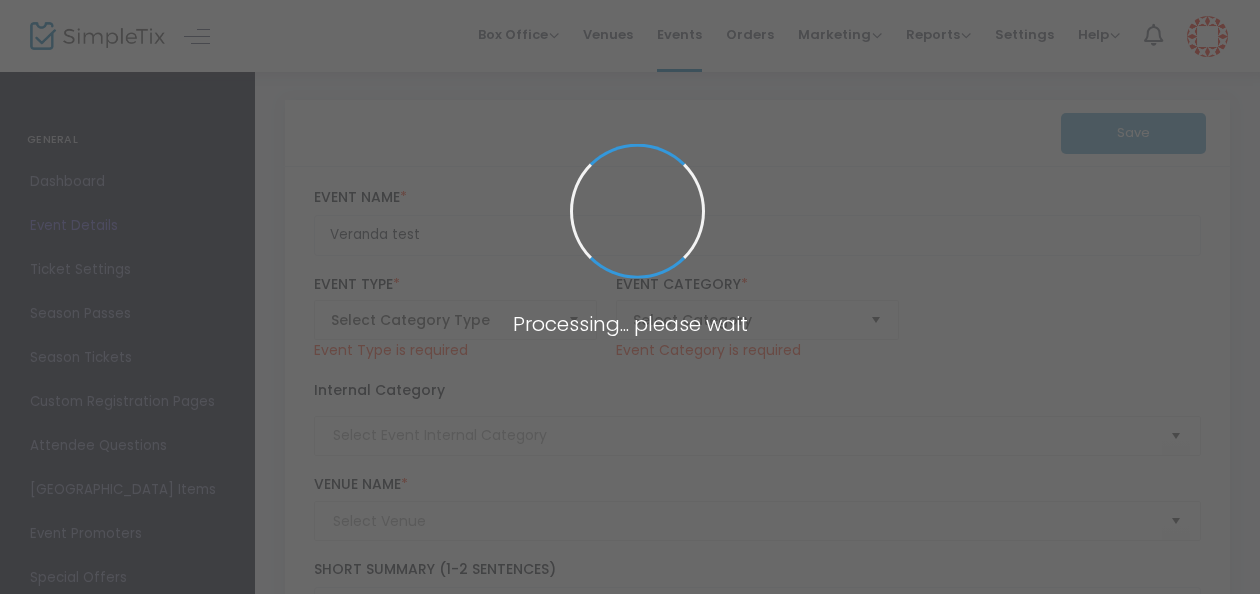 type on "XYZ" 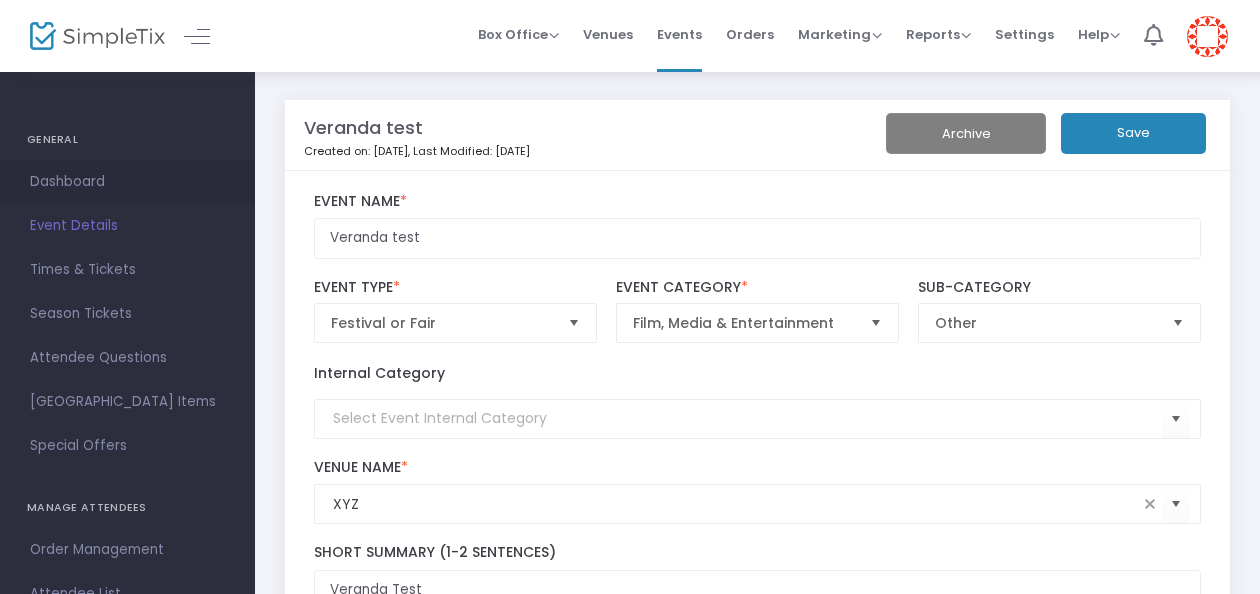 click on "Dashboard" at bounding box center [127, 182] 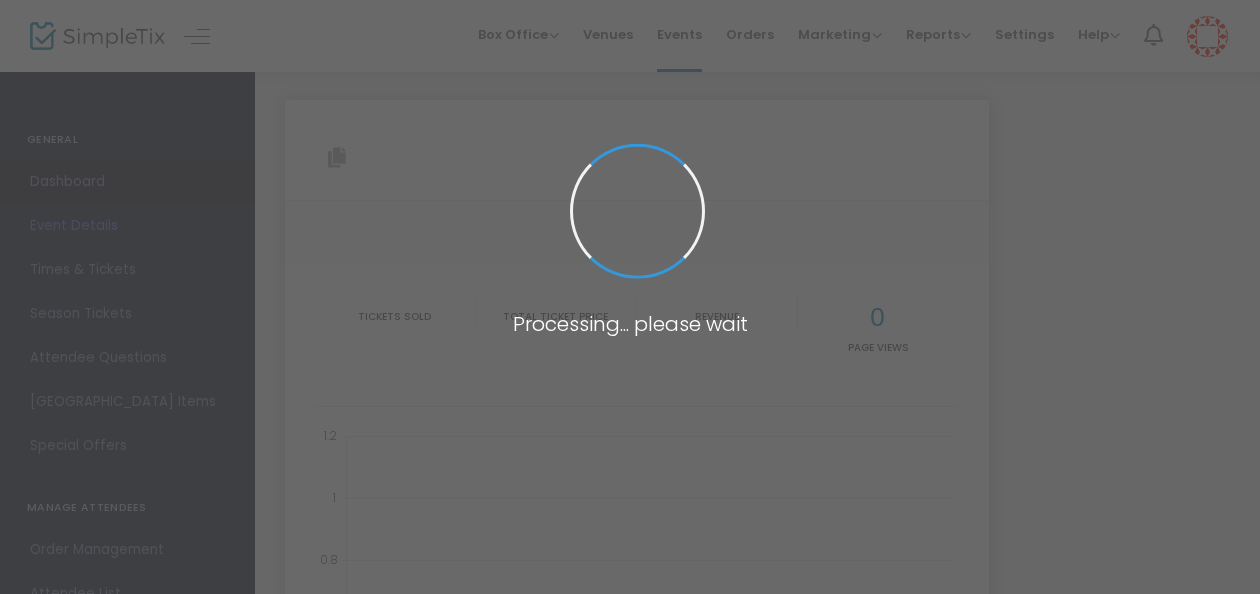 type on "https://www.simpletix.com/e/veranda-test-tickets-225970" 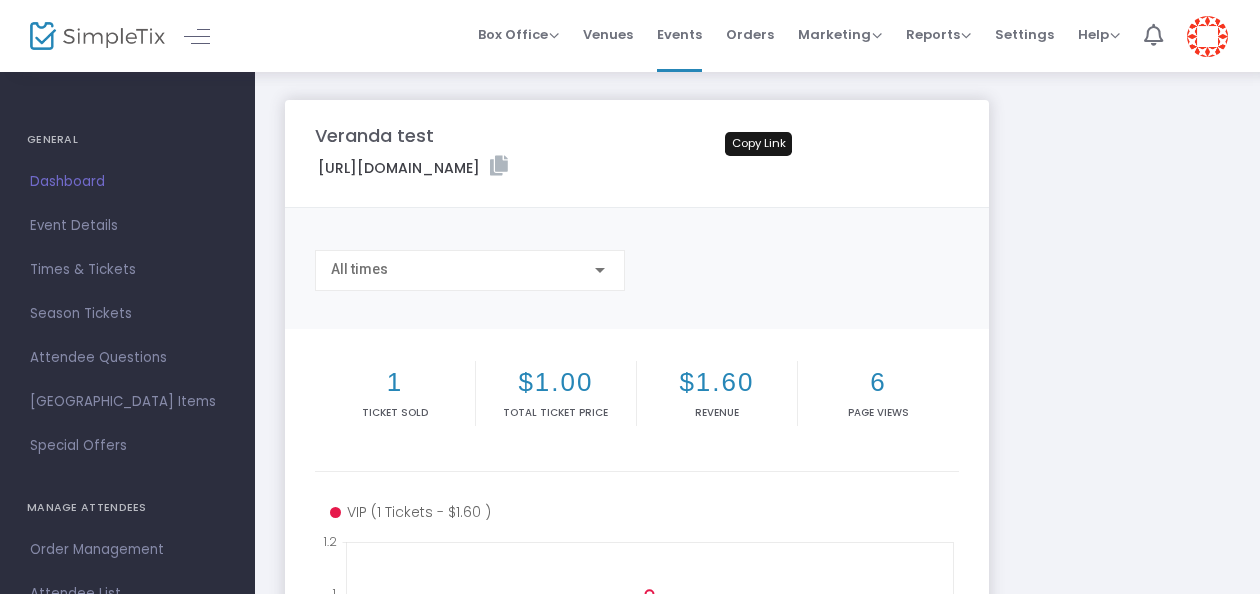 click 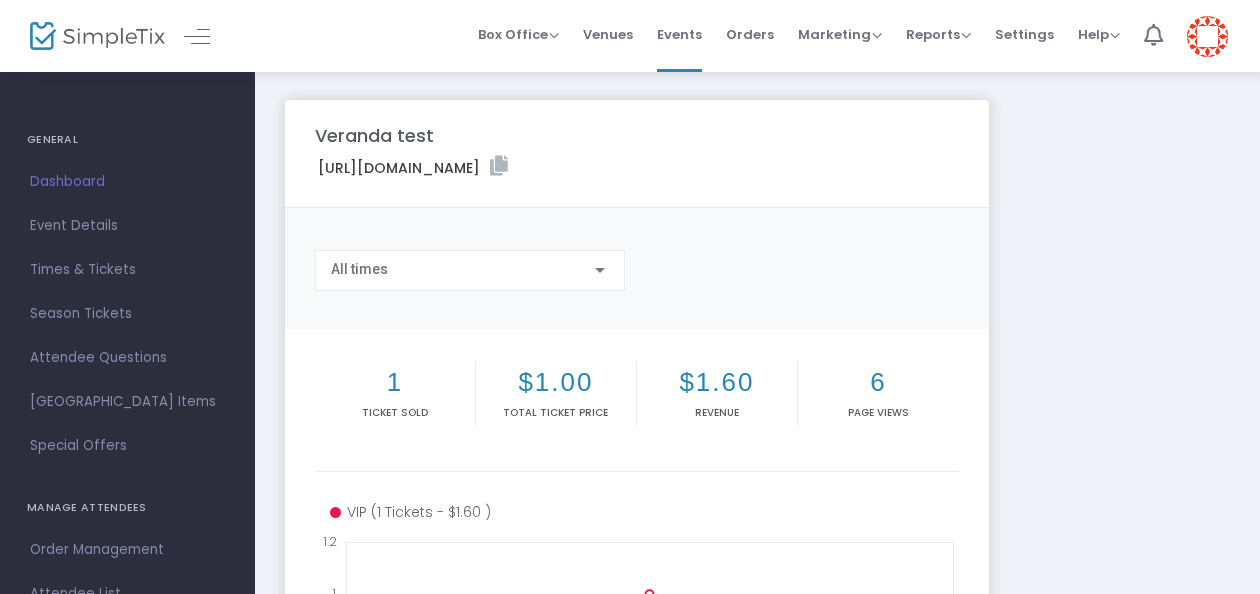 click 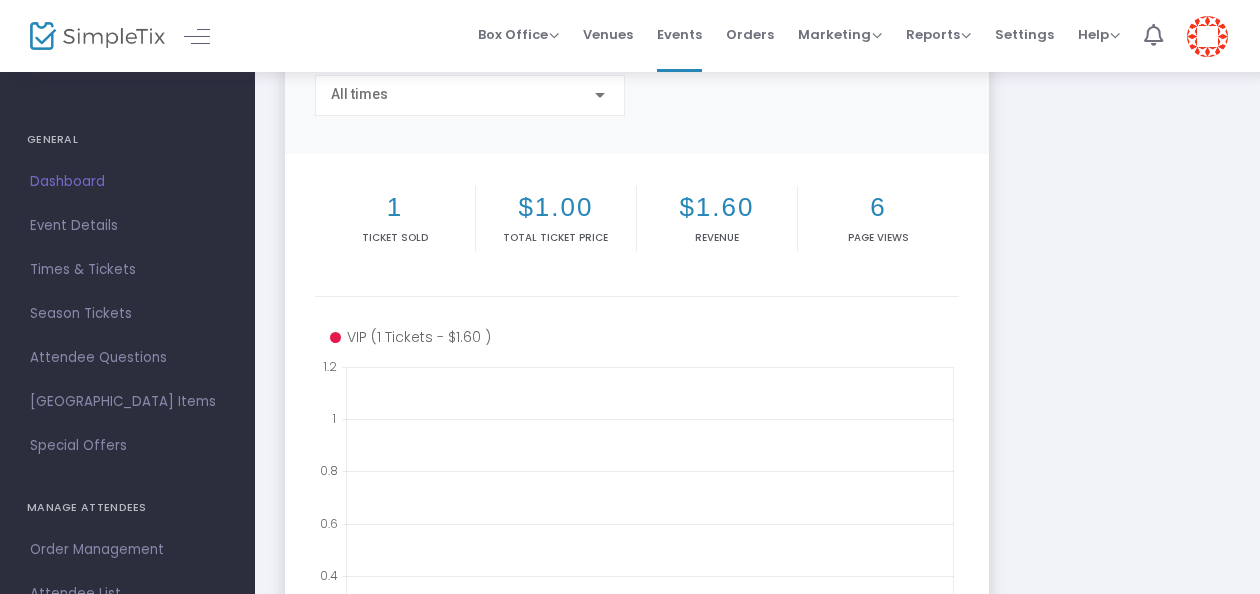 scroll, scrollTop: 0, scrollLeft: 0, axis: both 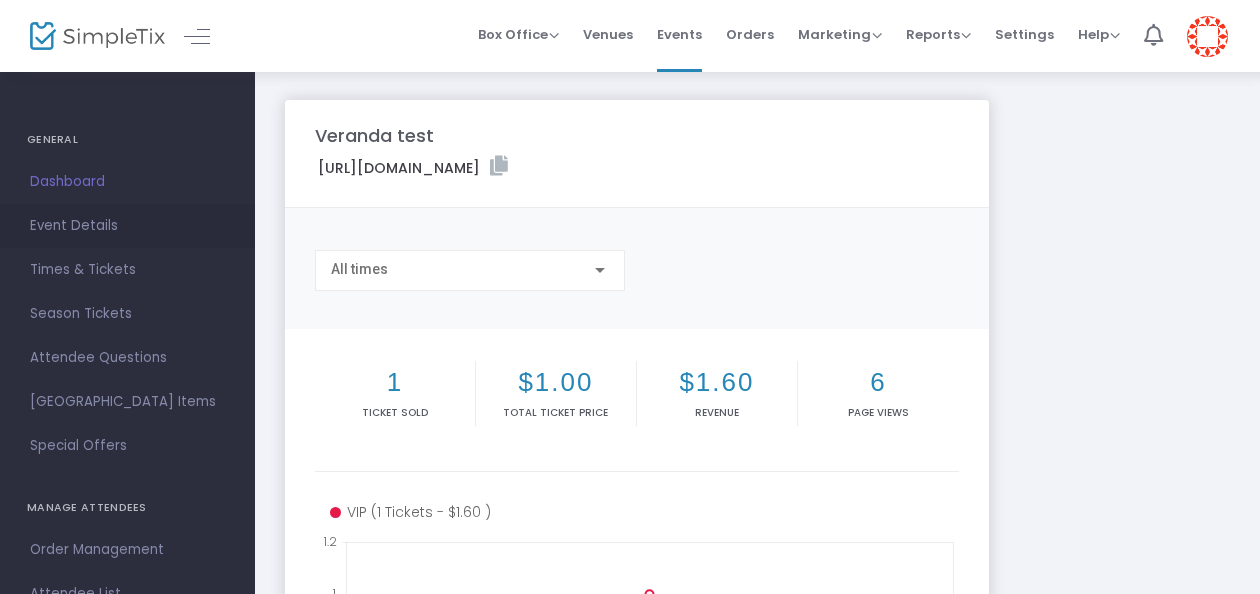 click on "Event Details" at bounding box center (127, 226) 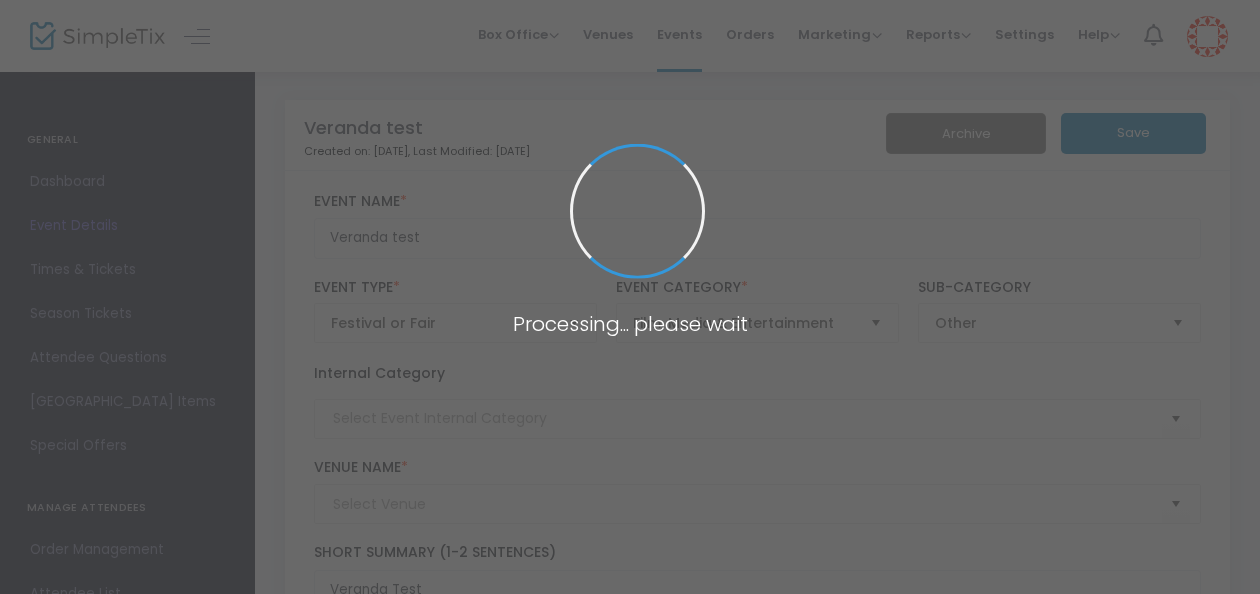 type on "XYZ" 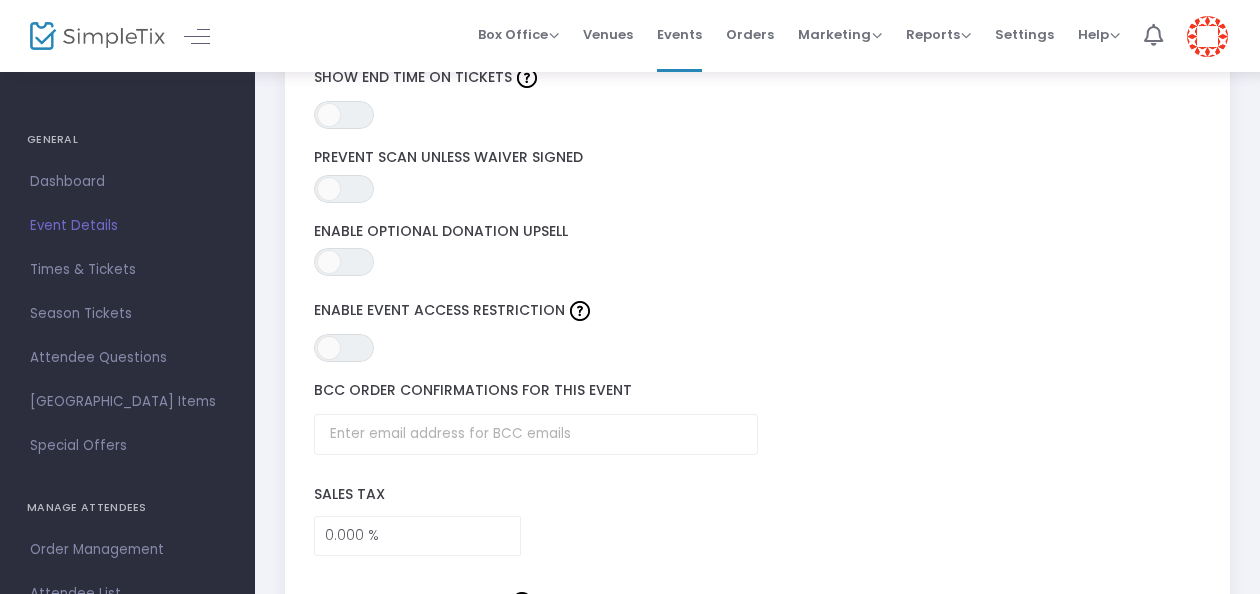 scroll, scrollTop: 2827, scrollLeft: 0, axis: vertical 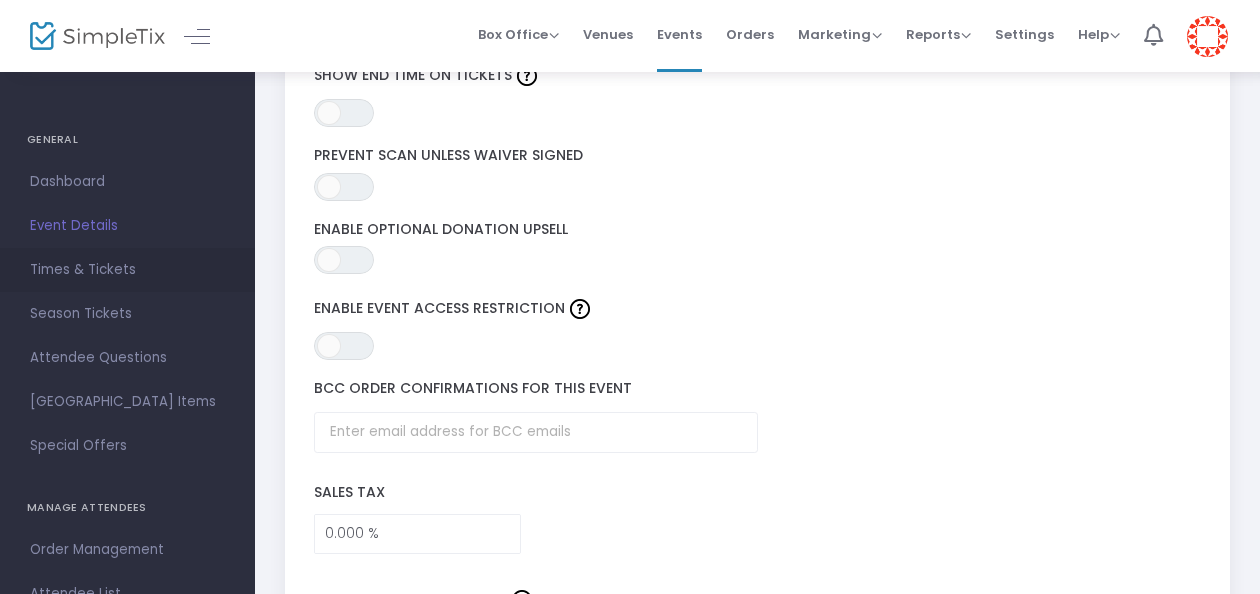click on "Times & Tickets" at bounding box center (127, 270) 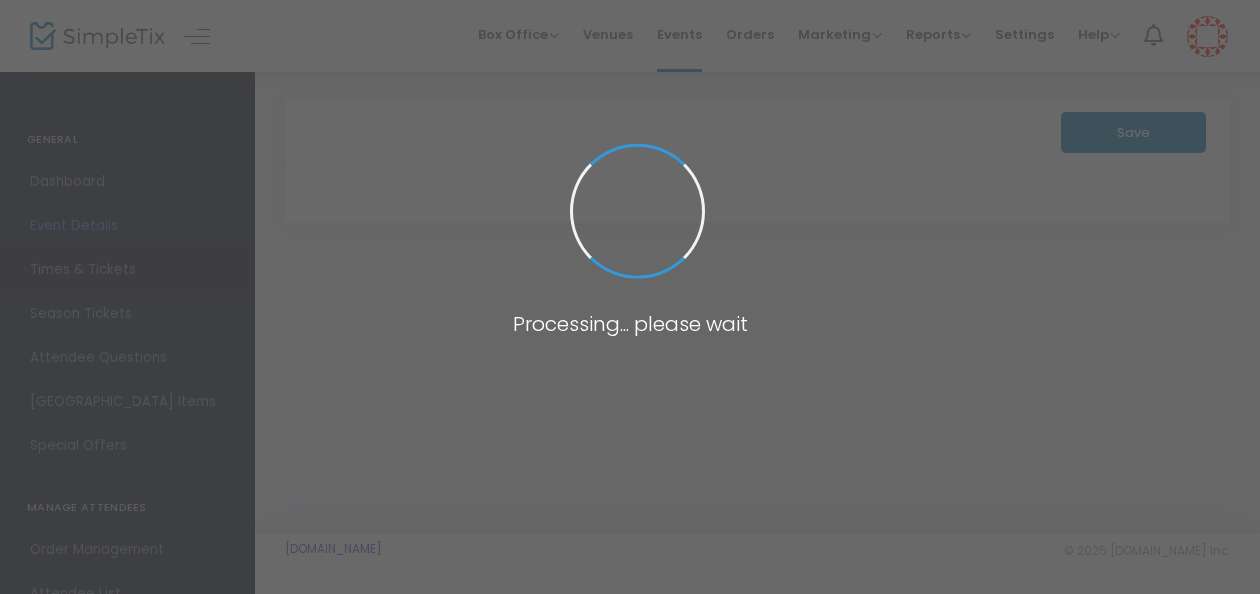 scroll, scrollTop: 0, scrollLeft: 0, axis: both 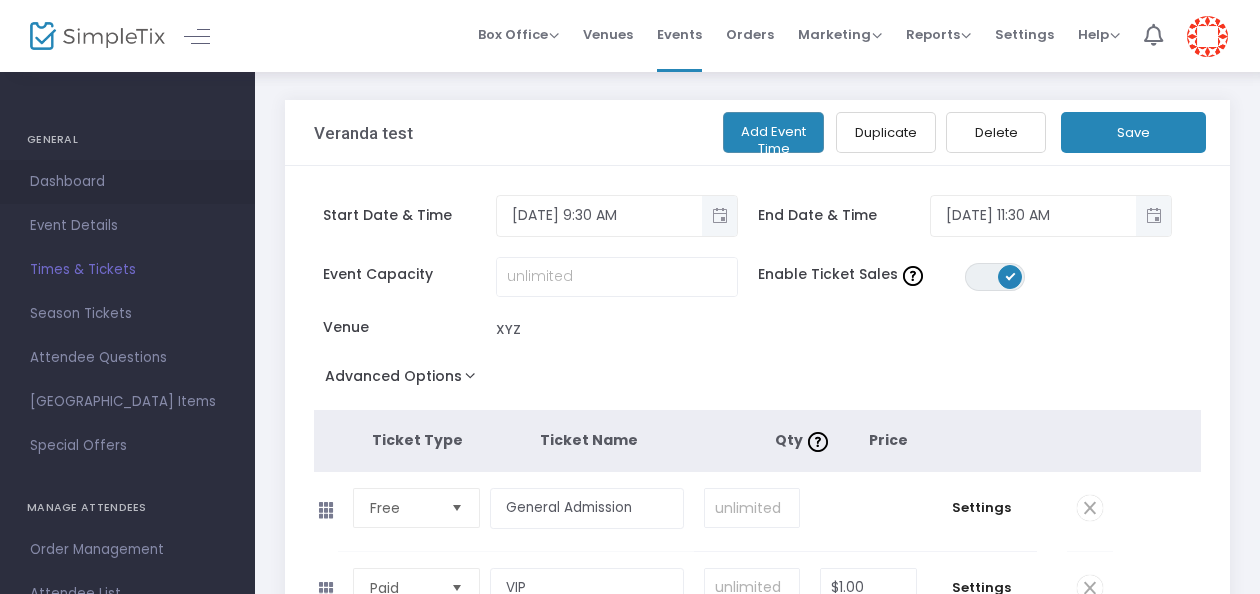 click on "Dashboard" at bounding box center [127, 182] 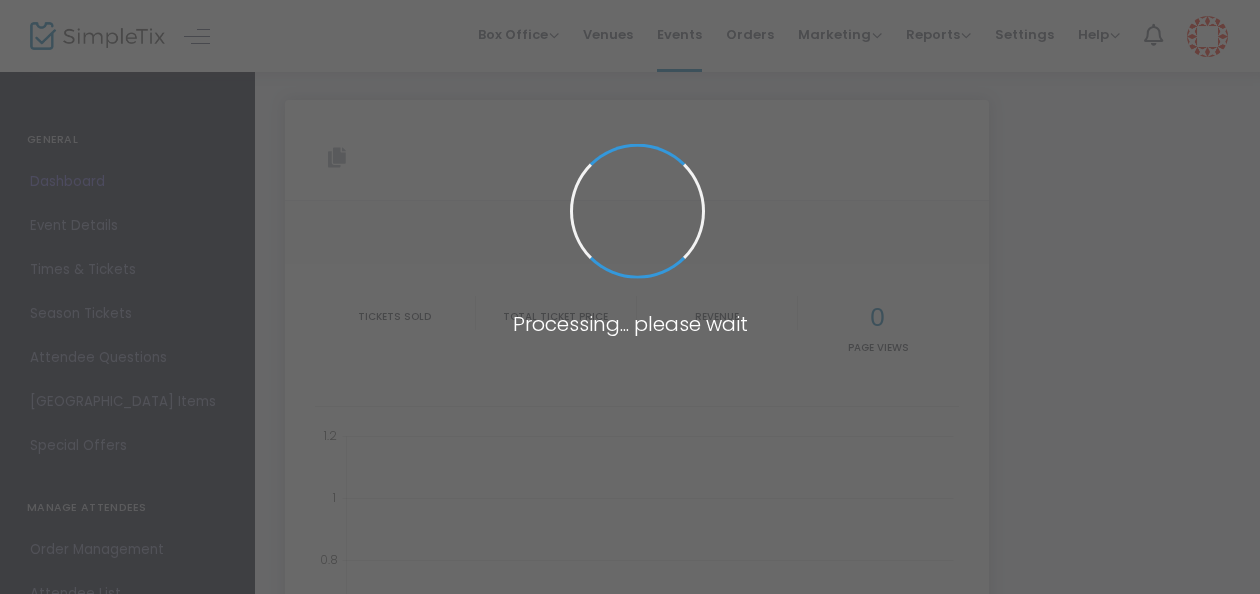 type on "https://www.simpletix.com/e/veranda-test-tickets-225970" 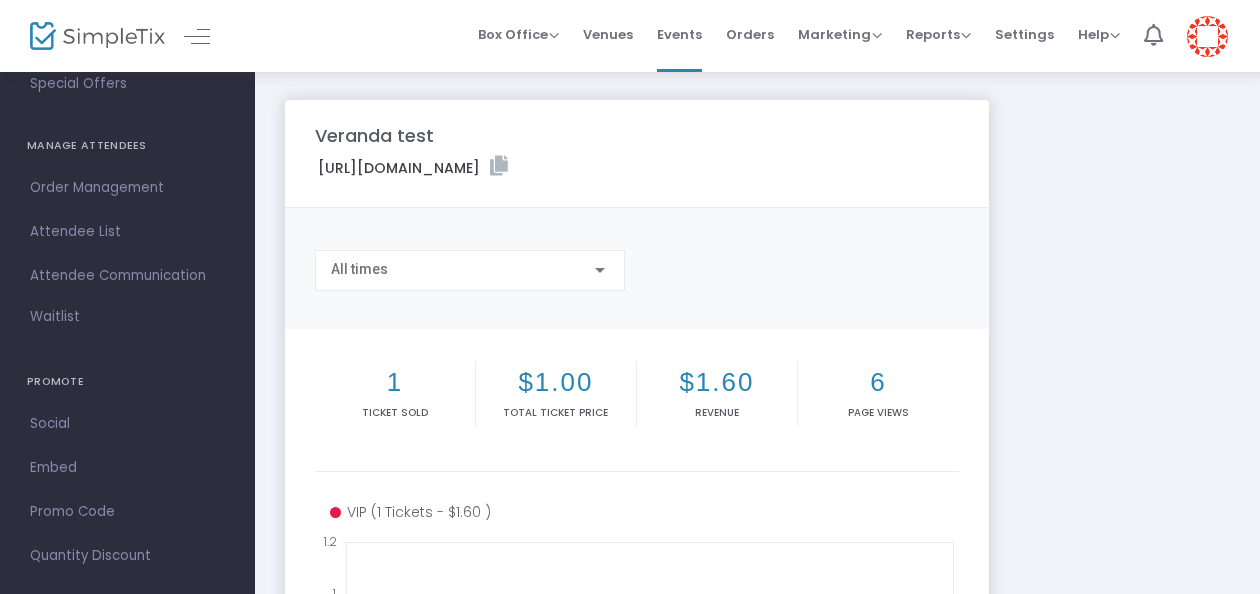 scroll, scrollTop: 389, scrollLeft: 0, axis: vertical 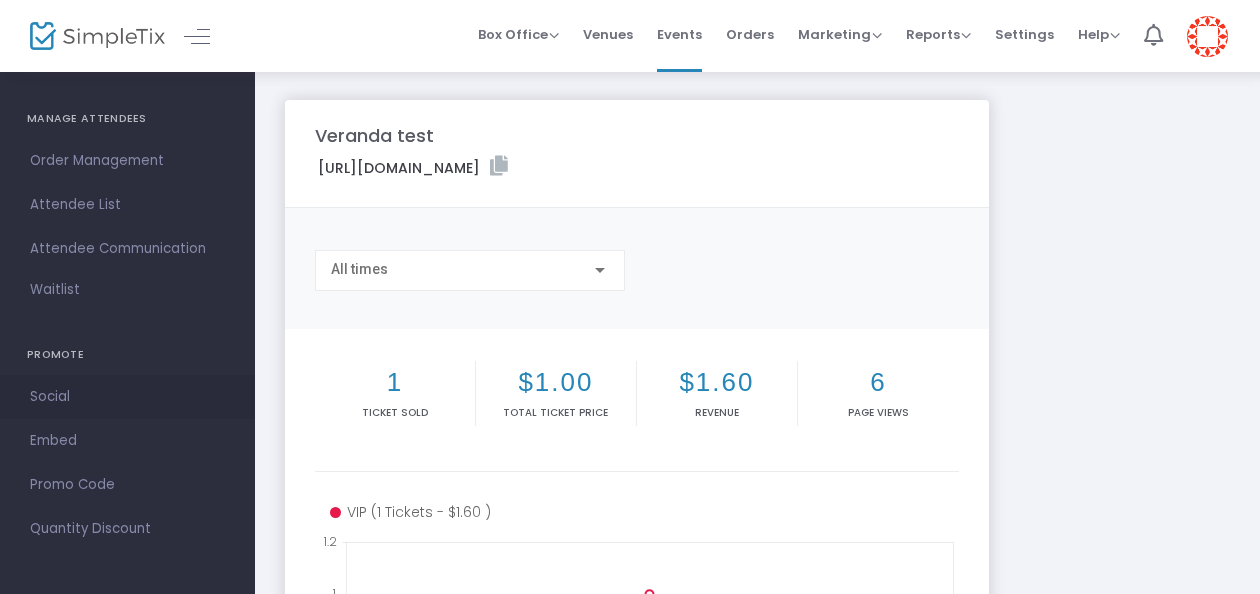 click on "Social" at bounding box center (127, 397) 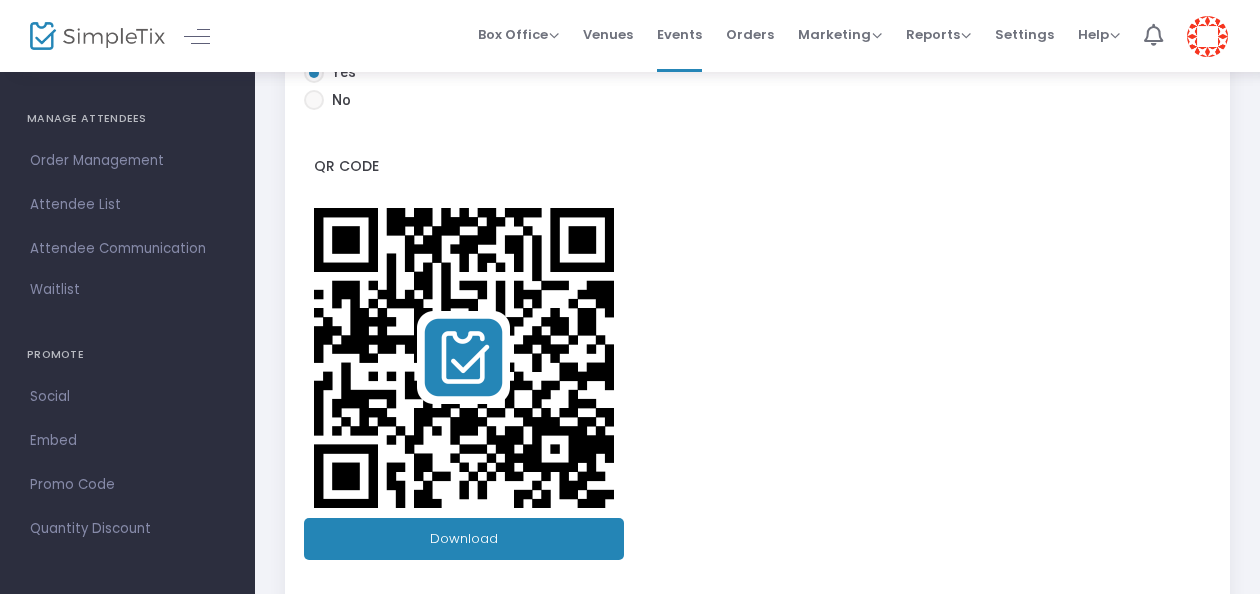 scroll, scrollTop: 518, scrollLeft: 0, axis: vertical 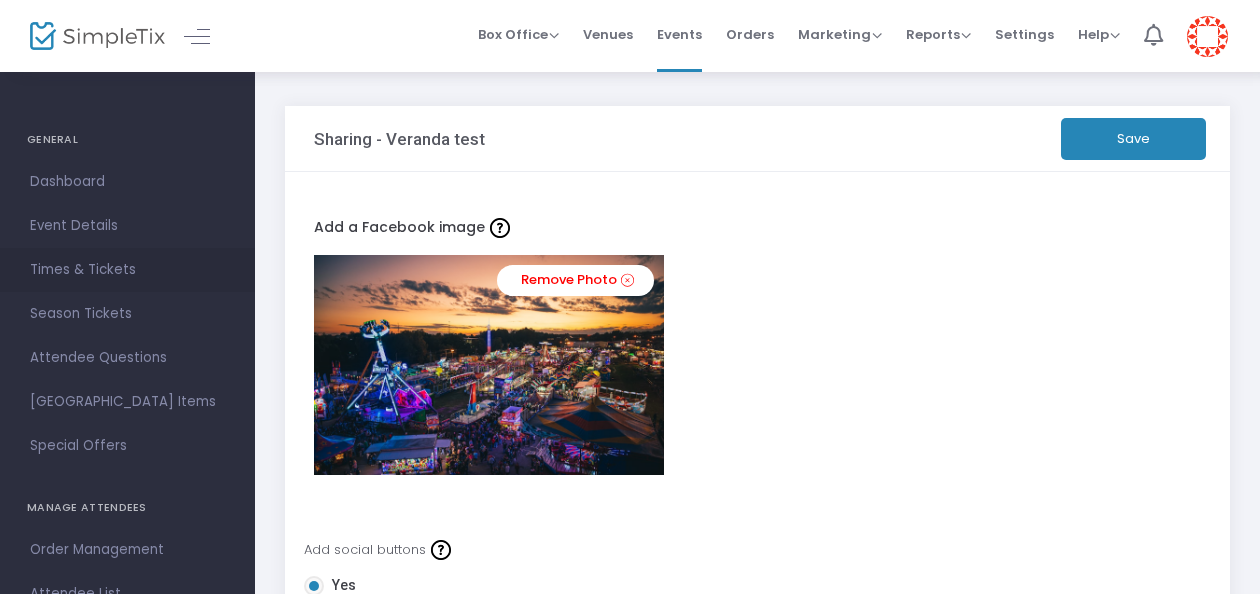click on "Times & Tickets" at bounding box center [127, 270] 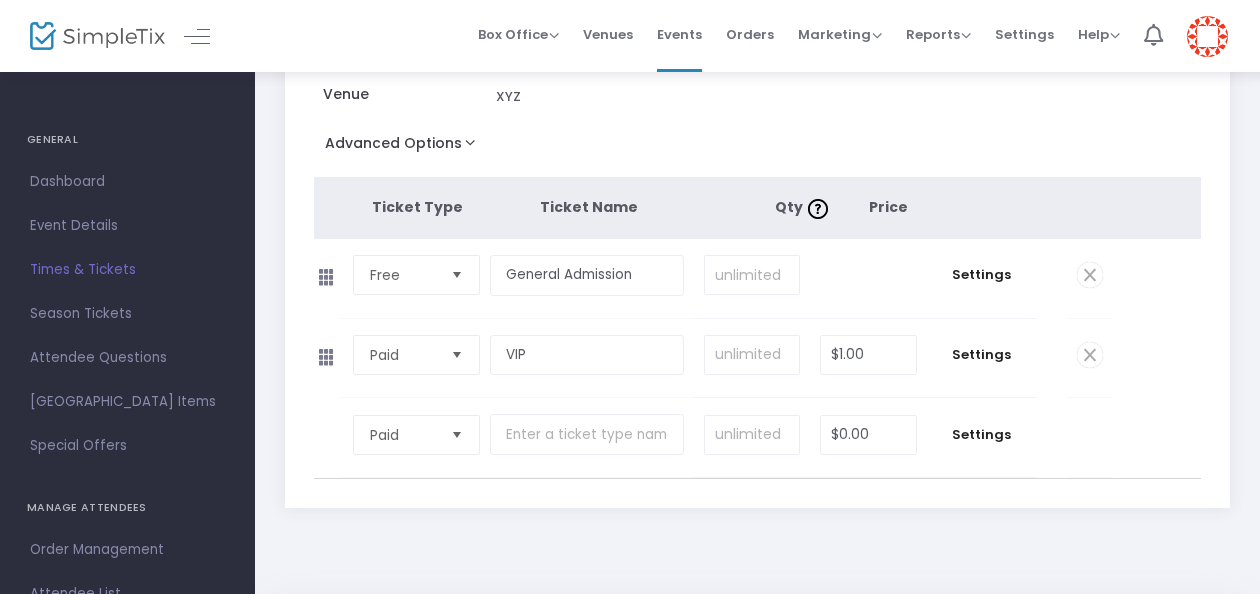 scroll, scrollTop: 234, scrollLeft: 0, axis: vertical 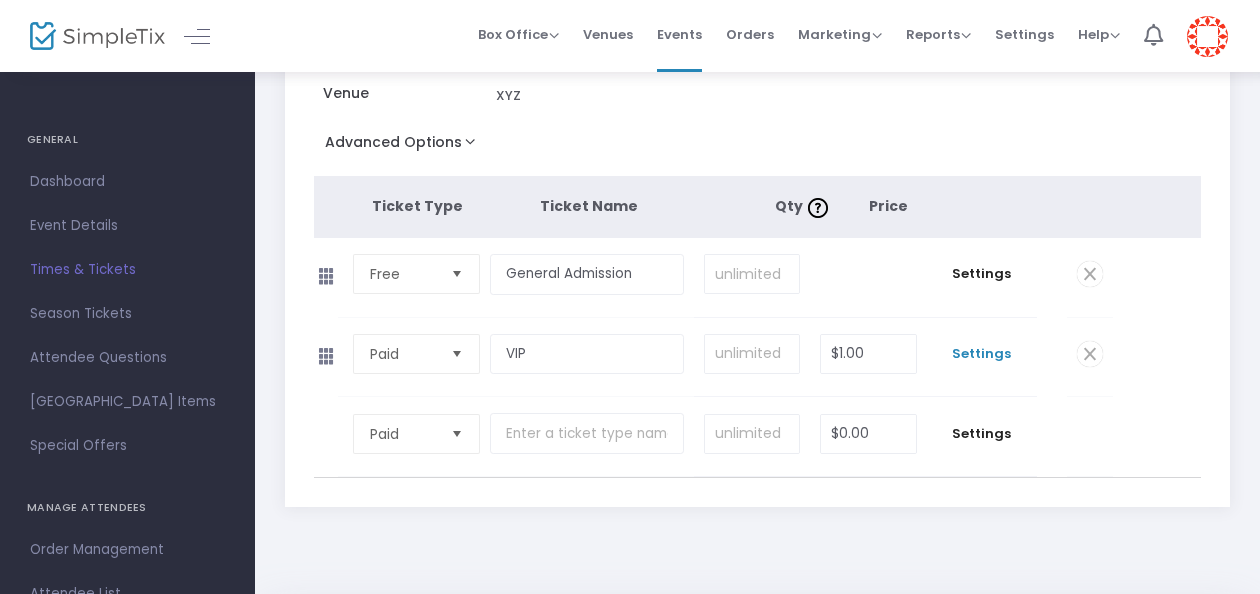 click on "Settings" at bounding box center (982, 354) 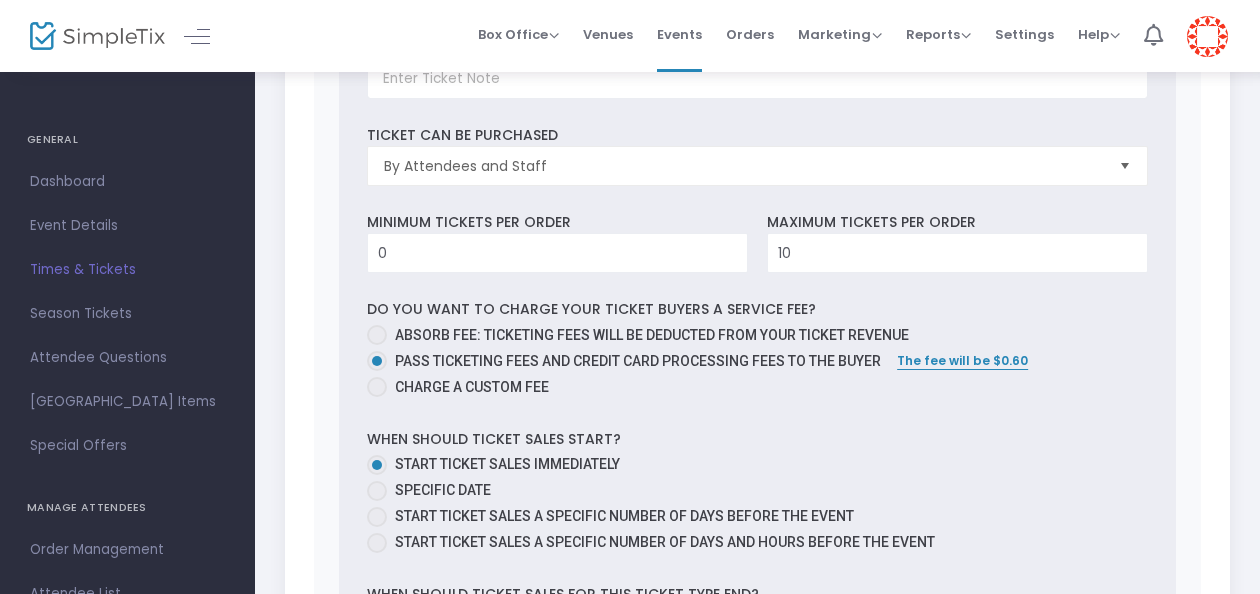 scroll, scrollTop: 845, scrollLeft: 0, axis: vertical 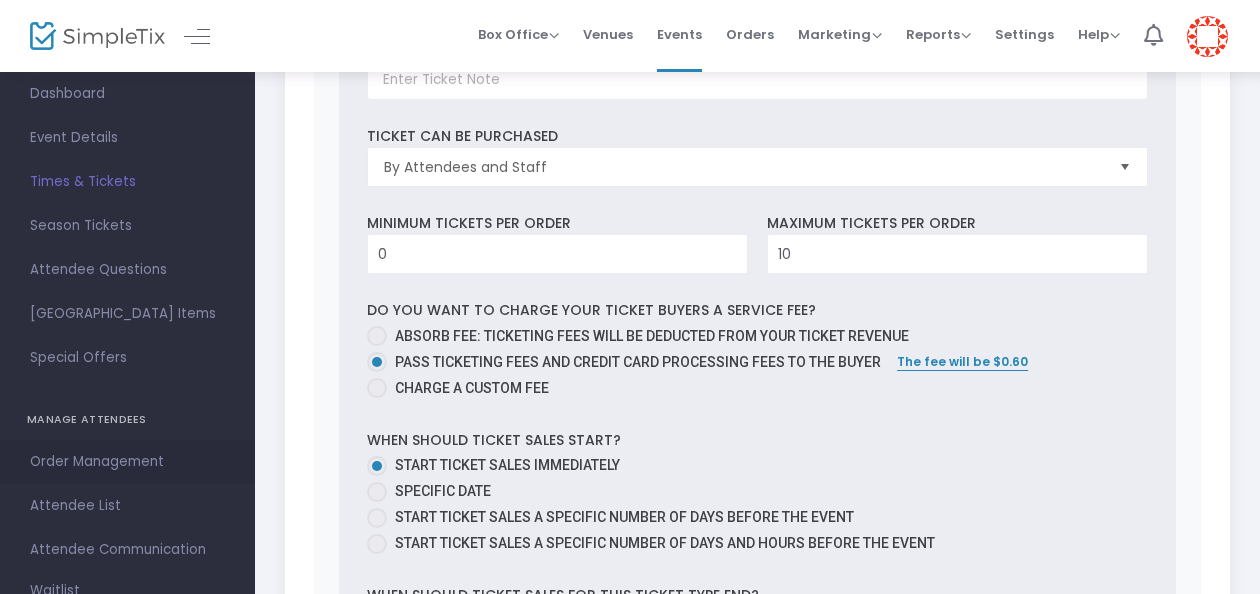 click on "Order Management" at bounding box center (127, 462) 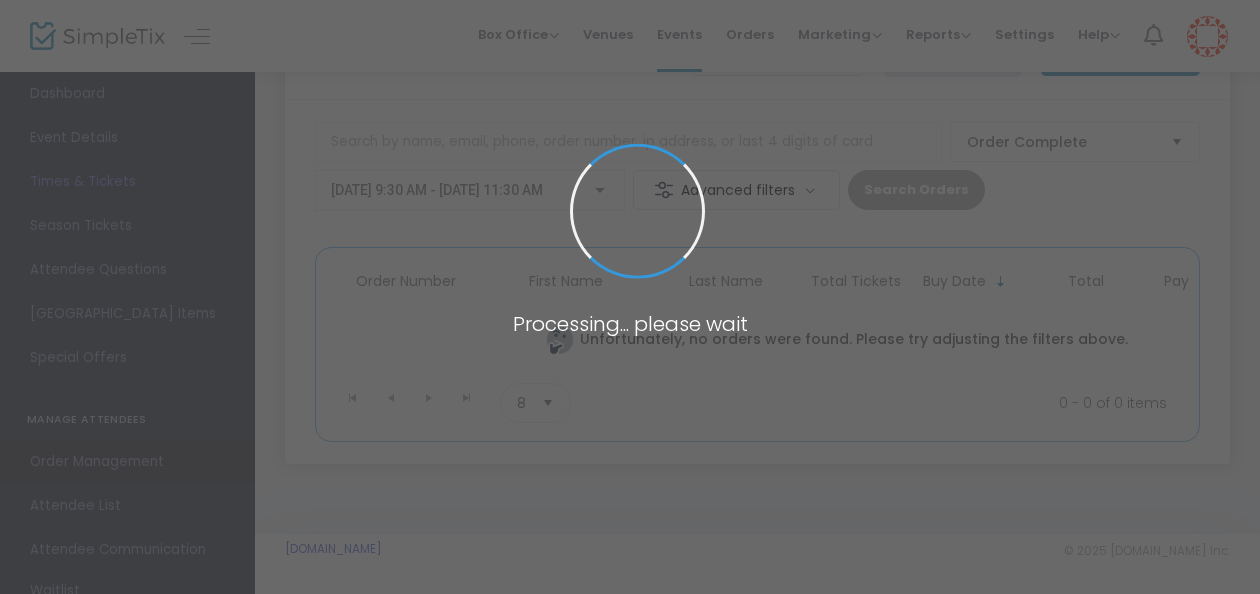 scroll, scrollTop: 100, scrollLeft: 0, axis: vertical 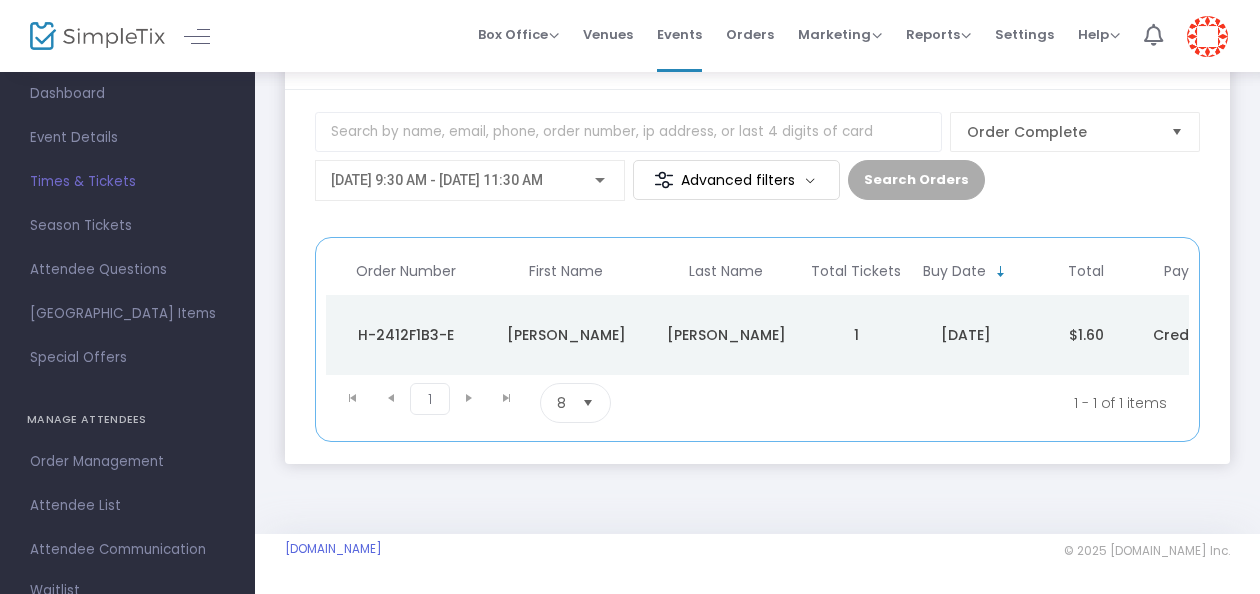 click on "Valeria" 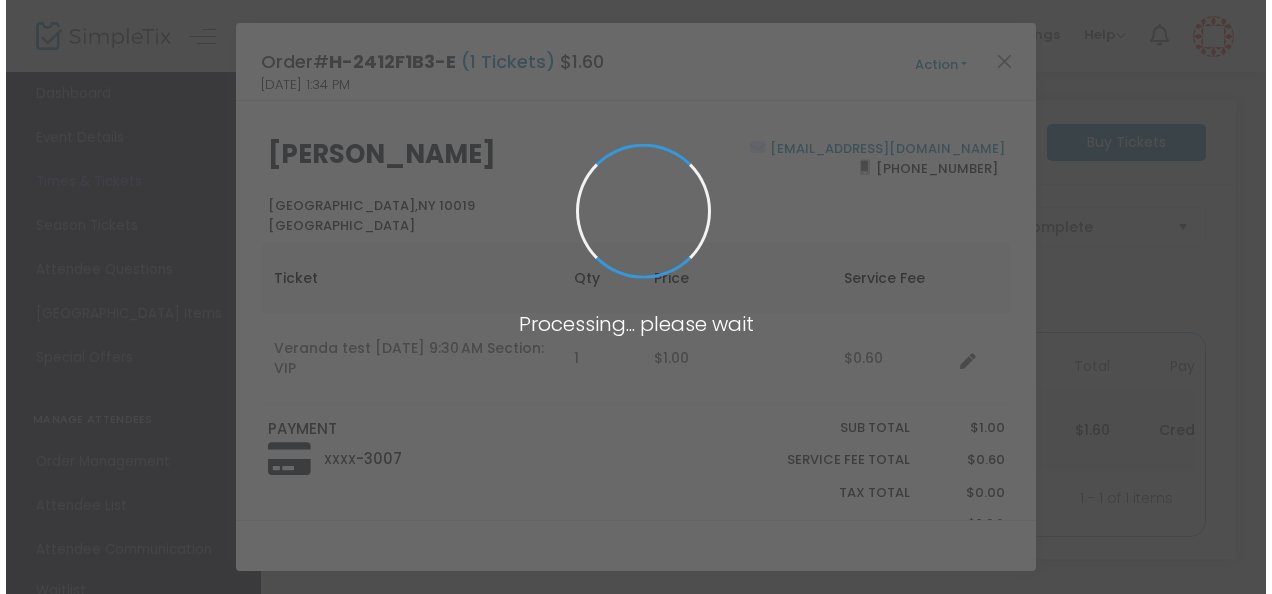 scroll, scrollTop: 0, scrollLeft: 0, axis: both 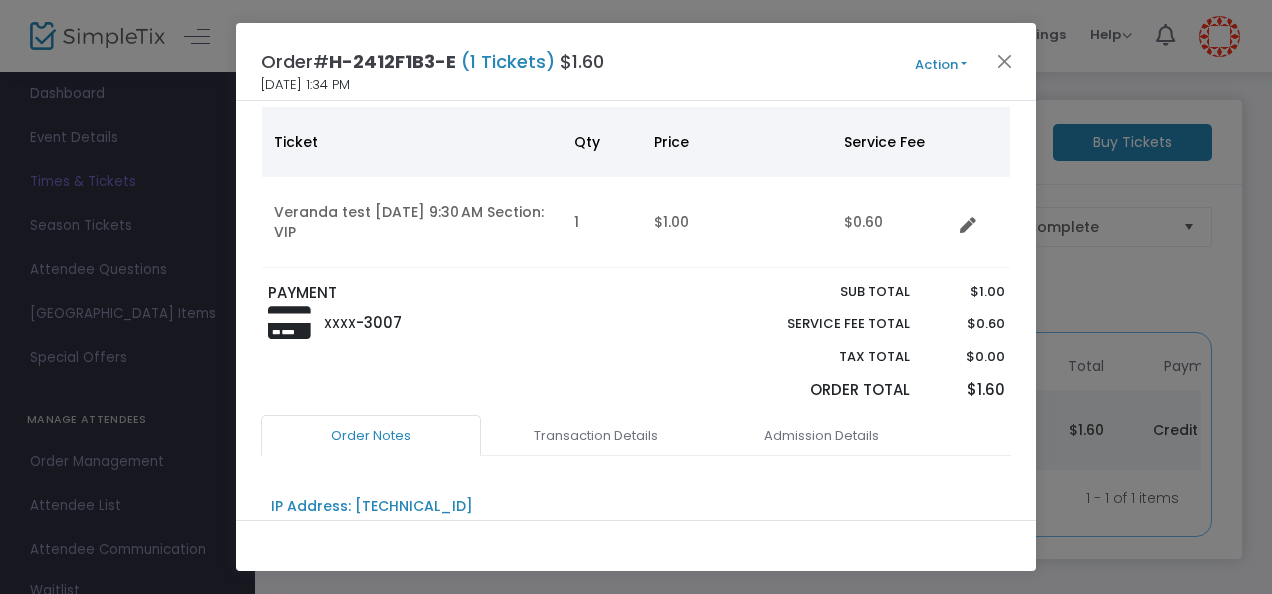 click on "Action" 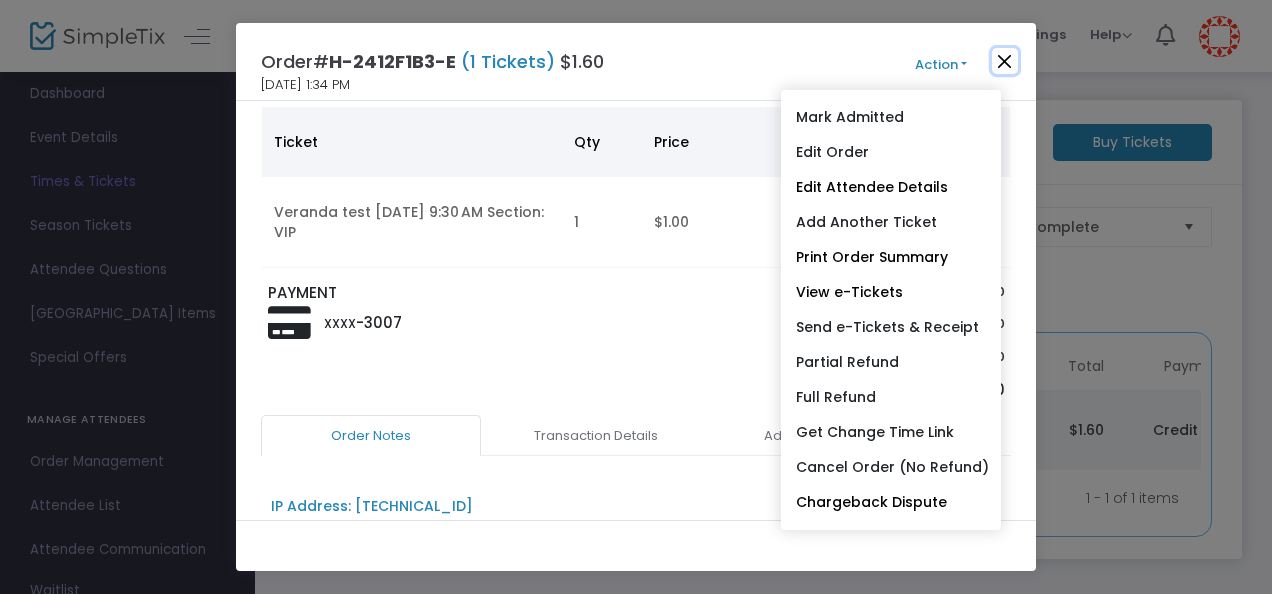 click 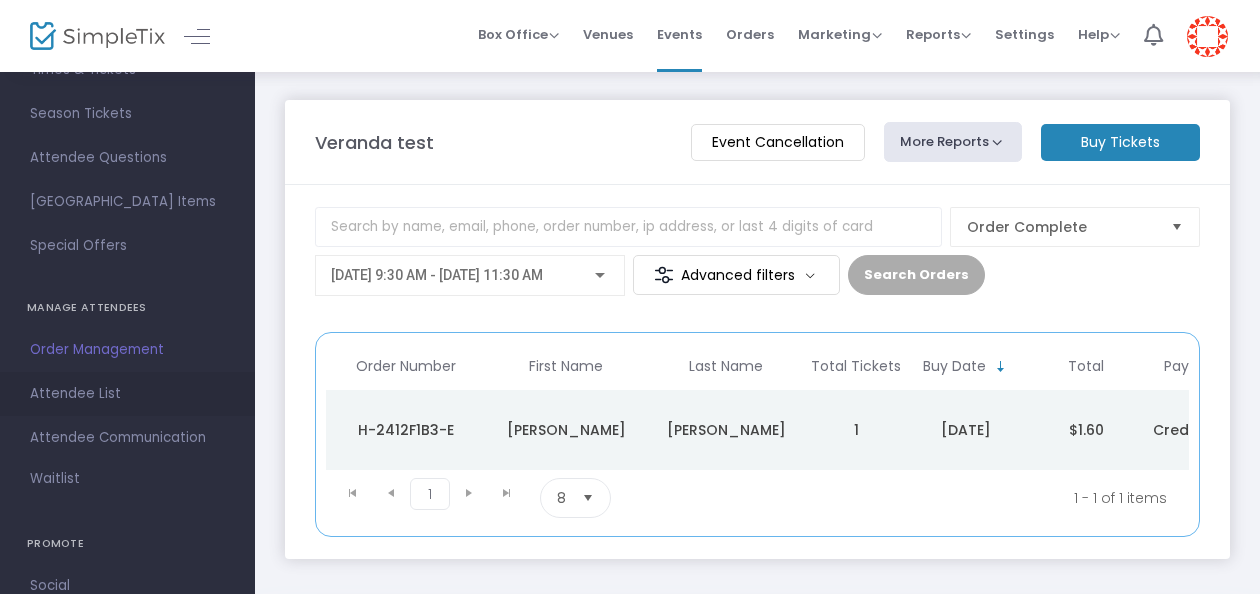 scroll, scrollTop: 204, scrollLeft: 0, axis: vertical 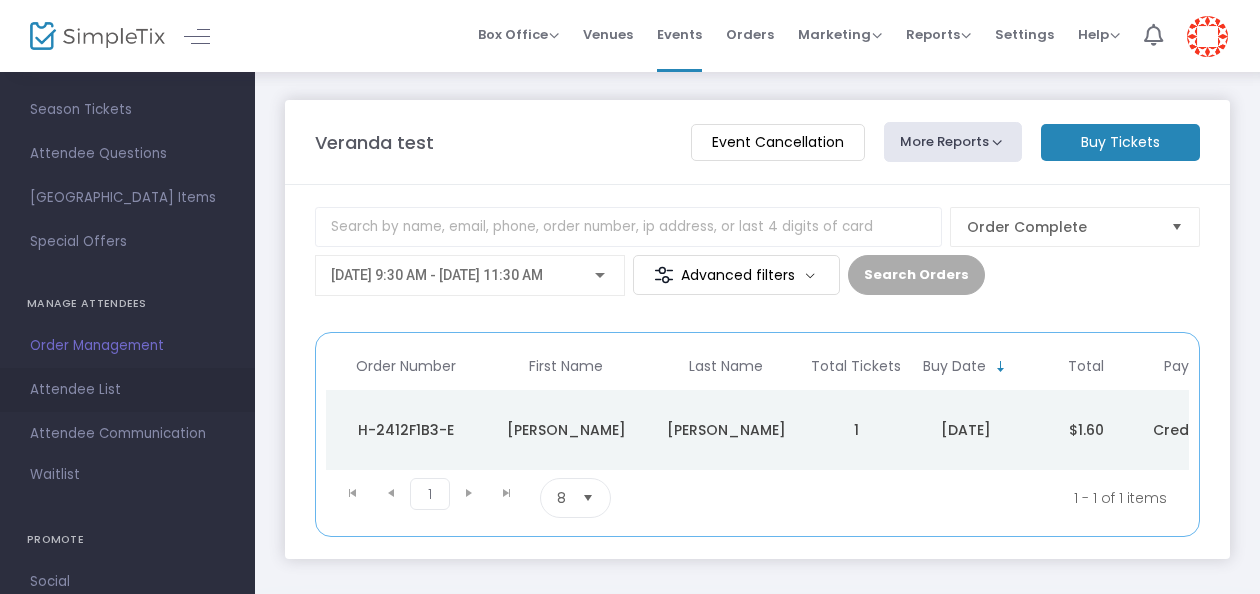 click on "Attendee List" at bounding box center [127, 390] 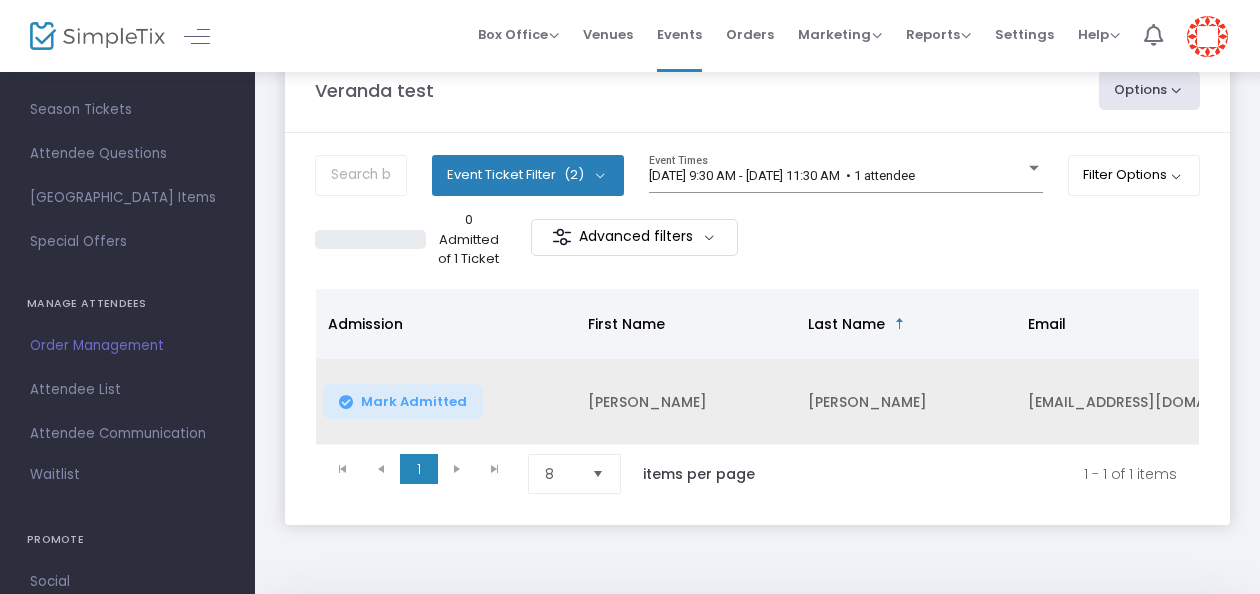 scroll, scrollTop: 54, scrollLeft: 0, axis: vertical 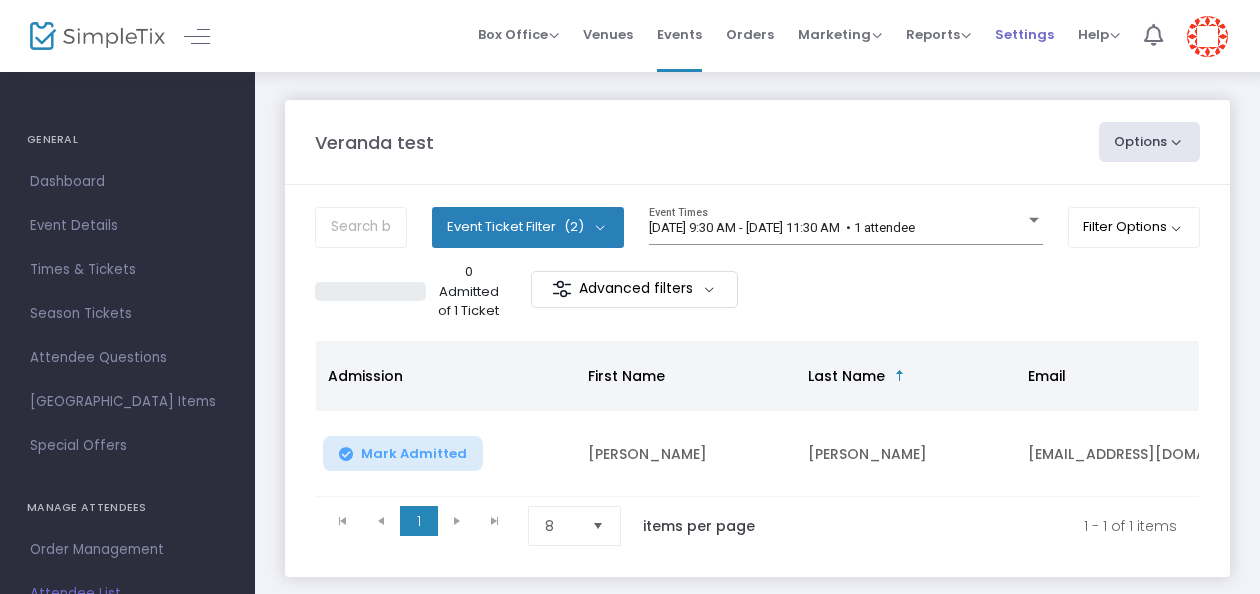 click on "Settings" at bounding box center [1024, 34] 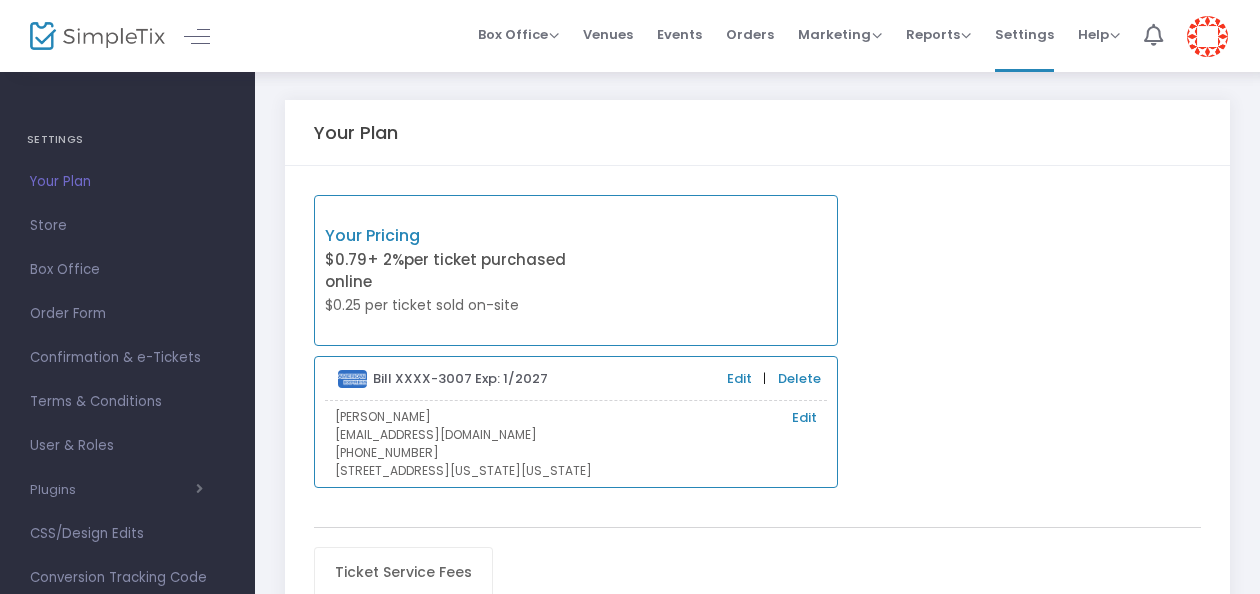 scroll, scrollTop: 26, scrollLeft: 0, axis: vertical 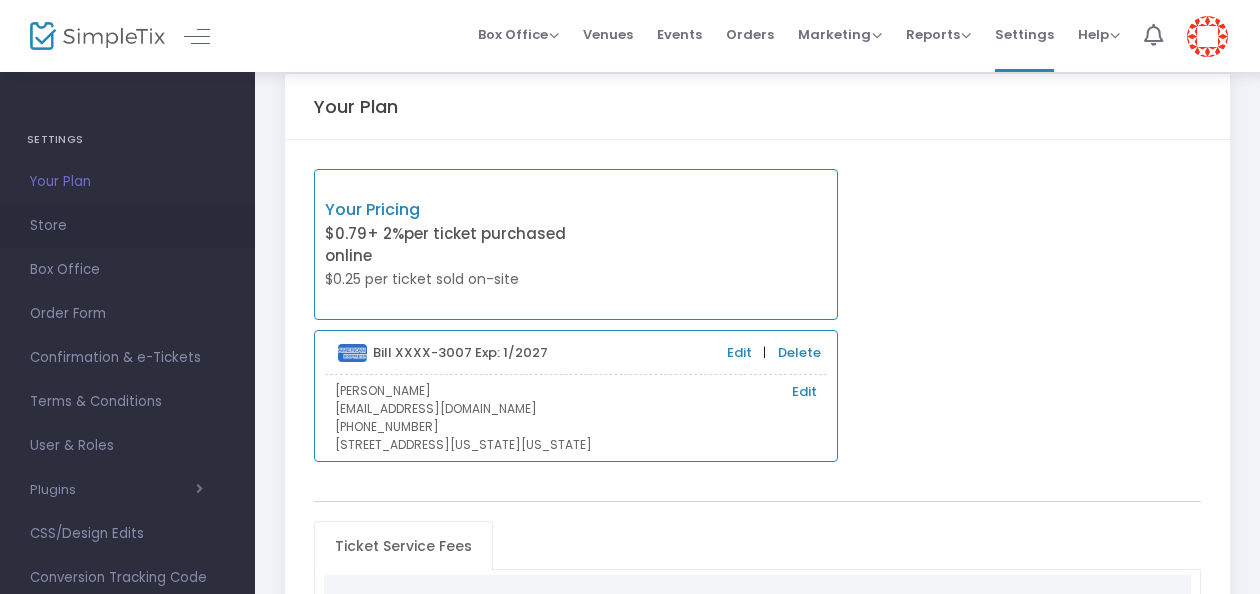 click on "Store" at bounding box center [127, 226] 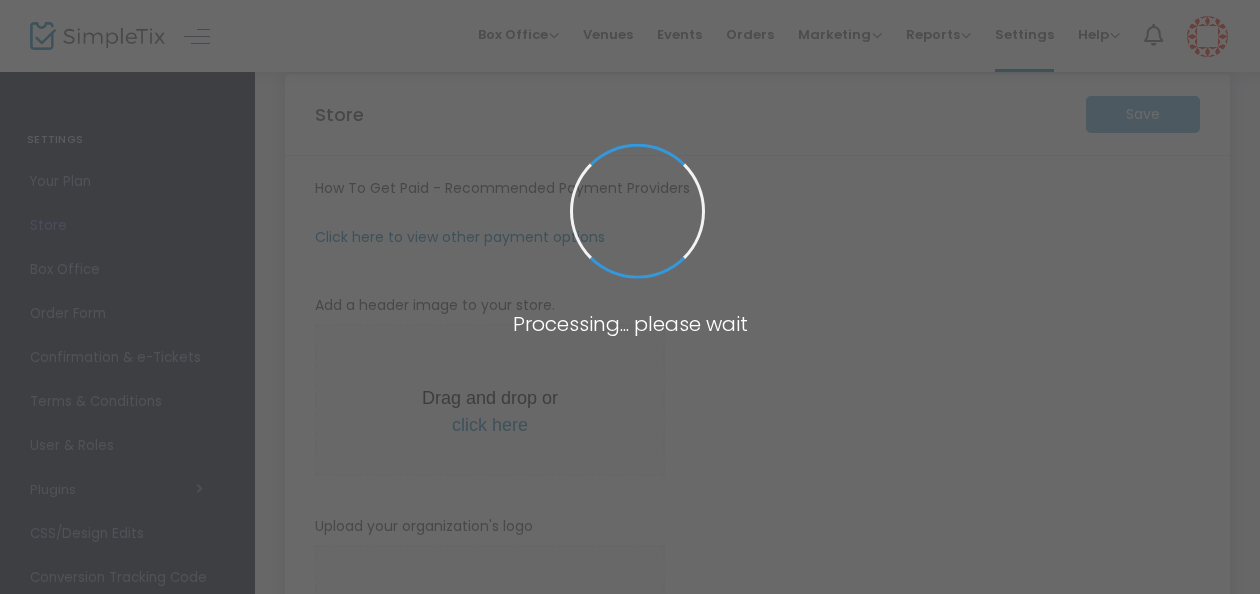 type on "https://HearstMagazineMediaInc49" 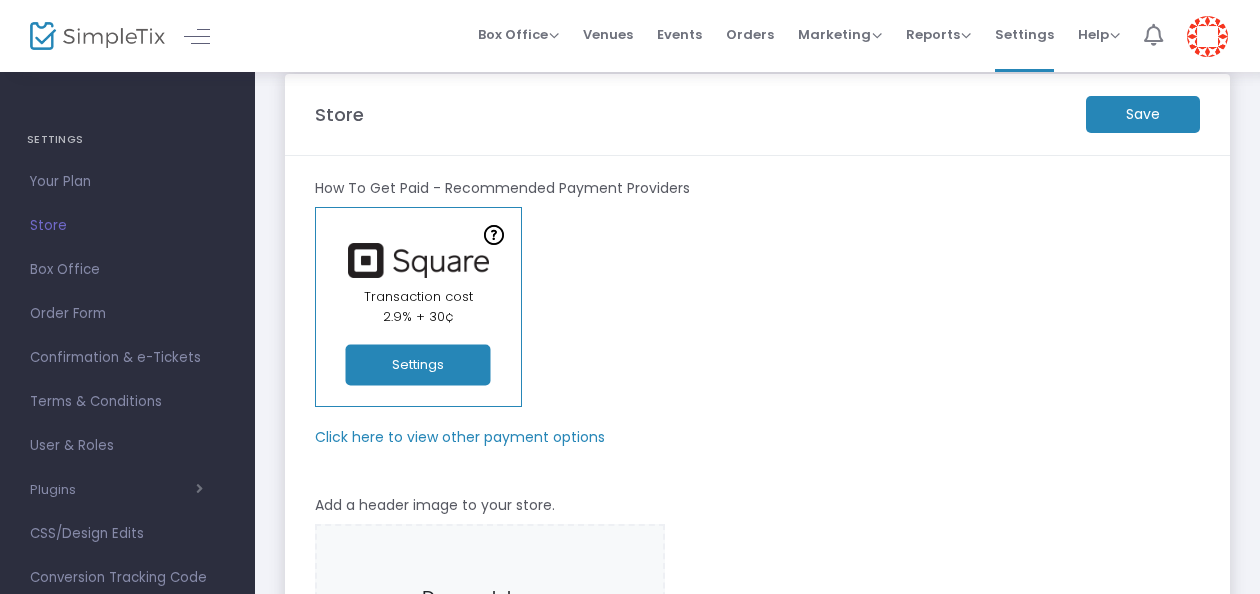 click on "1" at bounding box center (1153, 36) 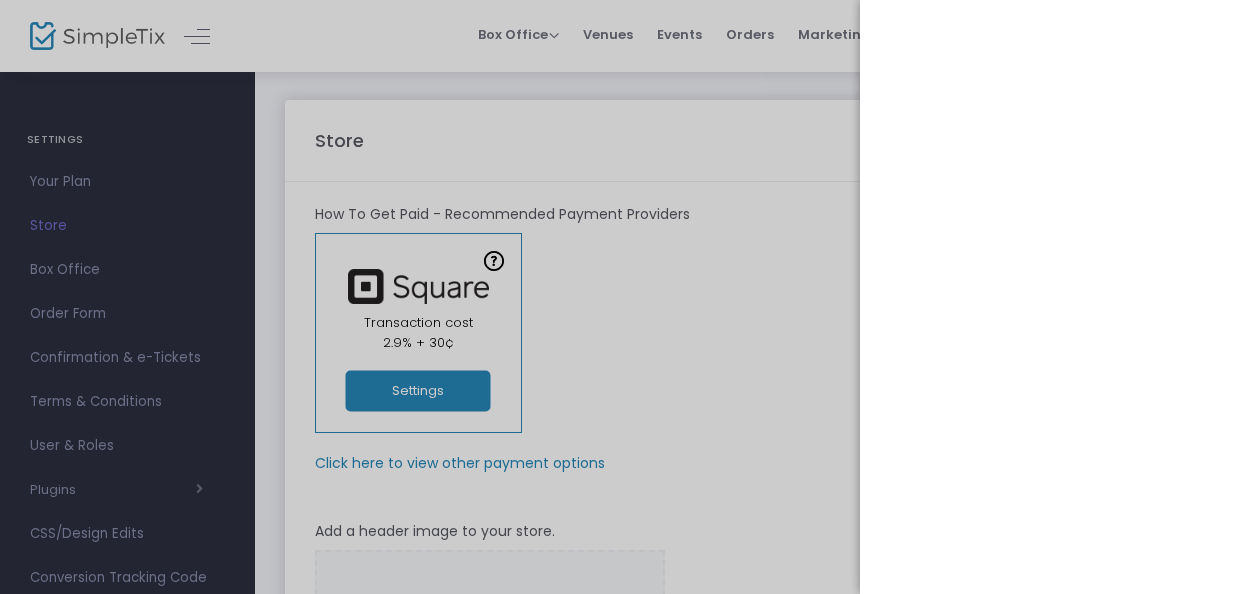 scroll, scrollTop: 0, scrollLeft: 0, axis: both 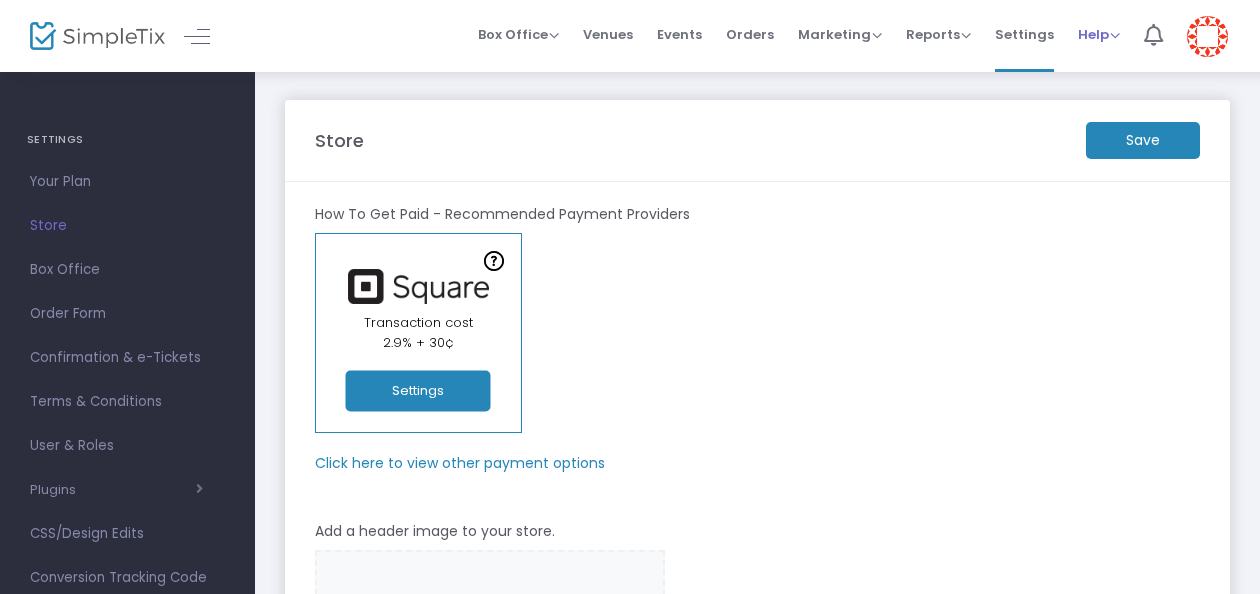 click on "Help" at bounding box center [1099, 34] 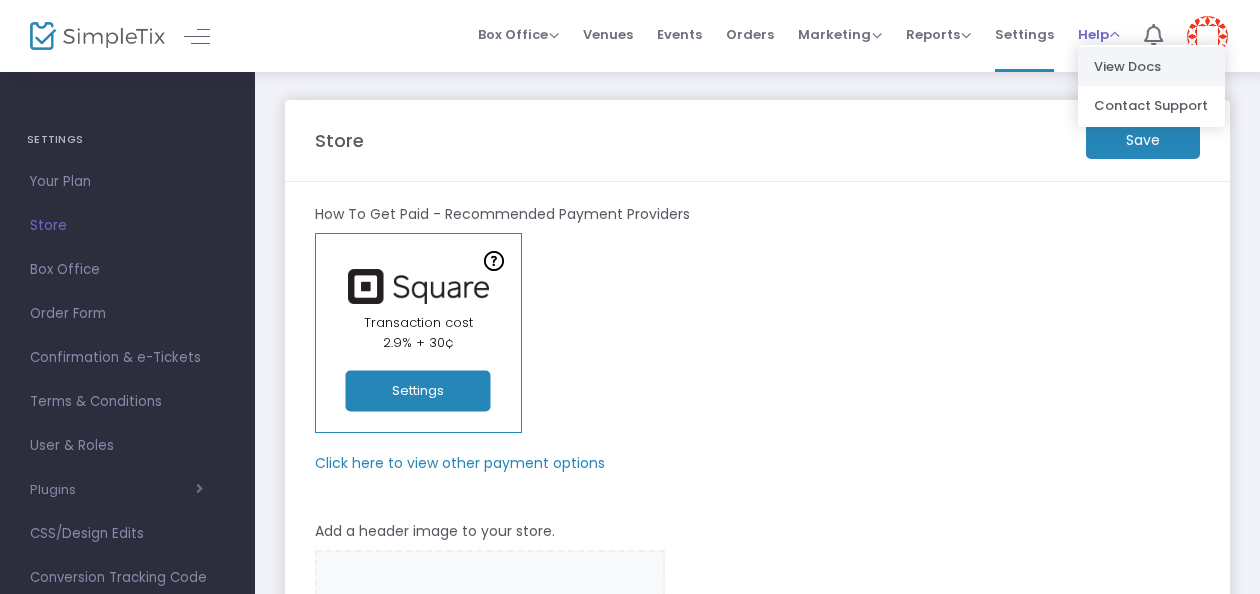 click on "View Docs" at bounding box center (1151, 66) 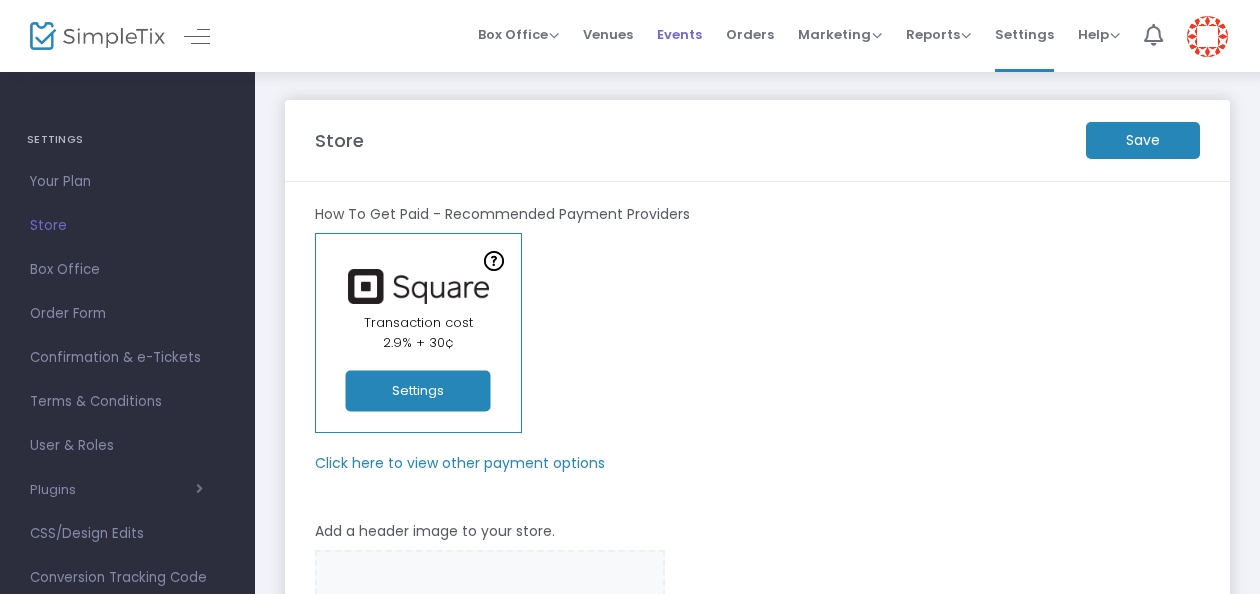 click on "Events" at bounding box center [679, 34] 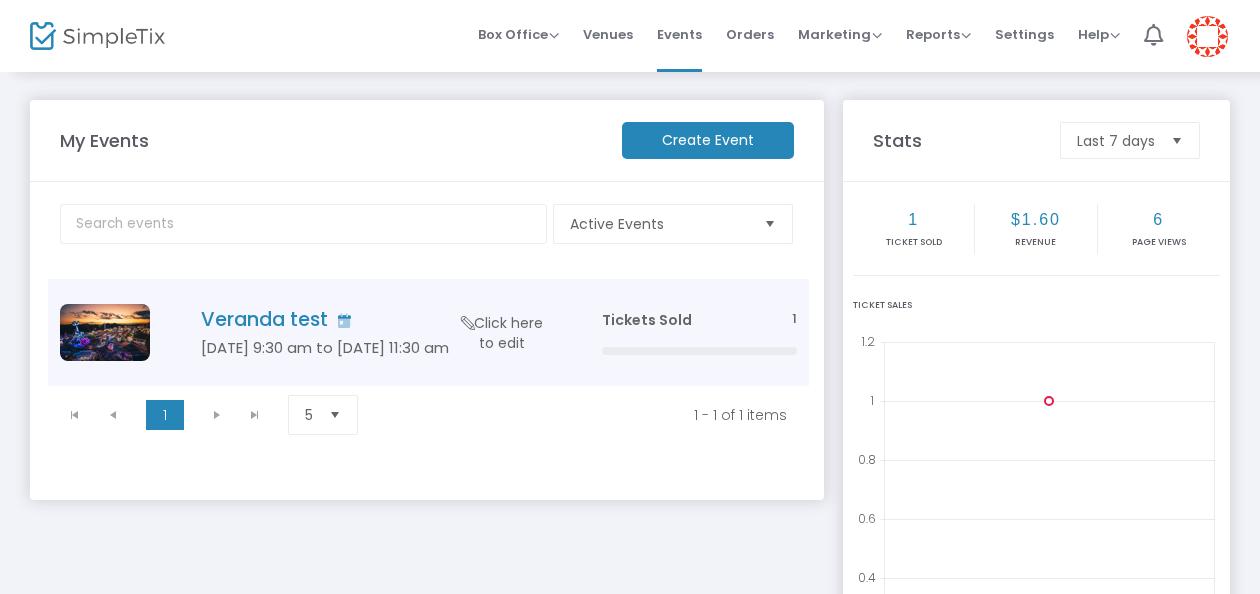 click on "Click here to edit" 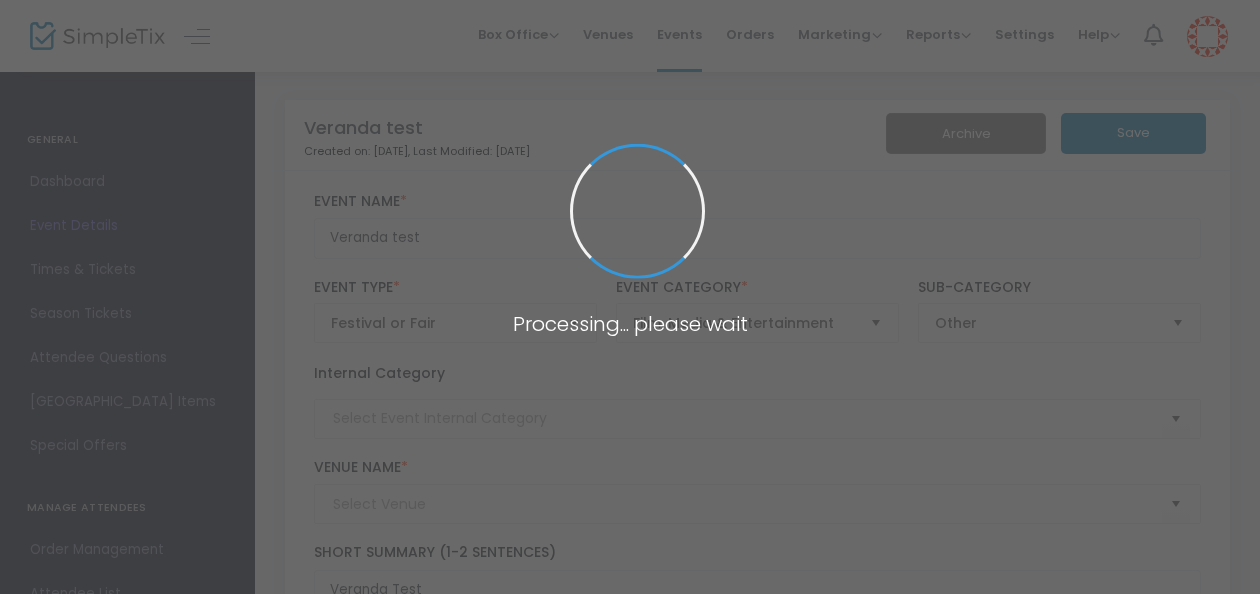 type on "XYZ" 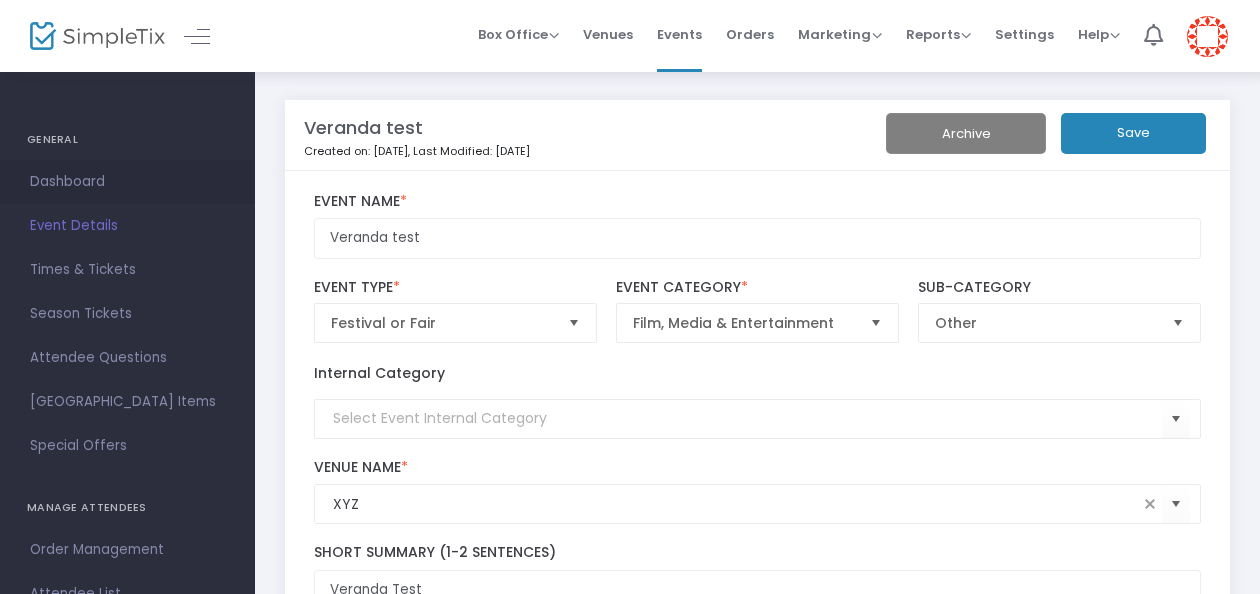 click on "Dashboard" at bounding box center (127, 182) 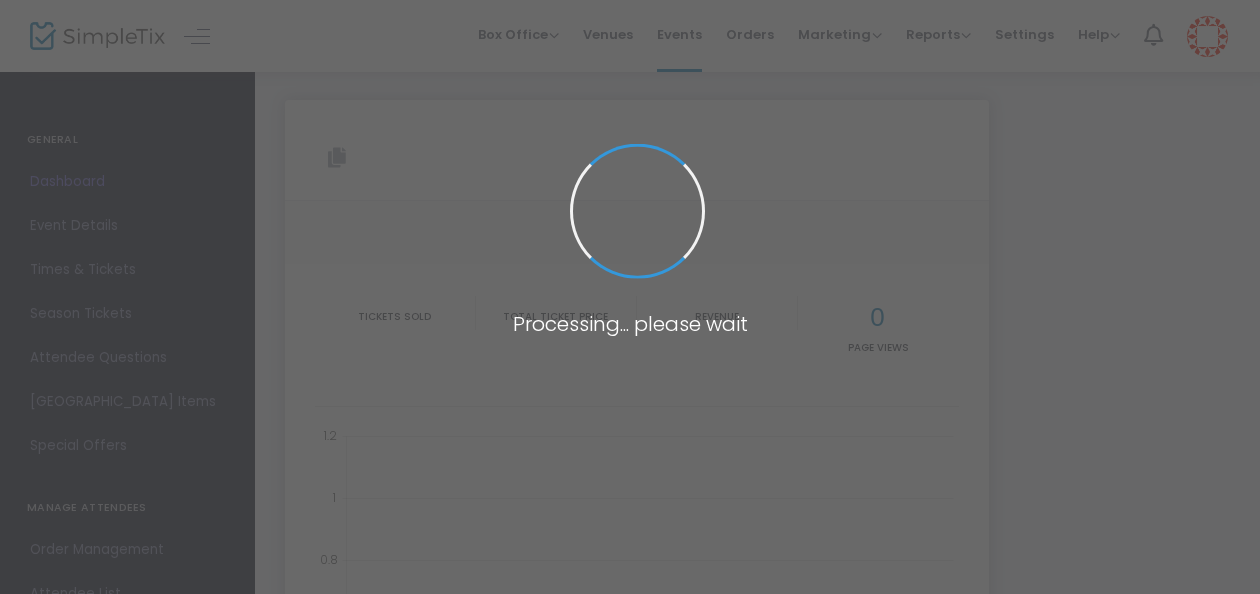 type on "https://www.simpletix.com/e/veranda-test-tickets-225970" 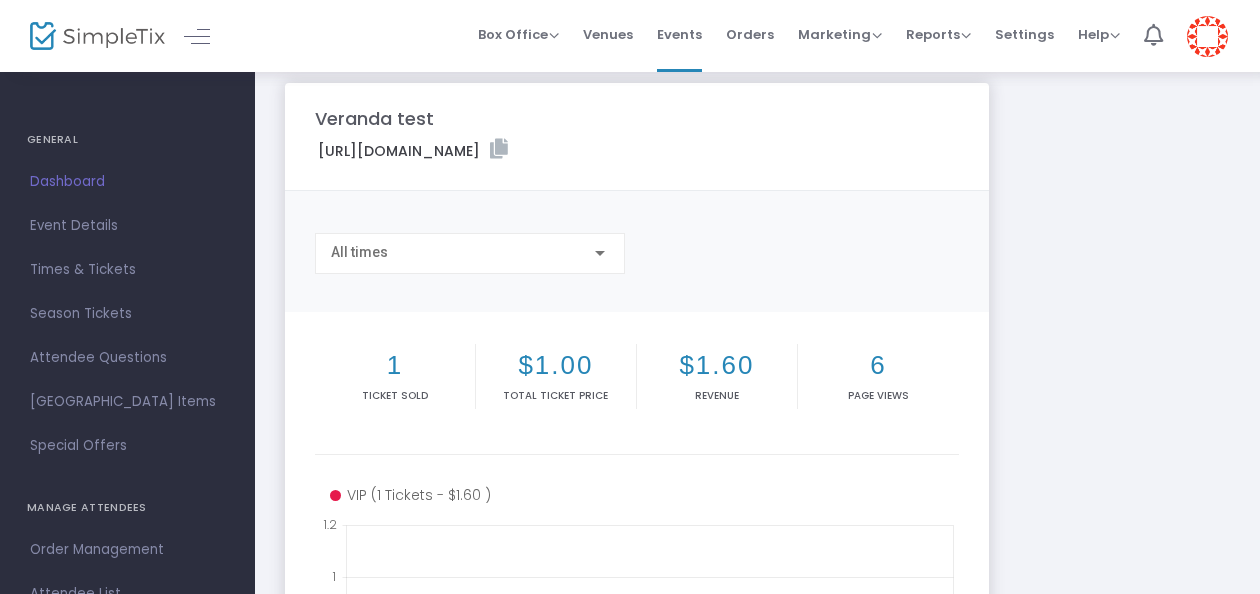 scroll, scrollTop: 18, scrollLeft: 0, axis: vertical 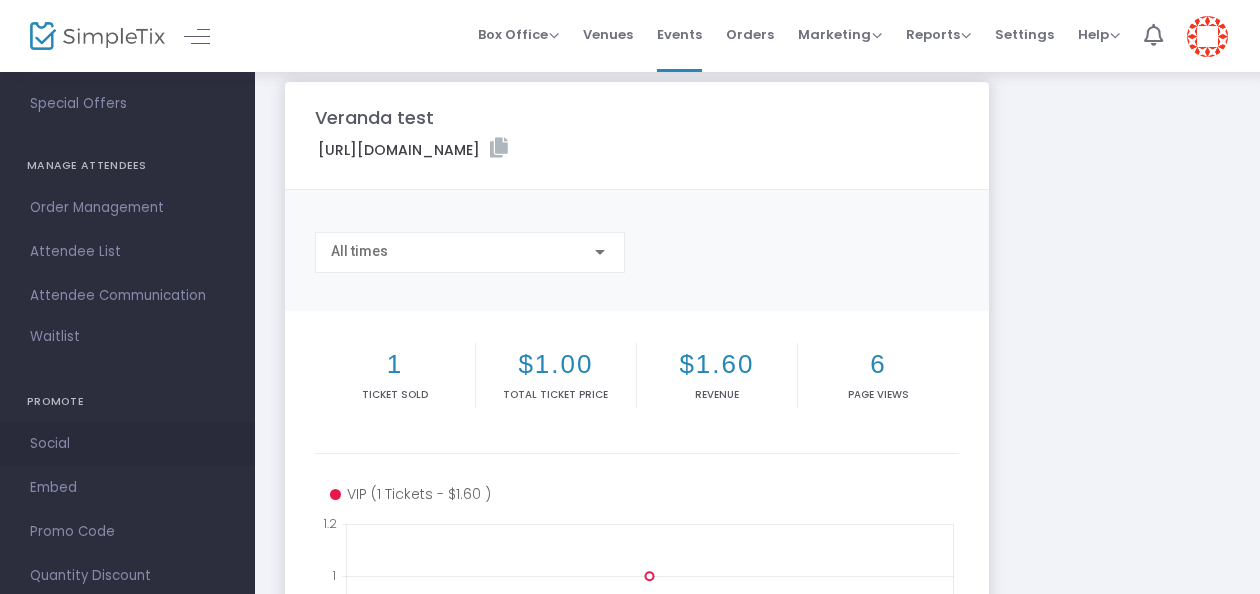 click on "Social" at bounding box center [127, 444] 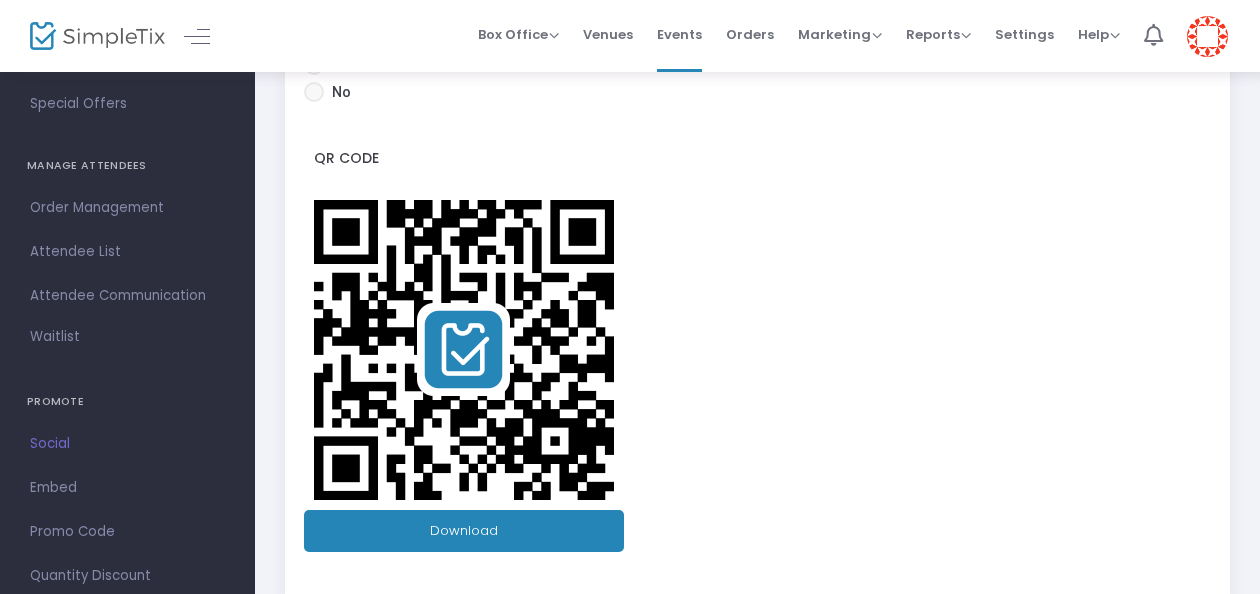 scroll, scrollTop: 526, scrollLeft: 0, axis: vertical 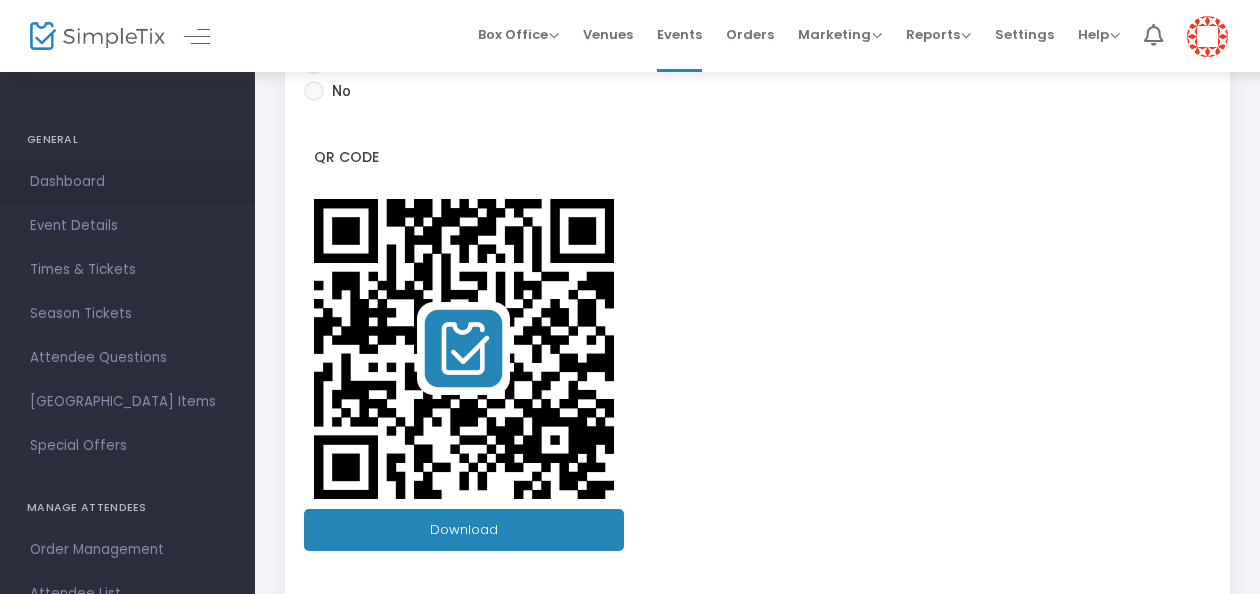 click on "Dashboard" at bounding box center [127, 182] 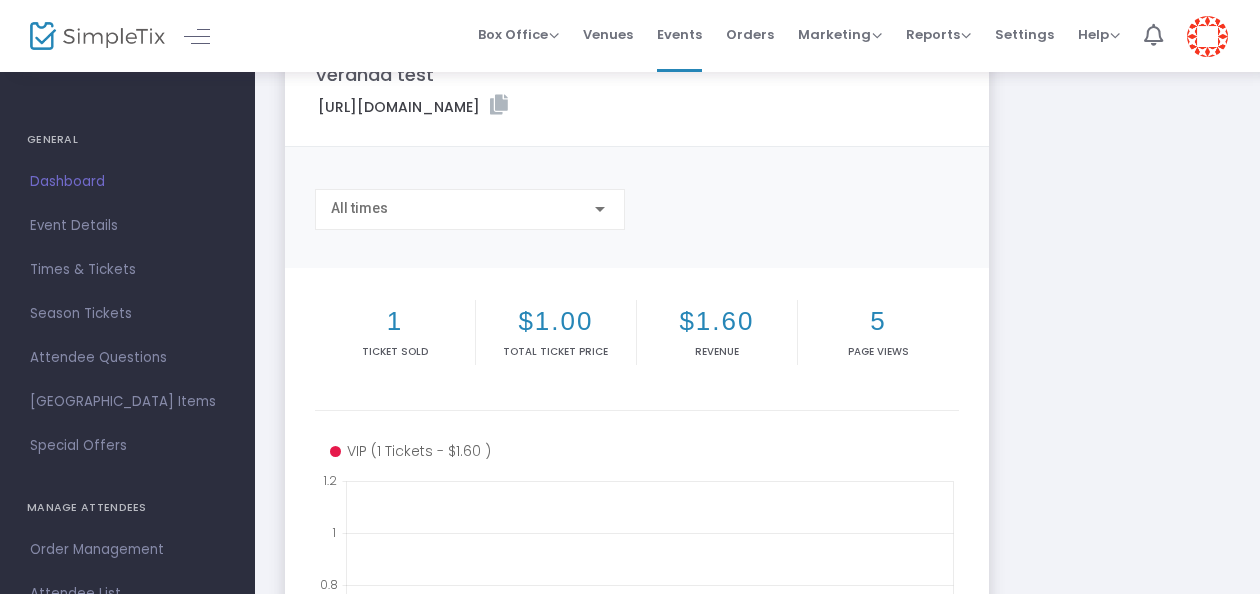 scroll, scrollTop: 51, scrollLeft: 0, axis: vertical 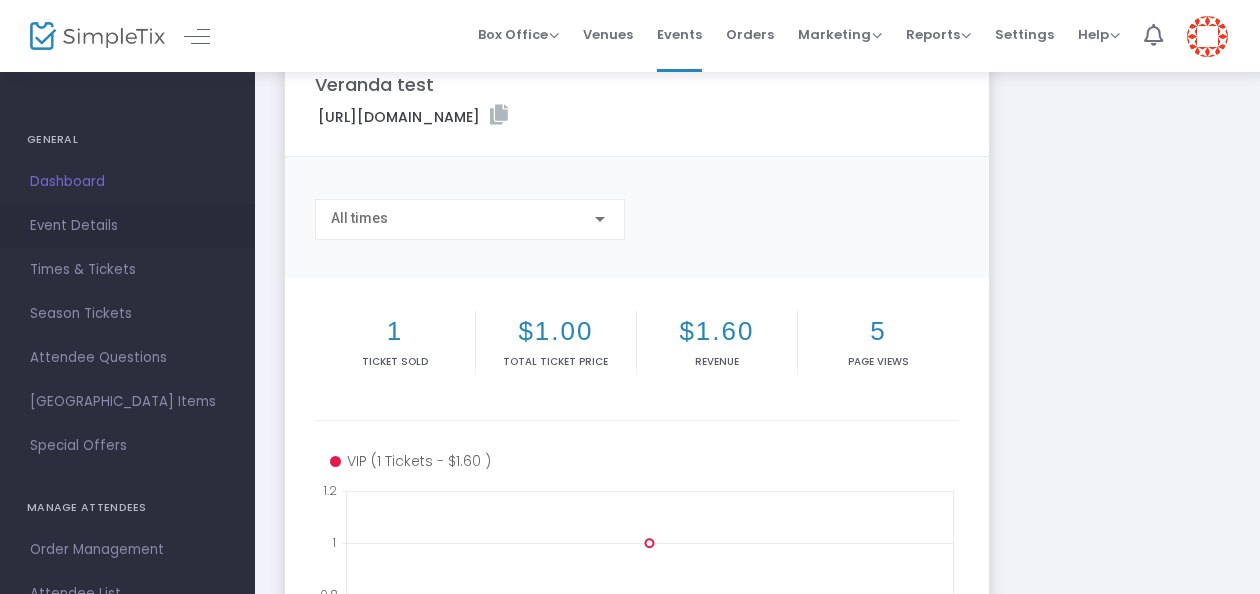 click on "Event Details" at bounding box center (127, 226) 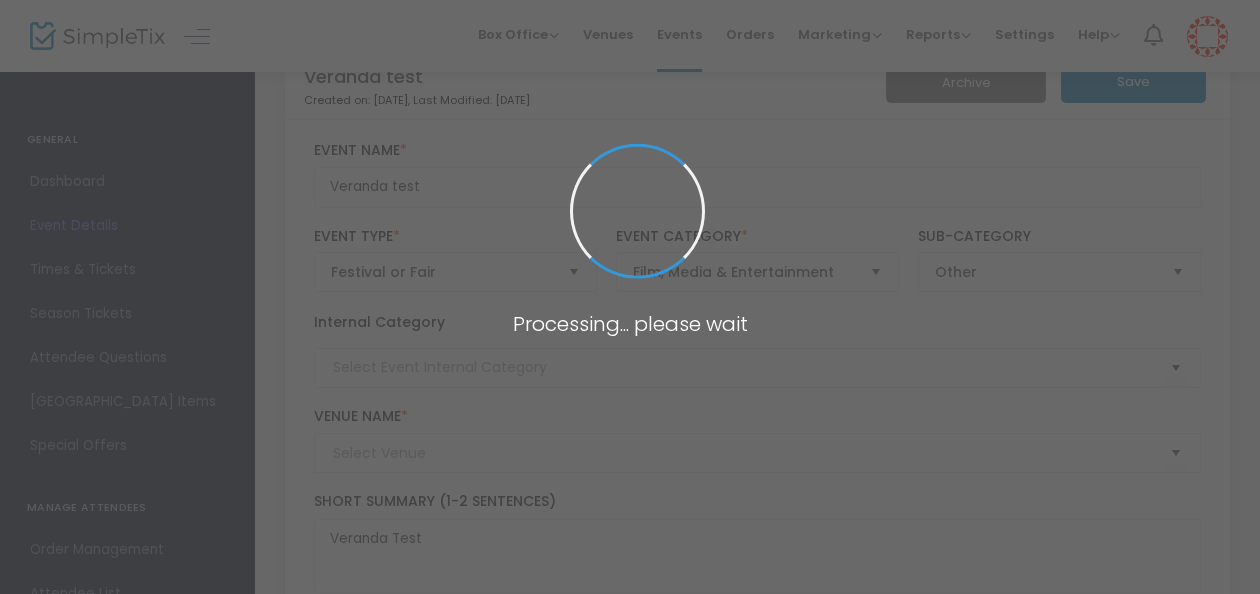 type on "XYZ" 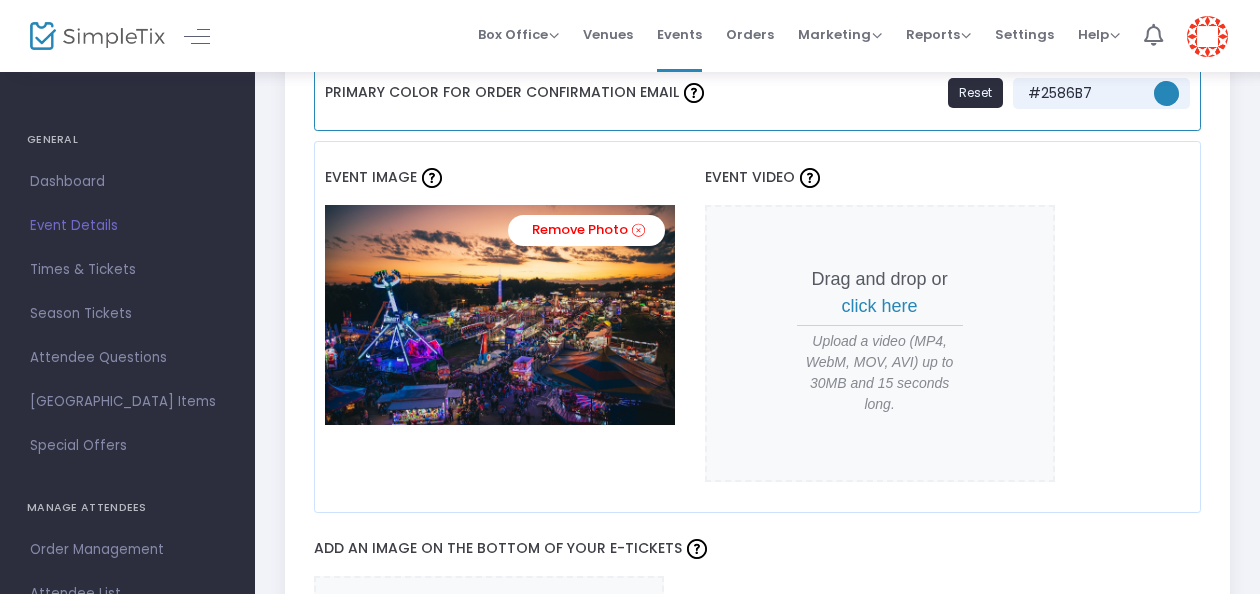 scroll, scrollTop: 1651, scrollLeft: 0, axis: vertical 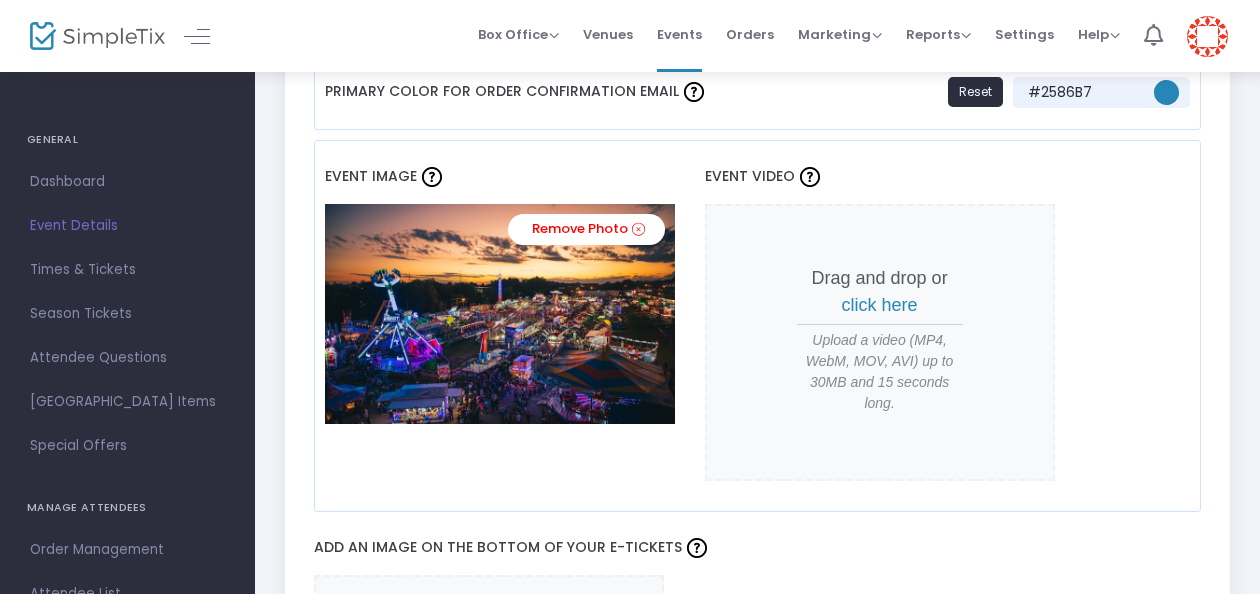 drag, startPoint x: 722, startPoint y: 526, endPoint x: 756, endPoint y: 553, distance: 43.416588 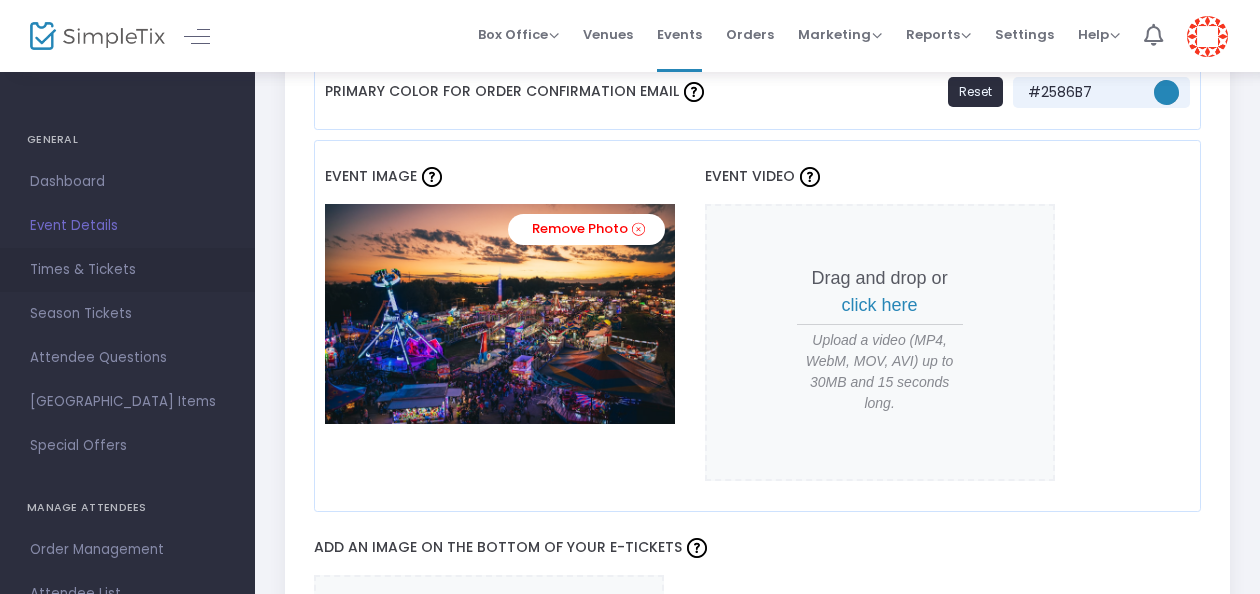 click on "Times & Tickets" at bounding box center [127, 270] 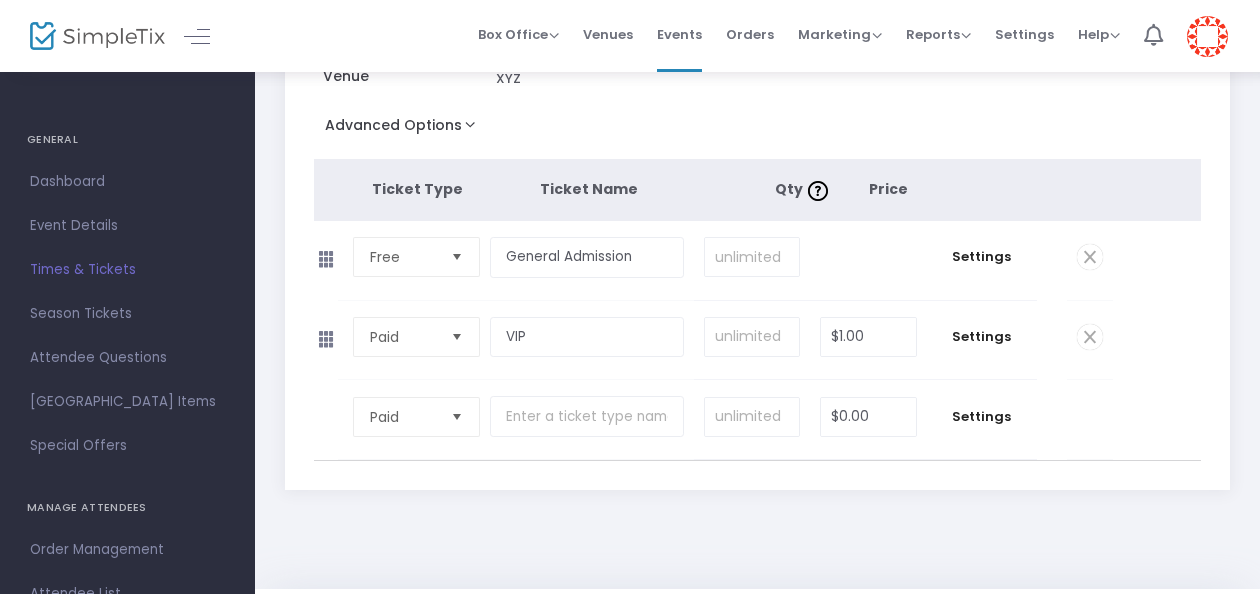 scroll, scrollTop: 262, scrollLeft: 0, axis: vertical 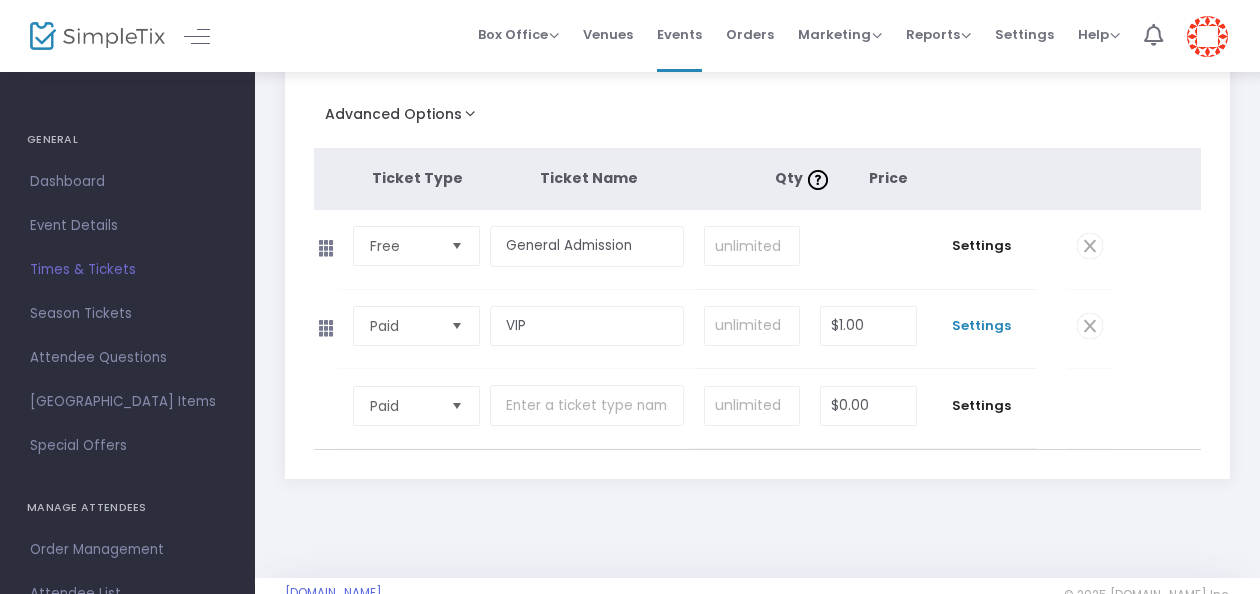 click on "Settings" at bounding box center (982, 326) 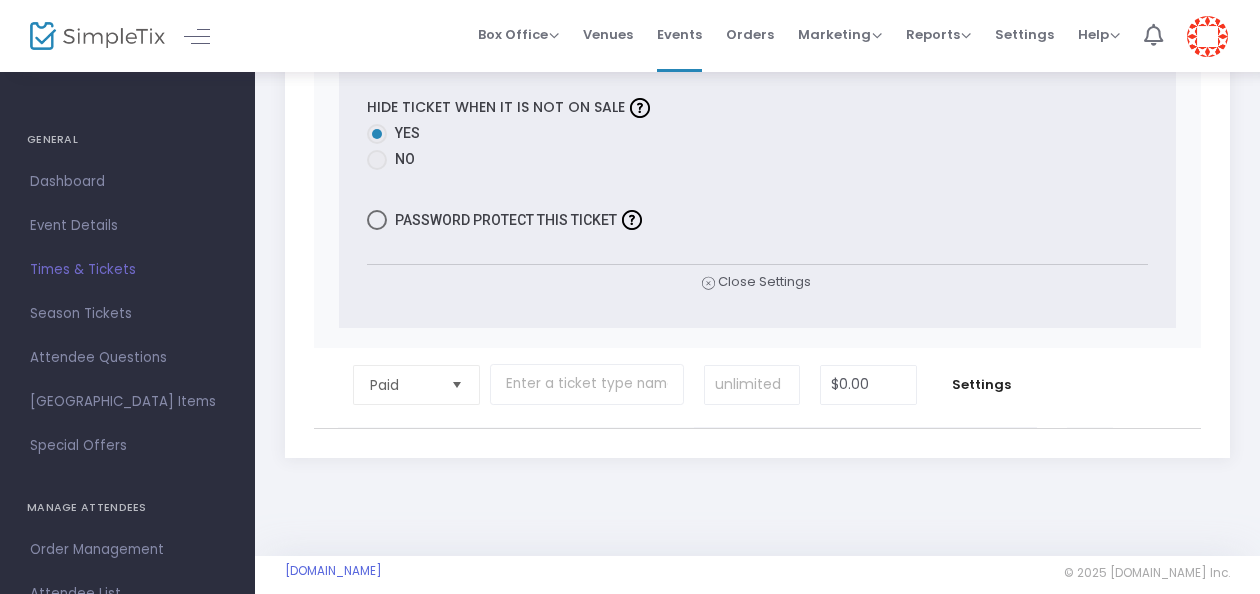 scroll, scrollTop: 1535, scrollLeft: 0, axis: vertical 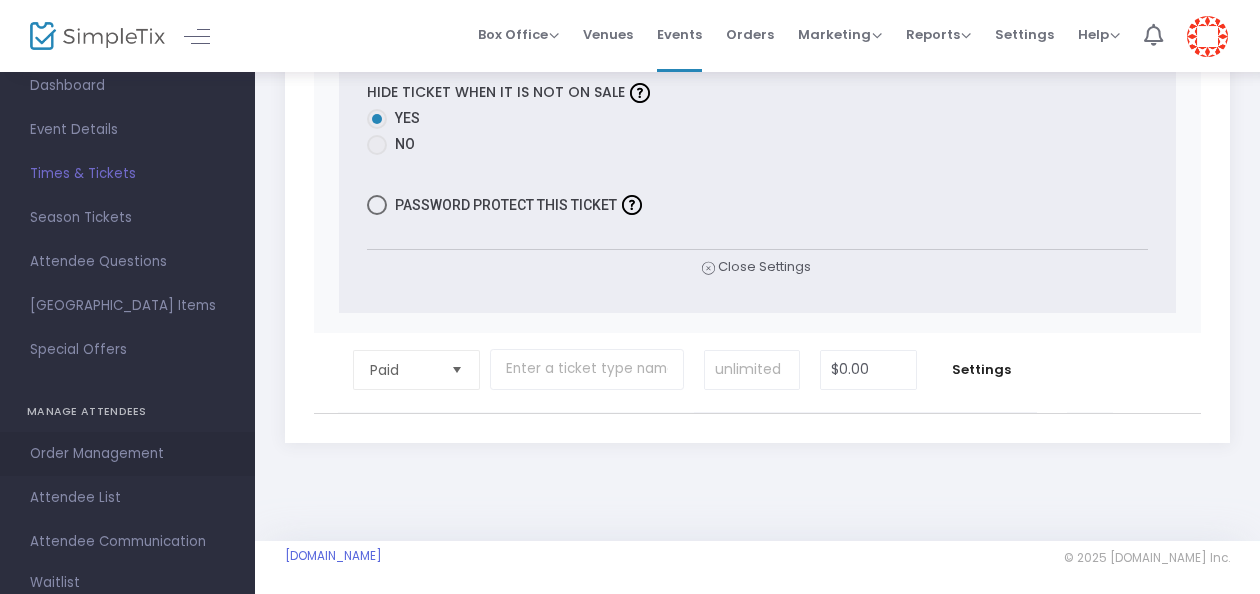 click on "Order Management" at bounding box center [127, 454] 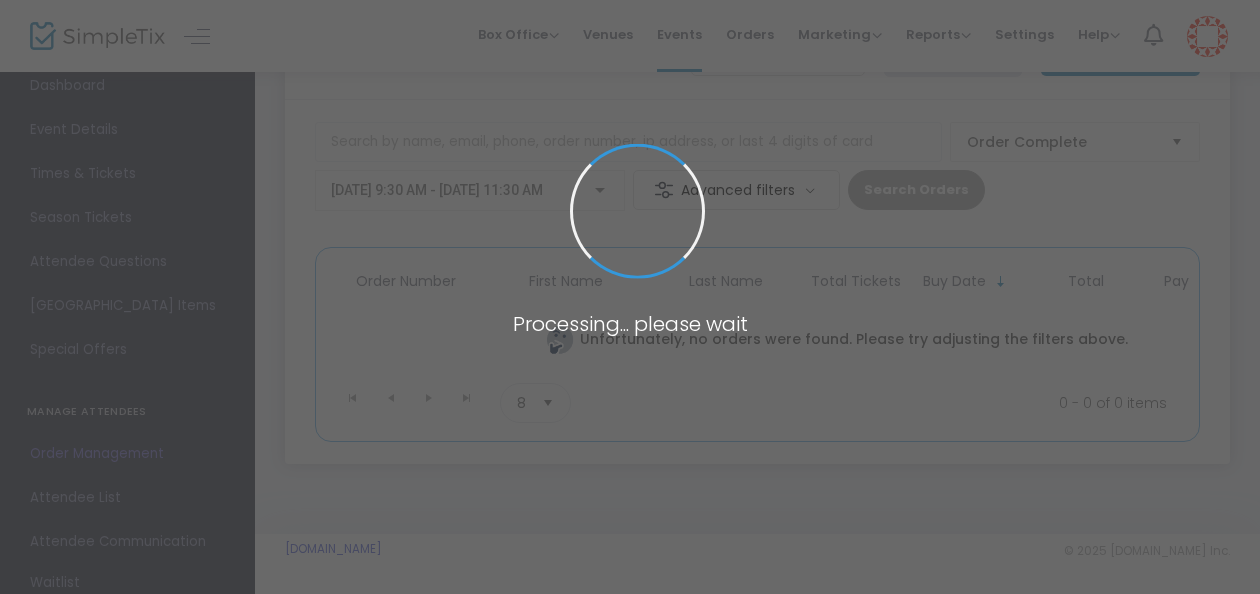 scroll, scrollTop: 100, scrollLeft: 0, axis: vertical 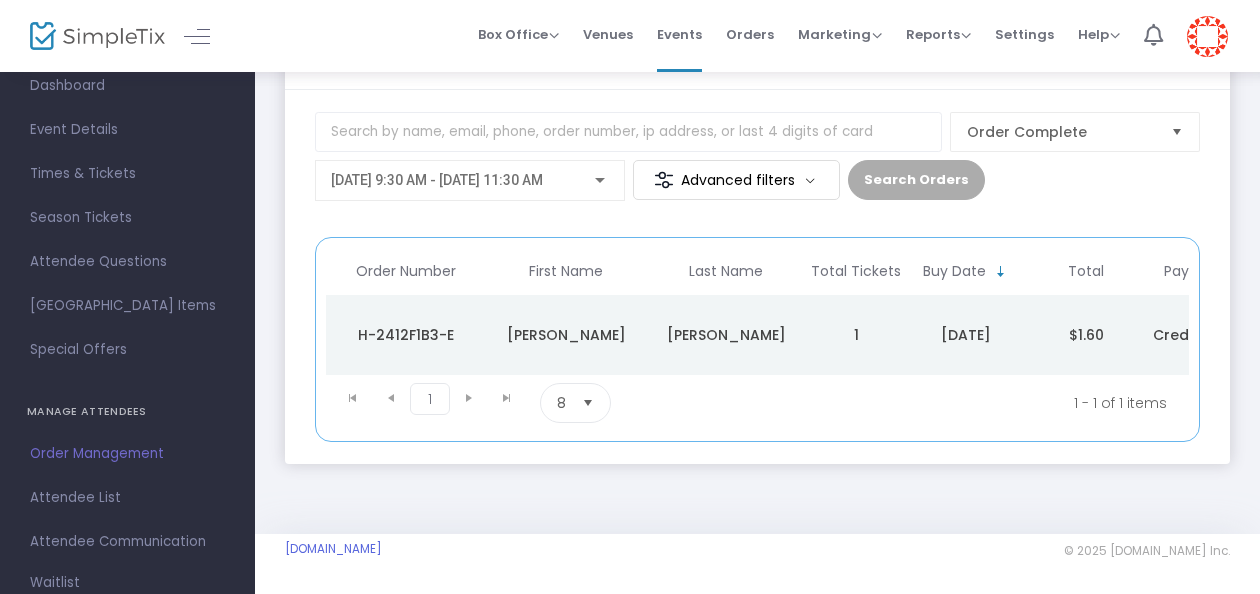 click on "Valeria" 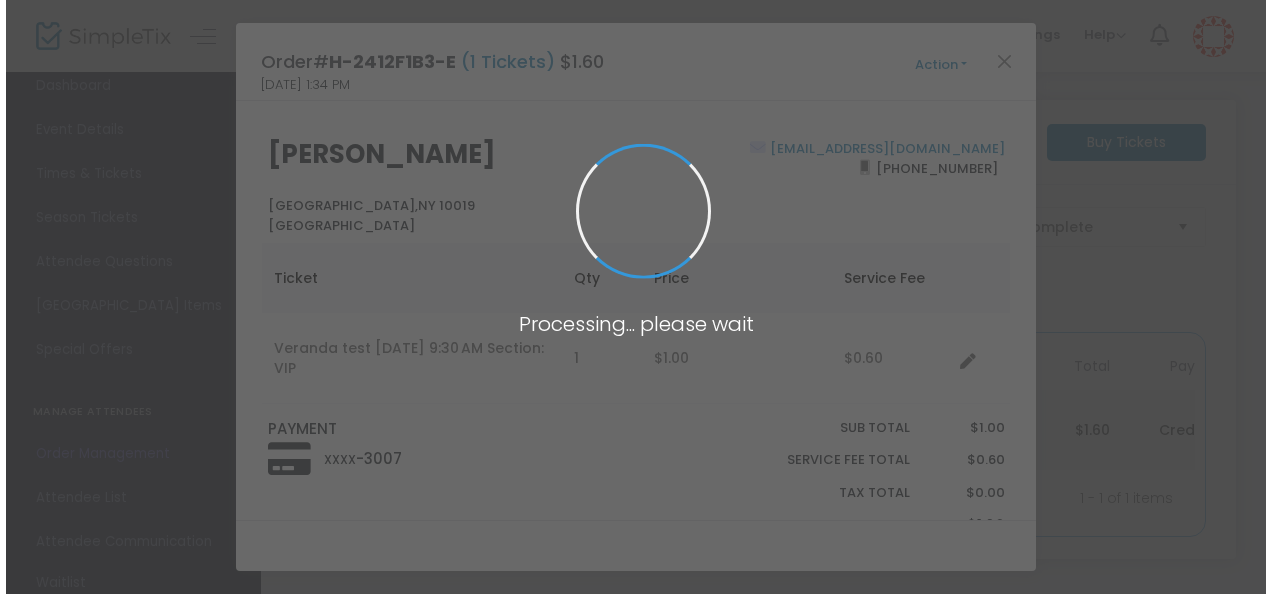scroll, scrollTop: 0, scrollLeft: 0, axis: both 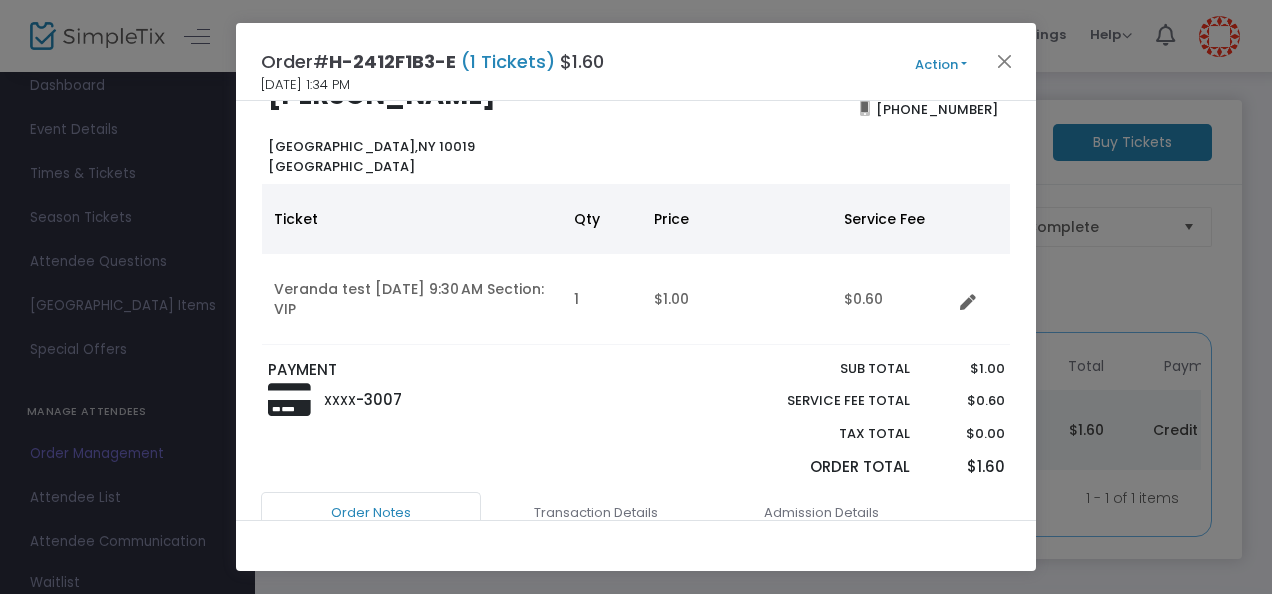 click on "Action" 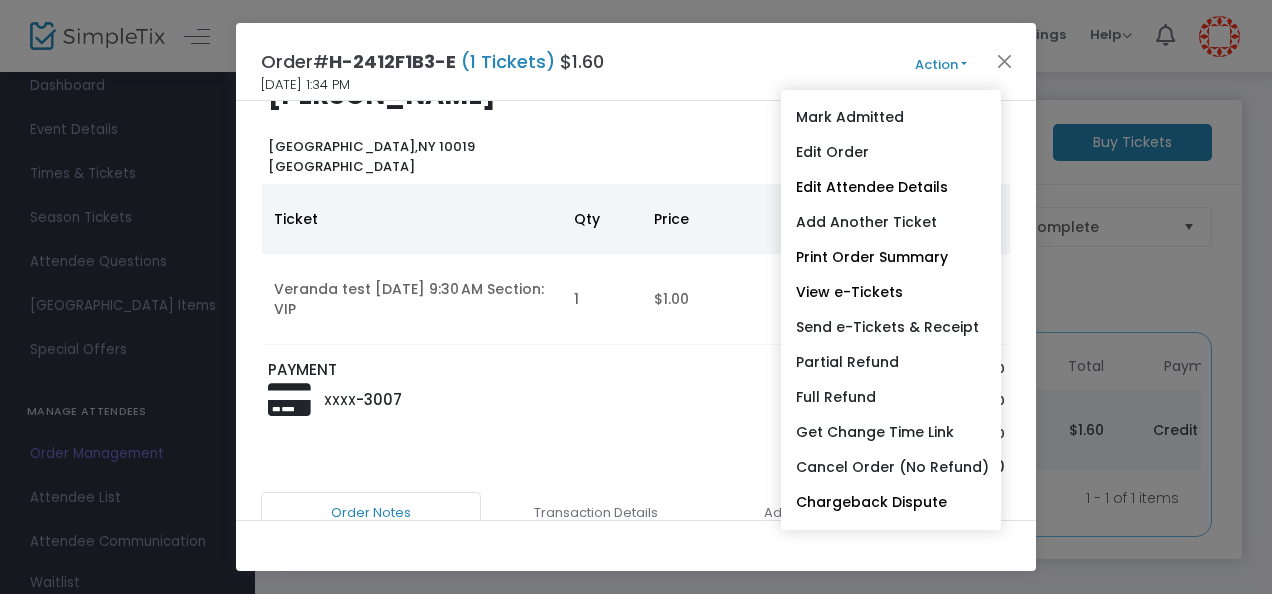 click on "Valeria32@aol.com  (917) 836-5584" 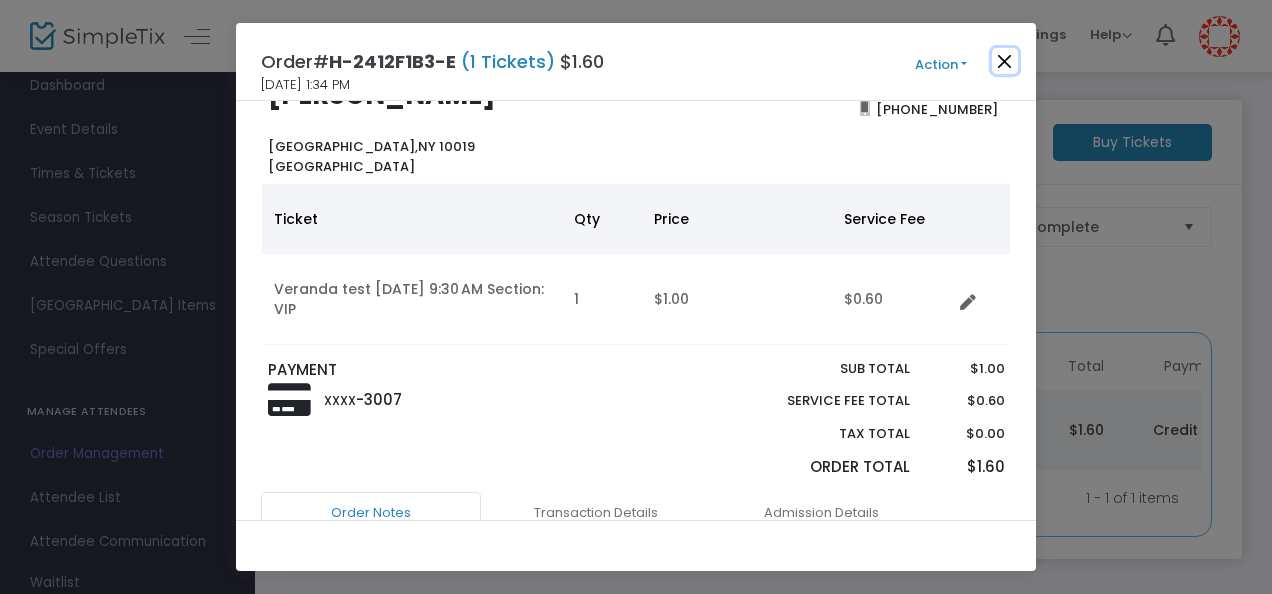 click 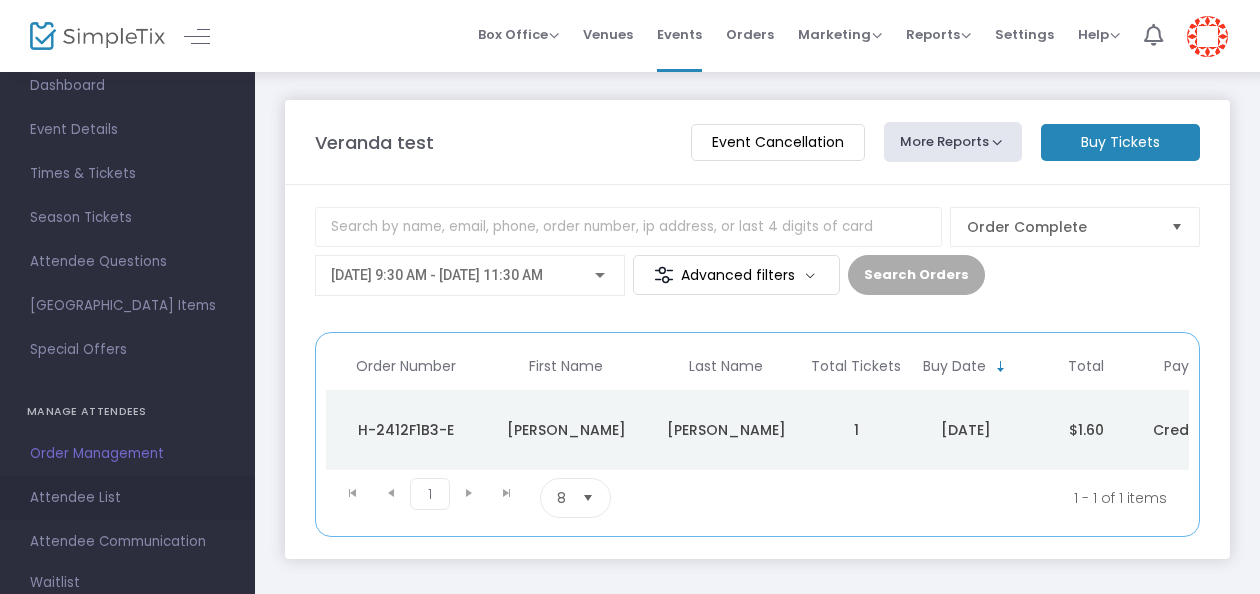 click on "Attendee List" at bounding box center [127, 498] 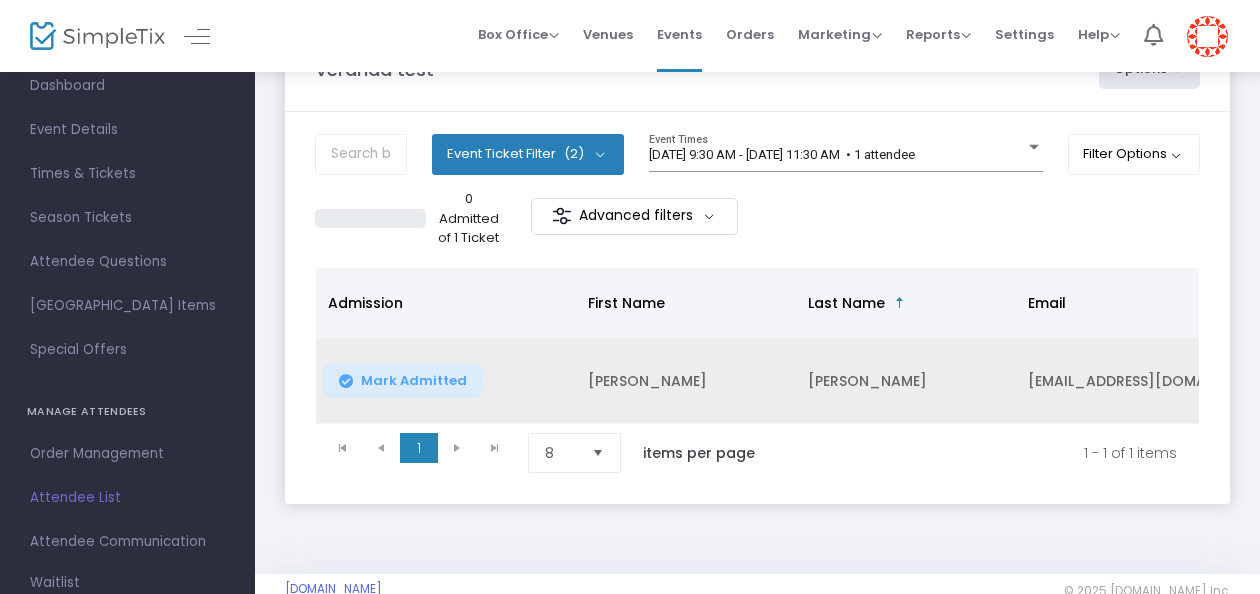 scroll, scrollTop: 74, scrollLeft: 0, axis: vertical 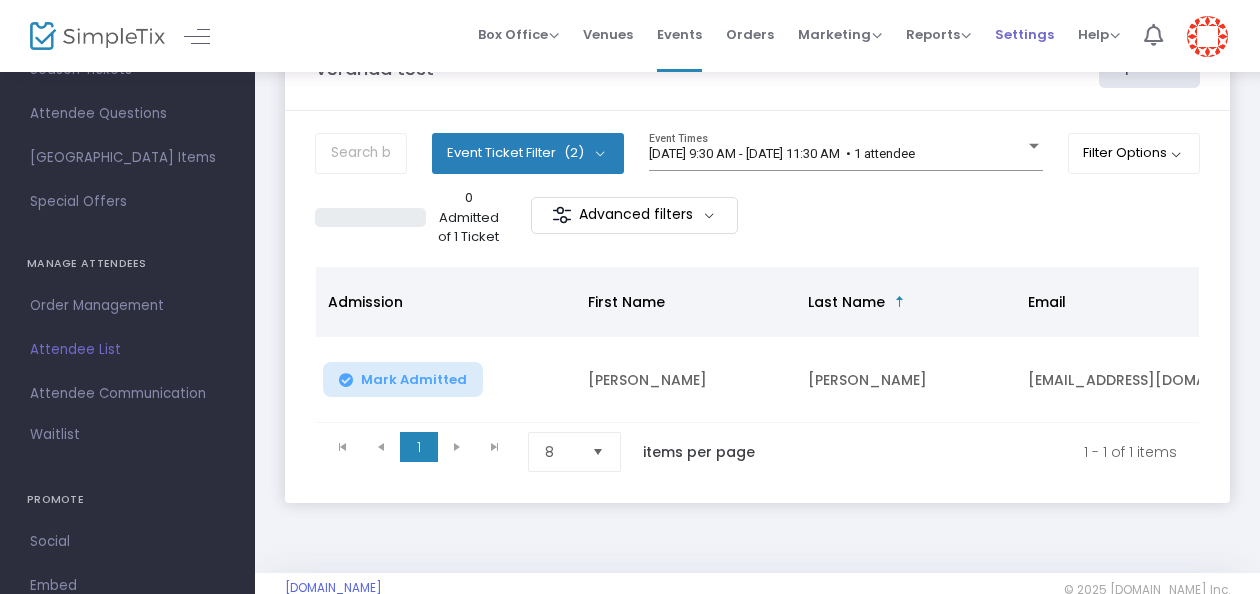 click on "Settings" at bounding box center (1024, 34) 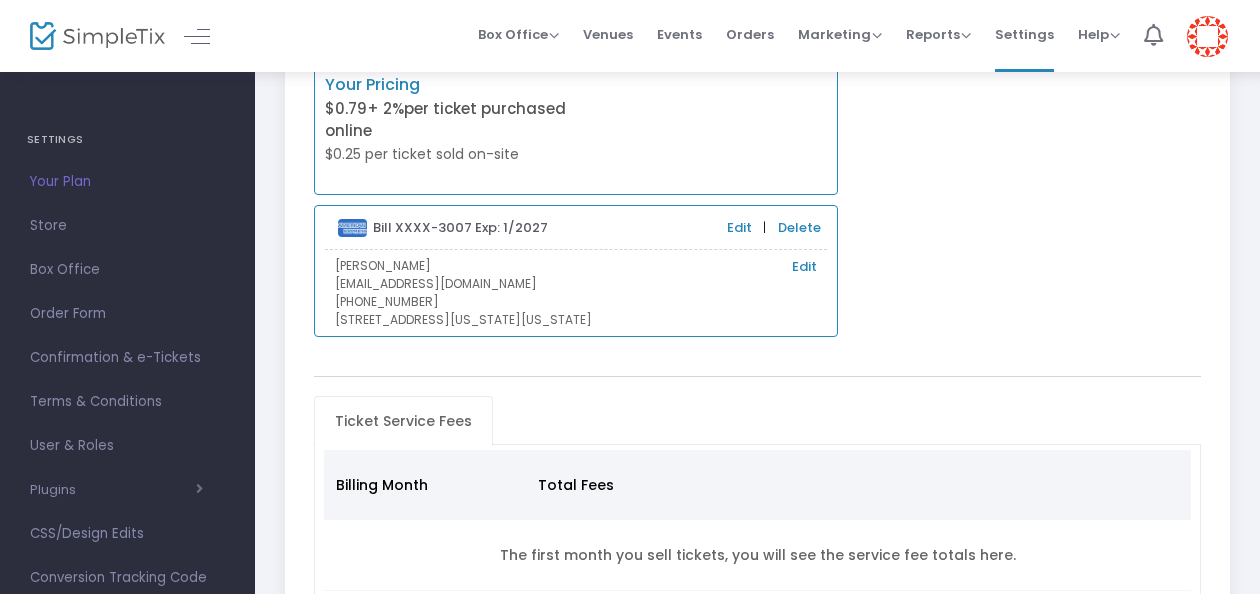scroll, scrollTop: 152, scrollLeft: 0, axis: vertical 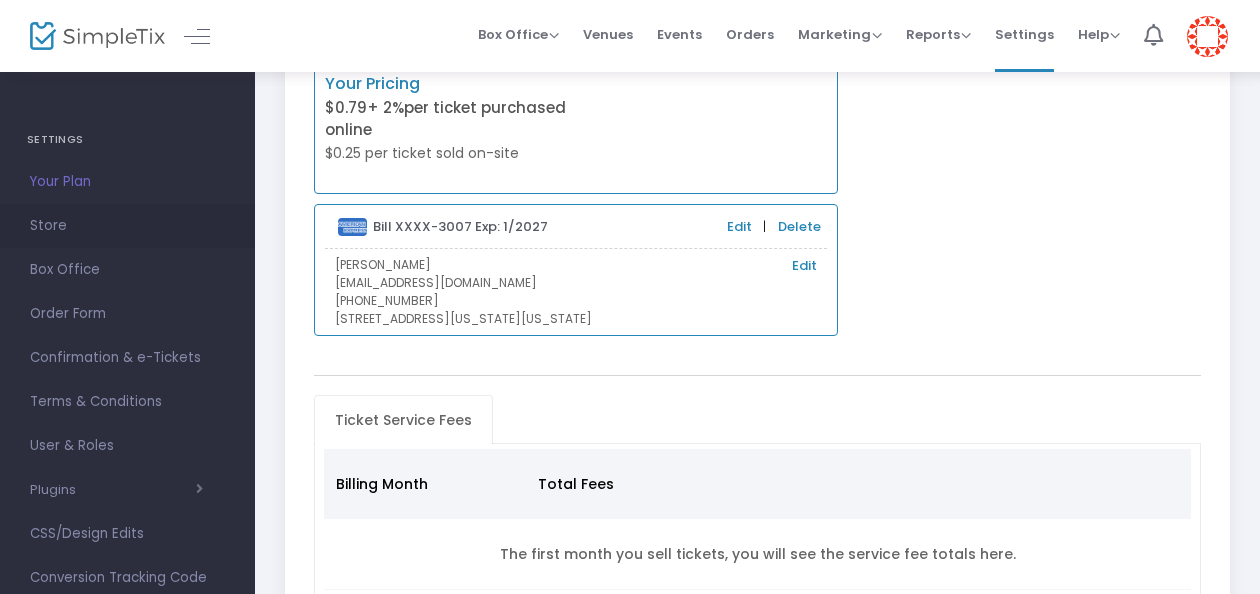 click on "Store" at bounding box center [127, 226] 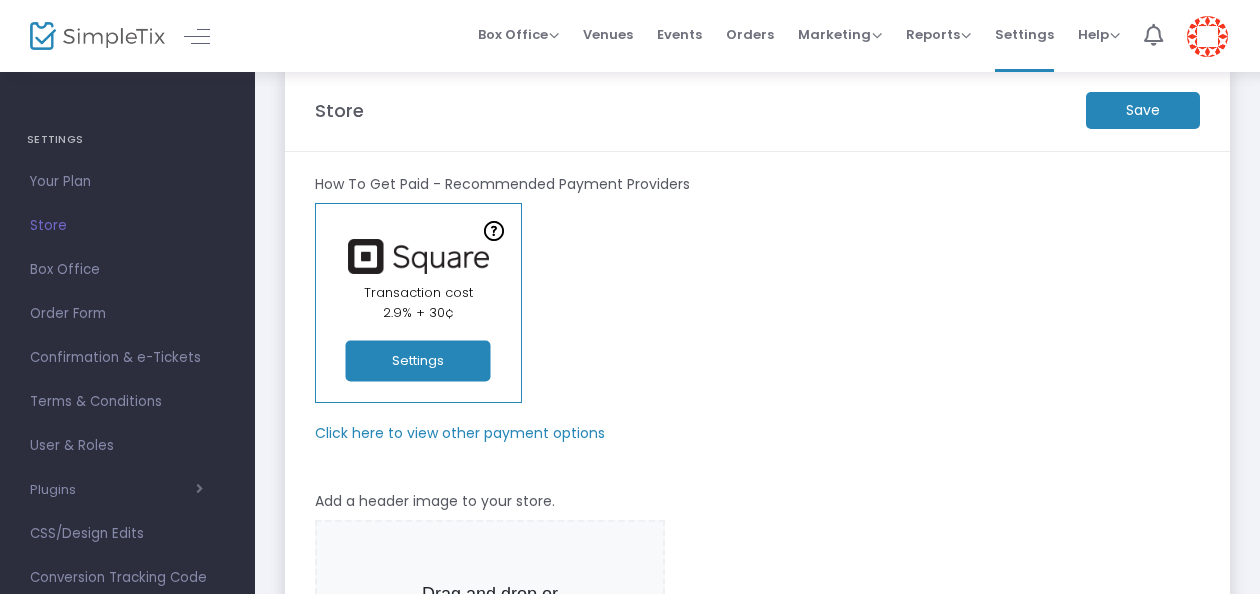 scroll, scrollTop: 29, scrollLeft: 0, axis: vertical 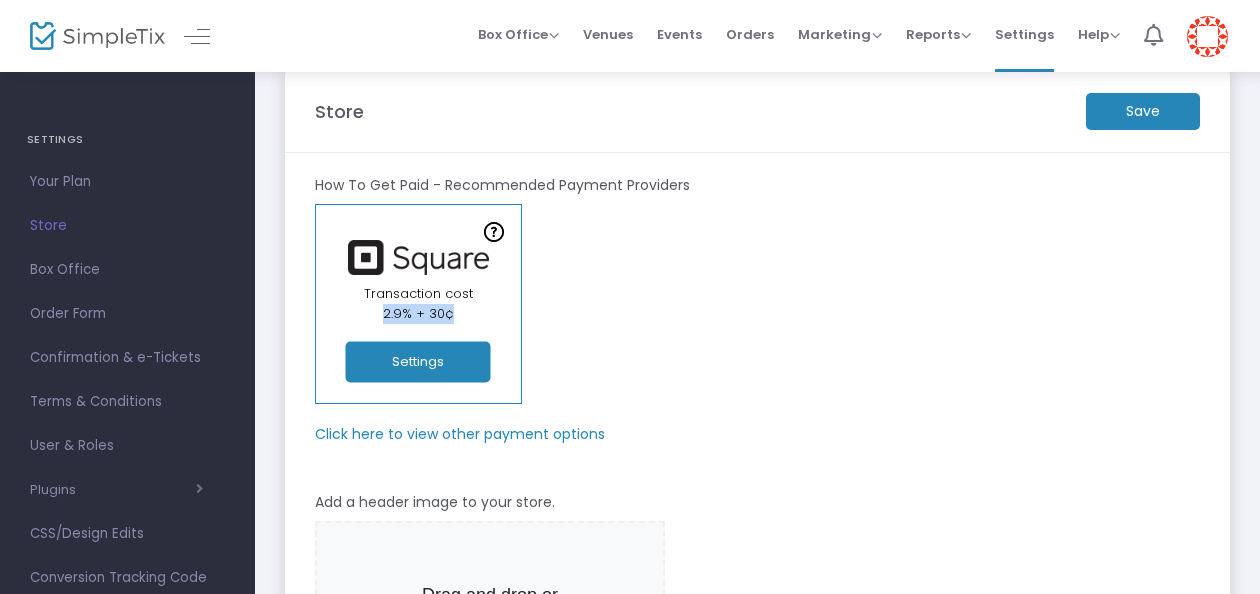 drag, startPoint x: 378, startPoint y: 312, endPoint x: 449, endPoint y: 316, distance: 71.11259 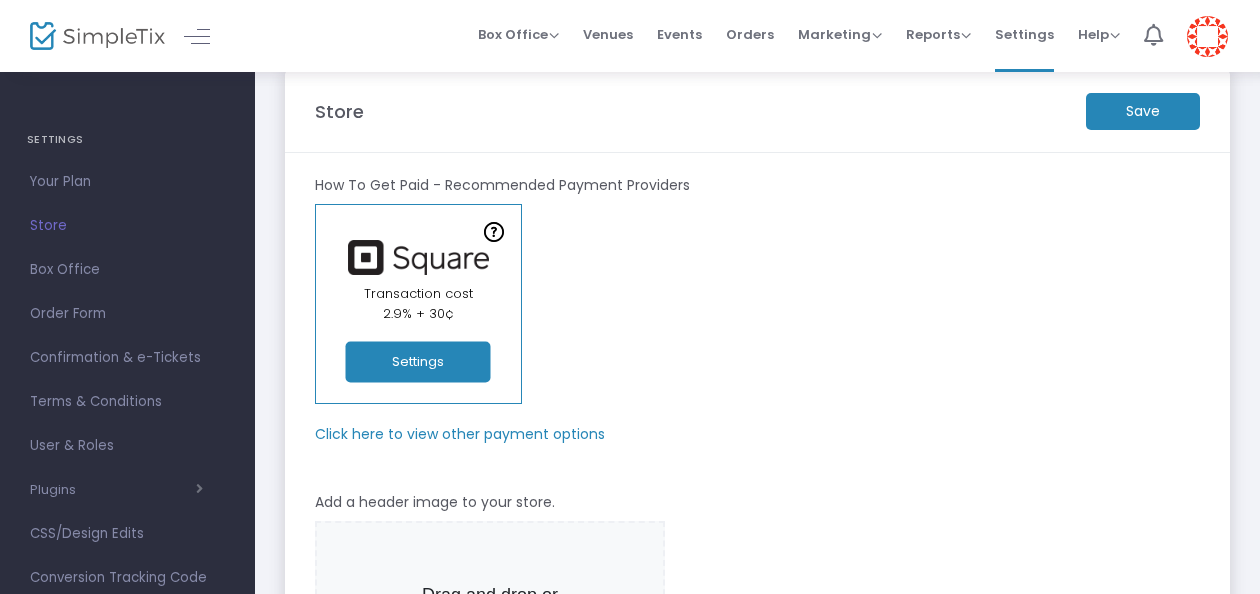 click on "Online Orders Transaction cost 2% + 0.79¢  Create a new payment account  In-Person Orders Transaction cost 2.9% + 30¢  Settings" 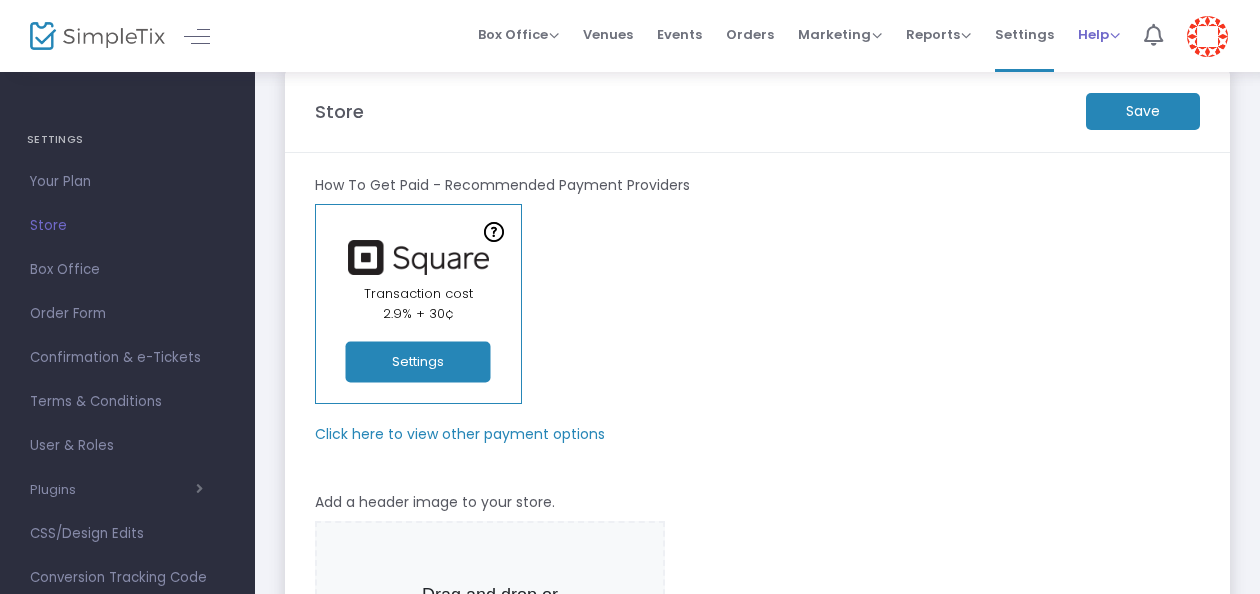 click on "Help" at bounding box center (1099, 34) 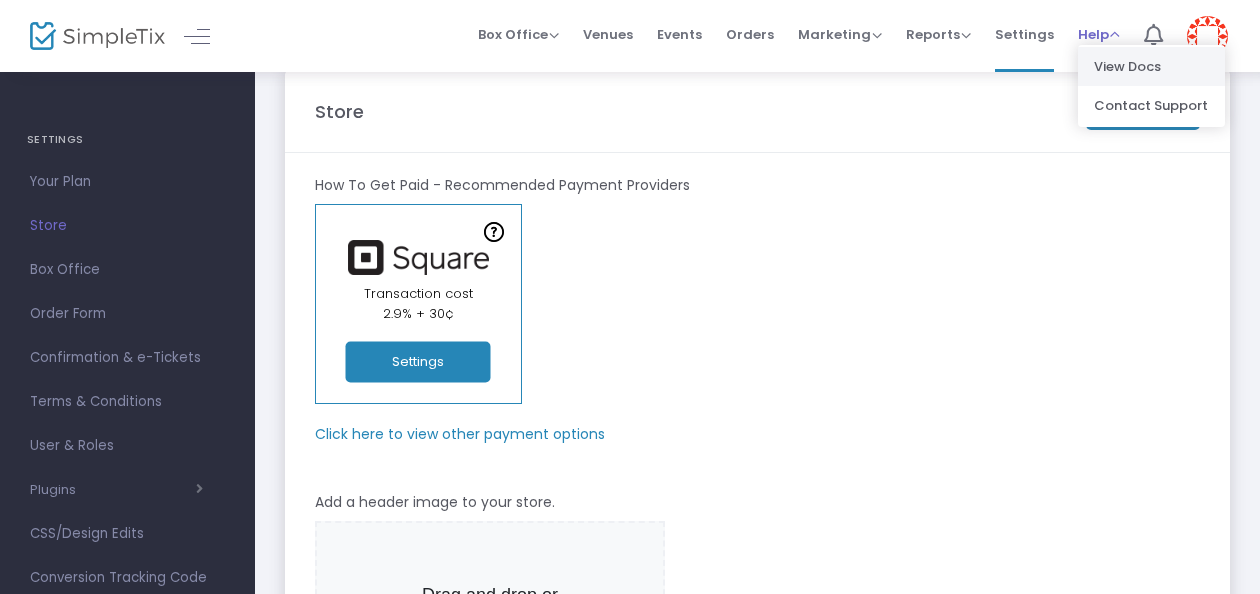 click on "View Docs" at bounding box center (1151, 66) 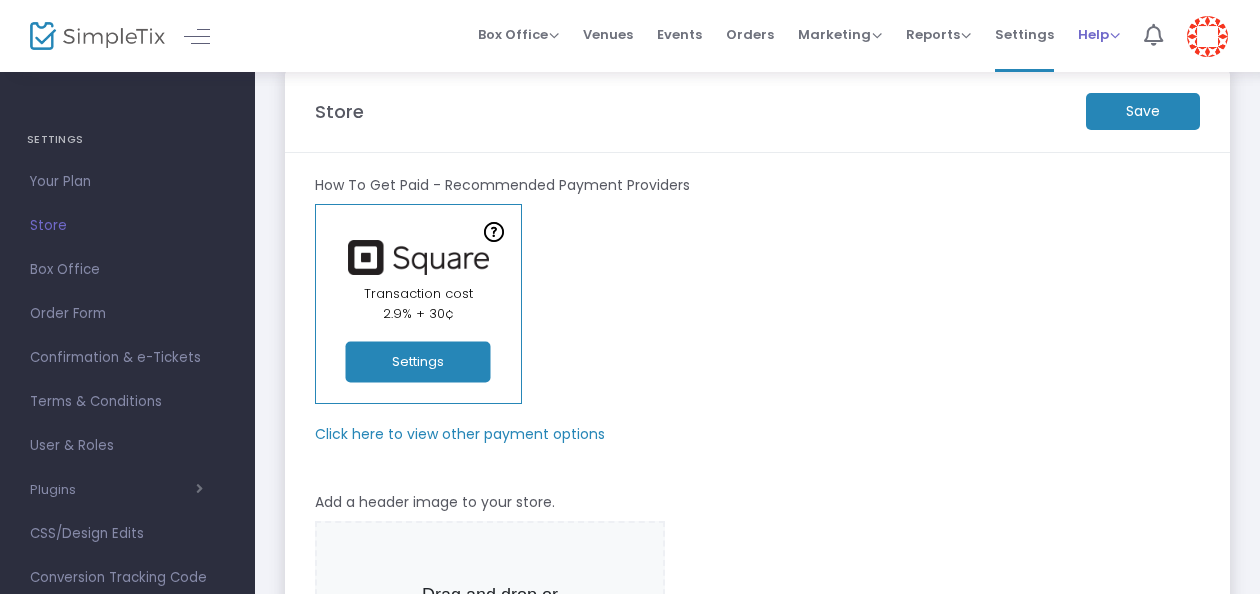 click on "Help" at bounding box center (1099, 34) 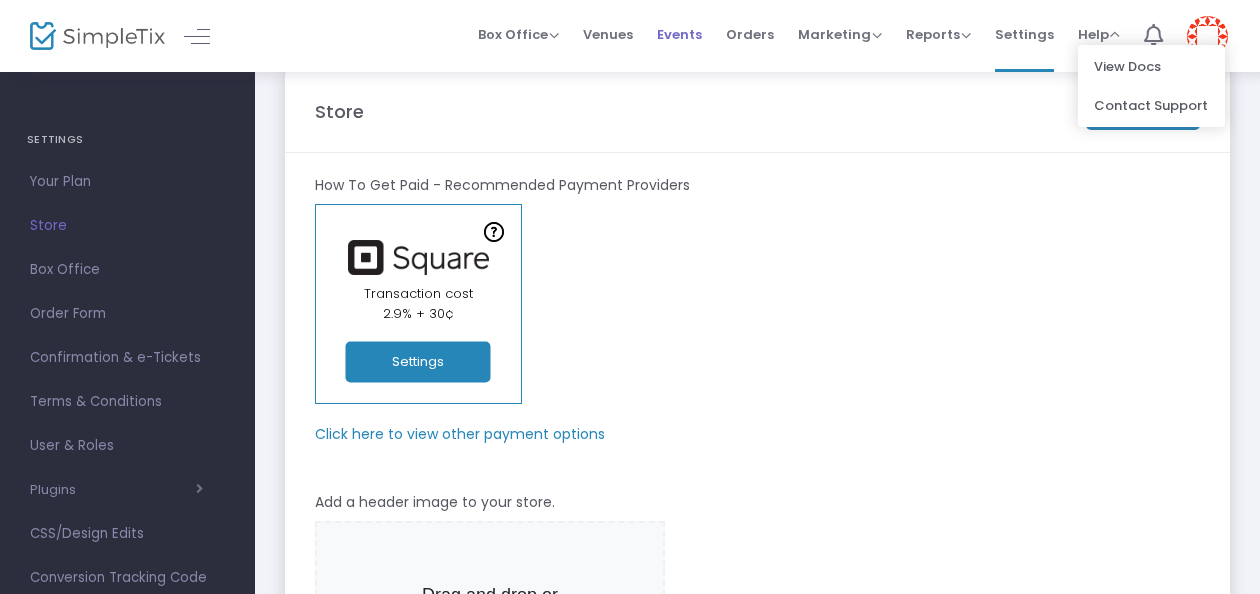 click on "Events" at bounding box center [679, 34] 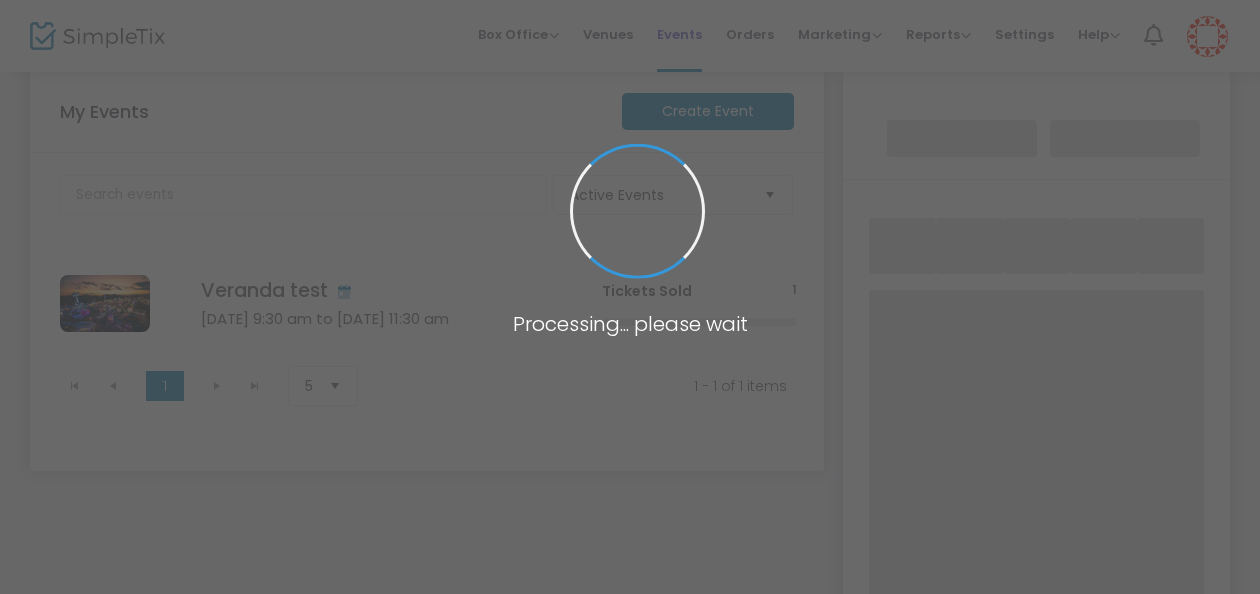 scroll, scrollTop: 245, scrollLeft: 0, axis: vertical 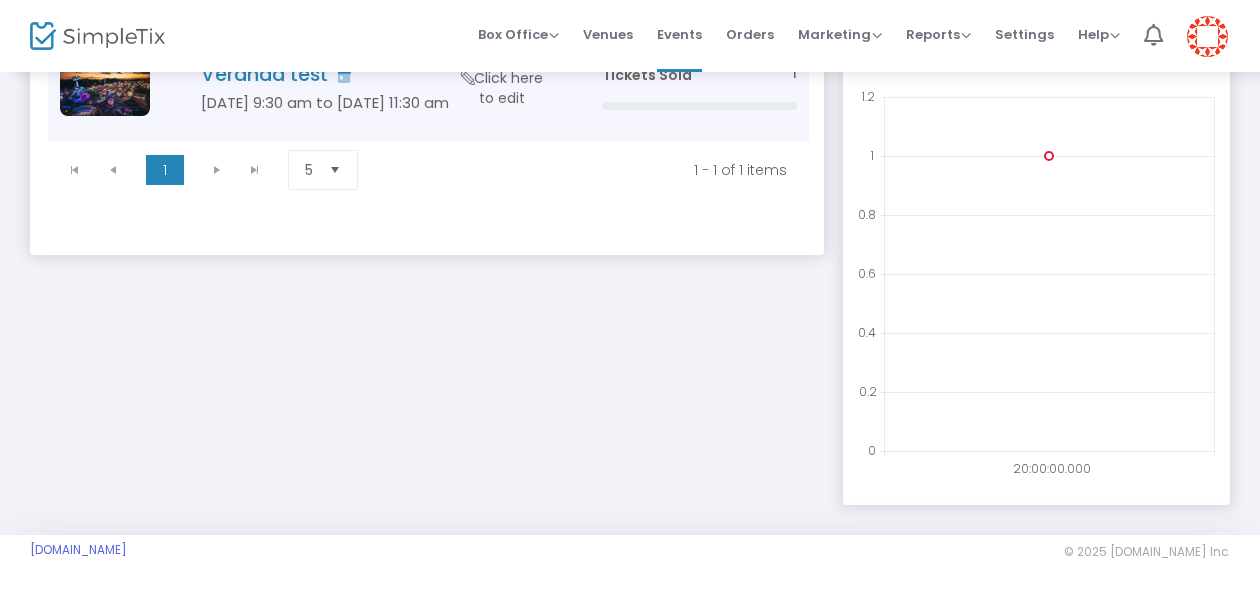 click on "Click here to edit" 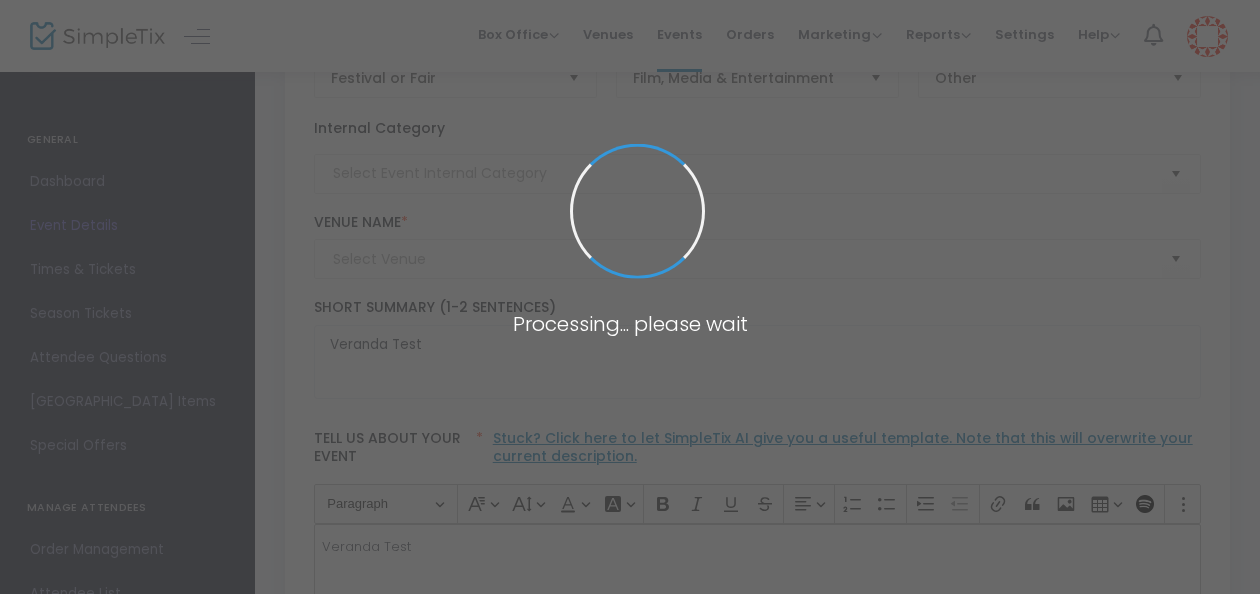 type on "XYZ" 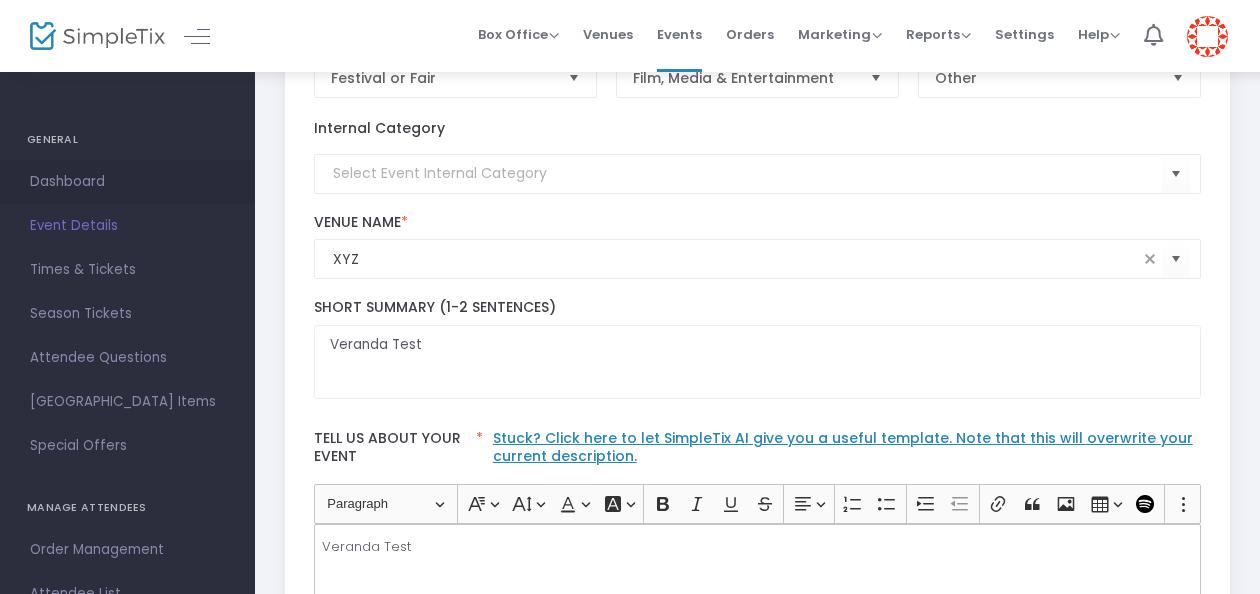 click on "Dashboard" at bounding box center (127, 182) 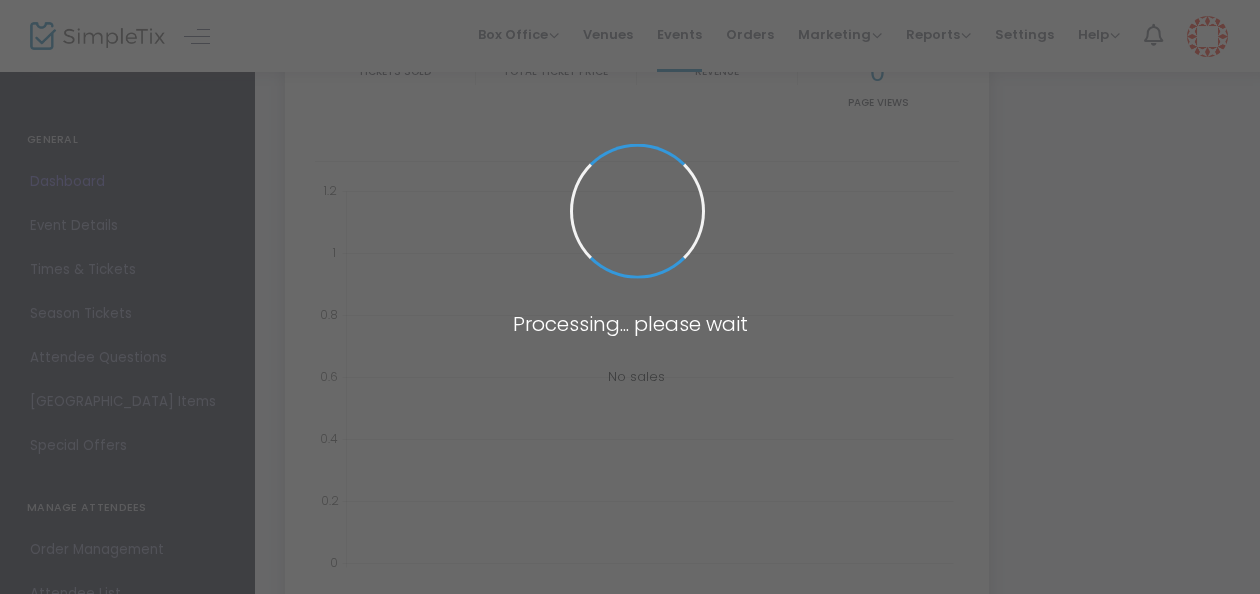type on "https://www.simpletix.com/e/veranda-test-tickets-225970" 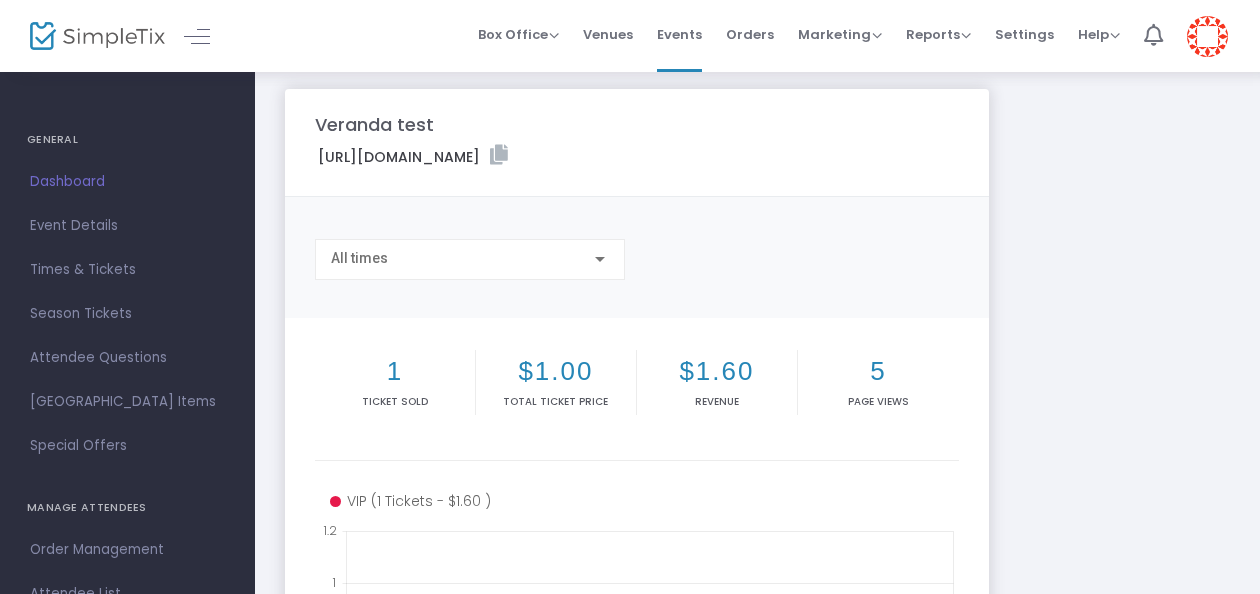scroll, scrollTop: 15, scrollLeft: 0, axis: vertical 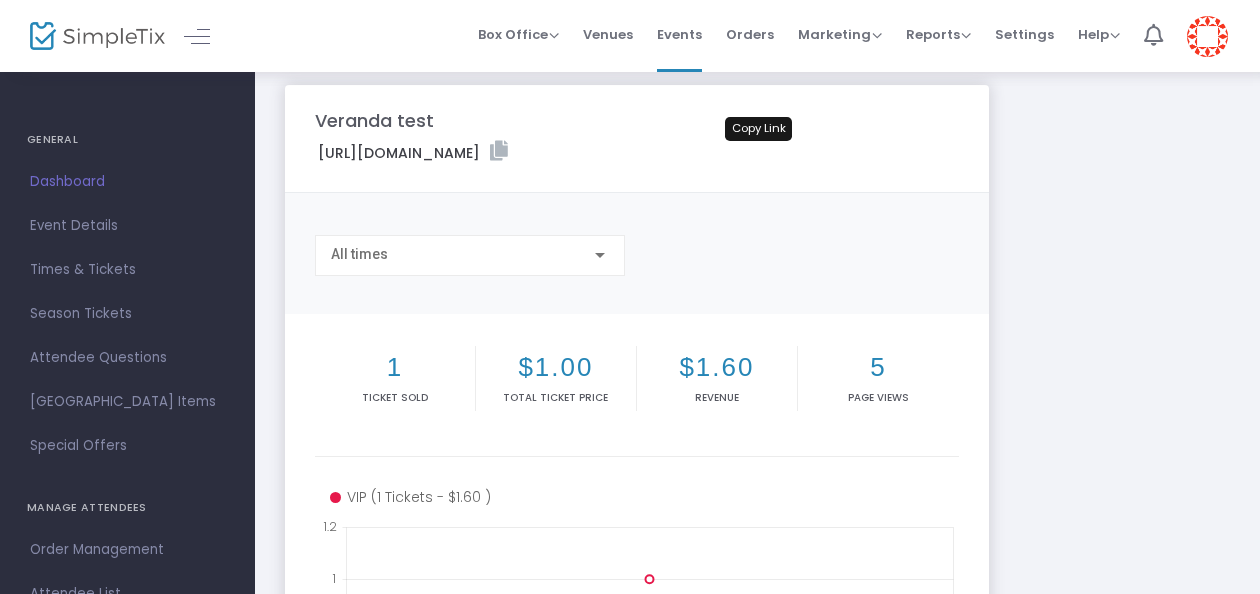 click 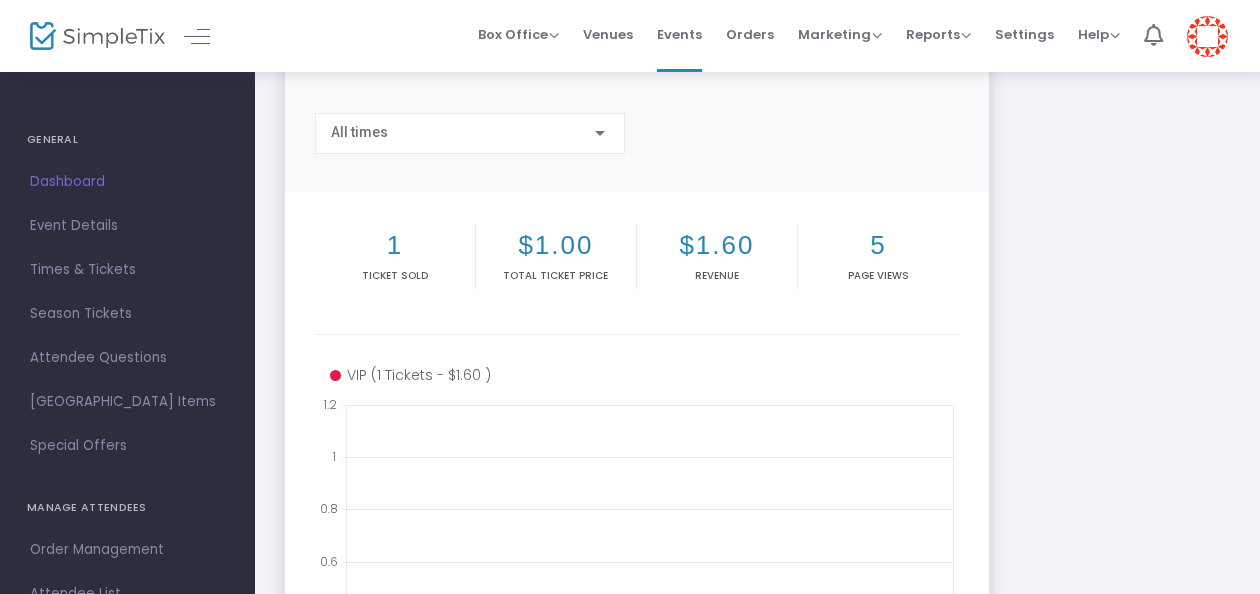 scroll, scrollTop: 262, scrollLeft: 0, axis: vertical 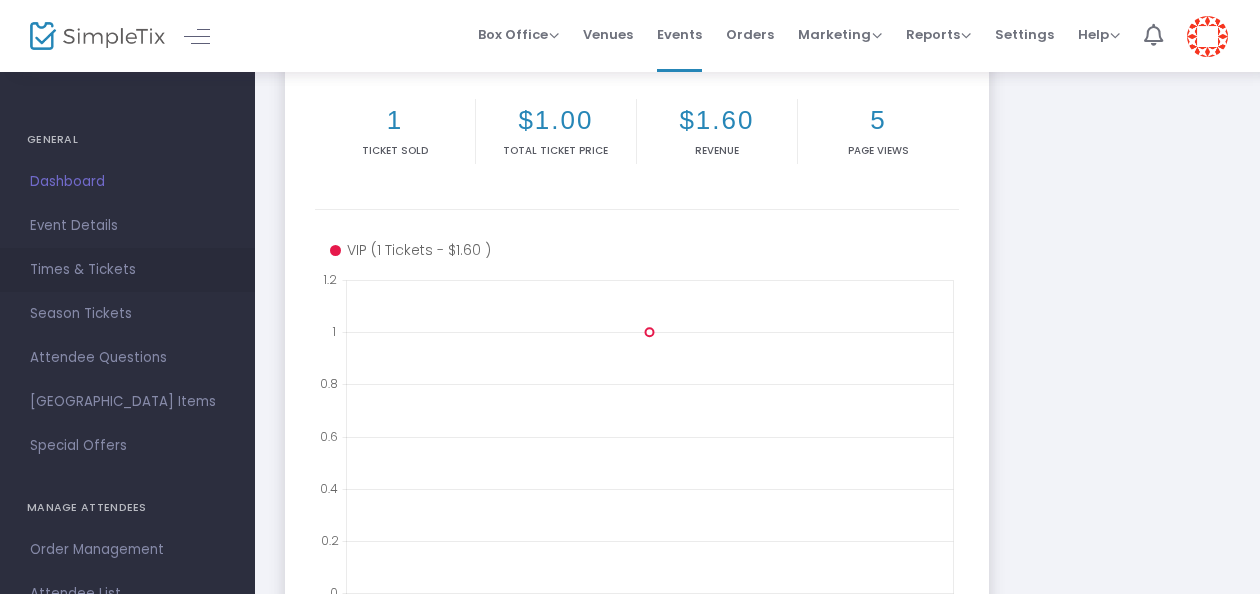 click on "Times & Tickets" at bounding box center [127, 270] 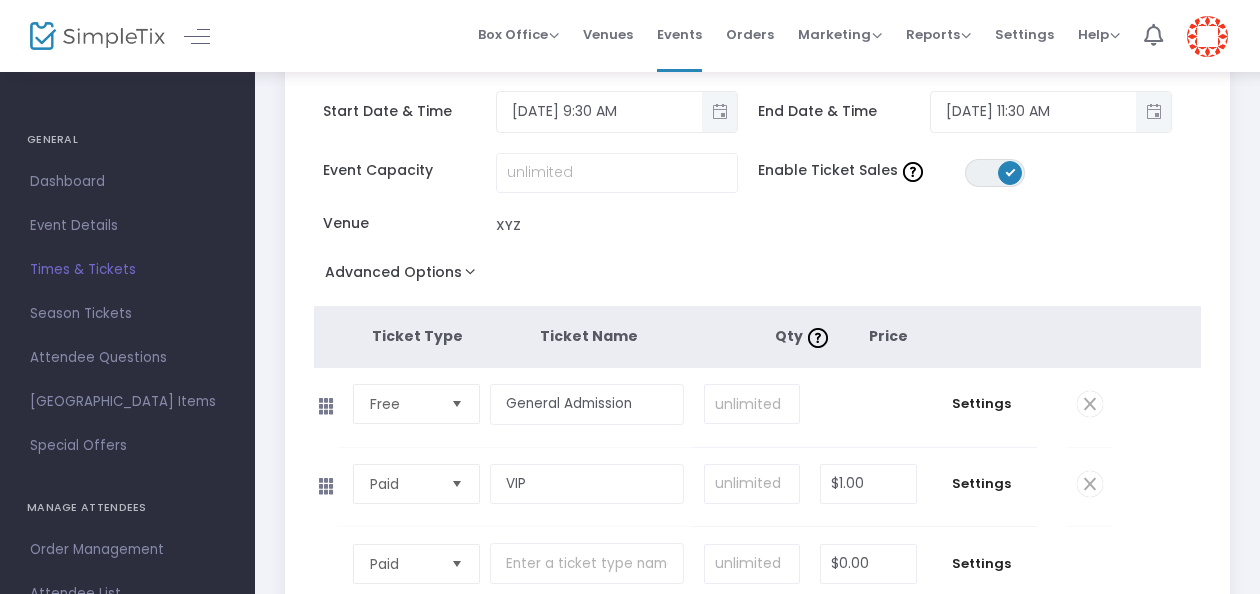 scroll, scrollTop: 106, scrollLeft: 0, axis: vertical 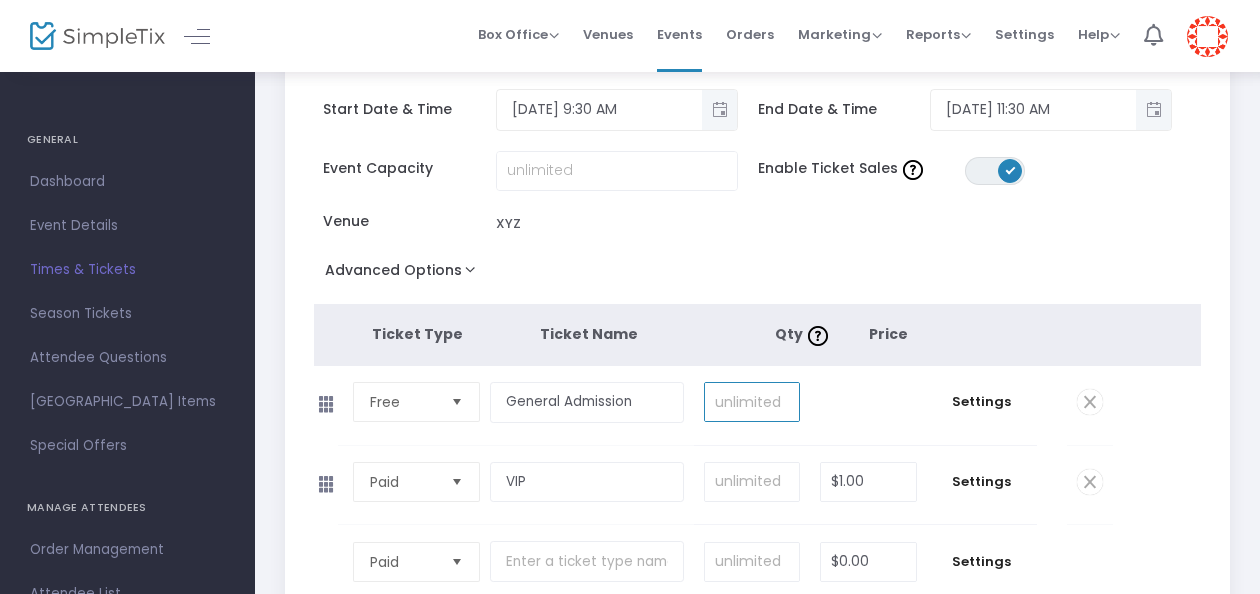 click at bounding box center (752, 402) 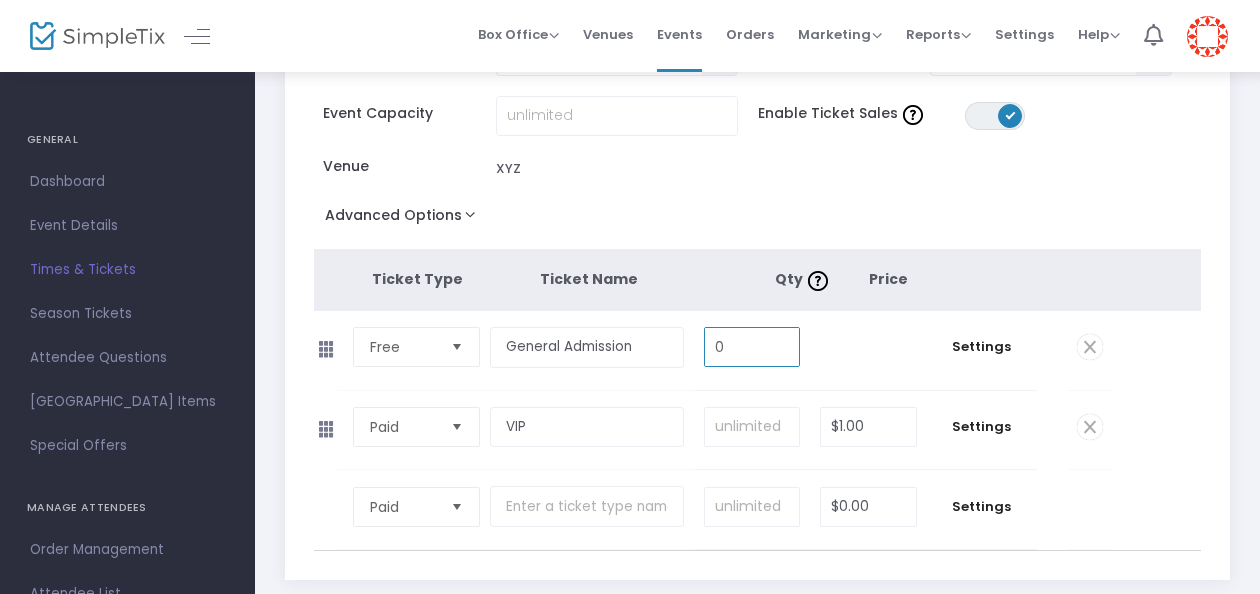 scroll, scrollTop: 227, scrollLeft: 0, axis: vertical 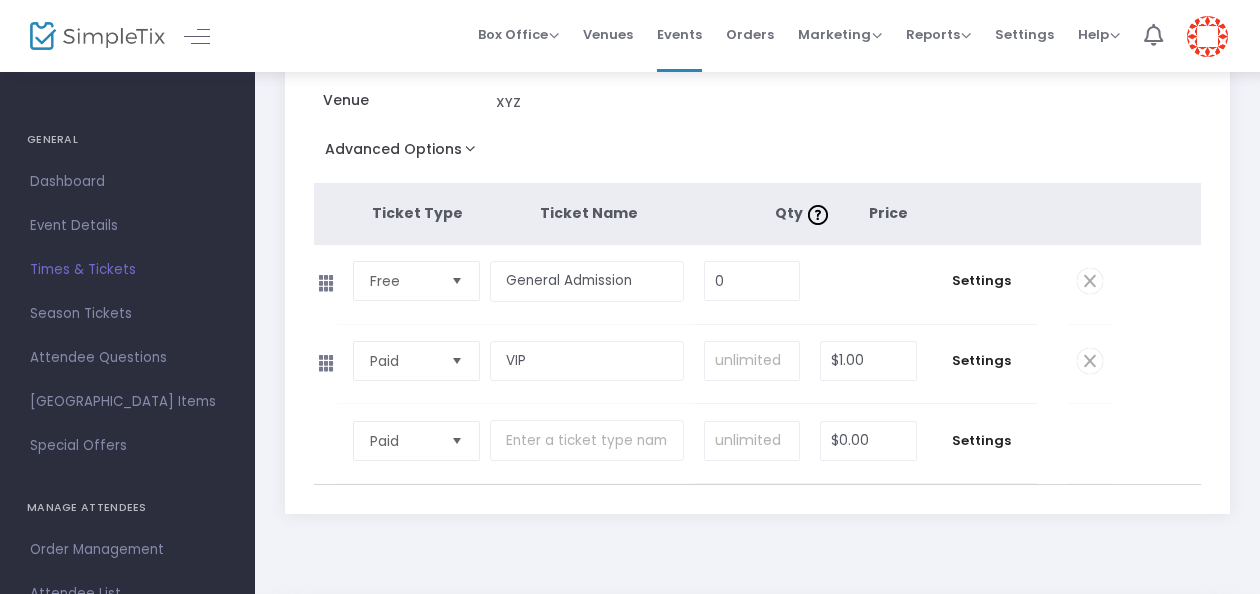 click on "$0.00" 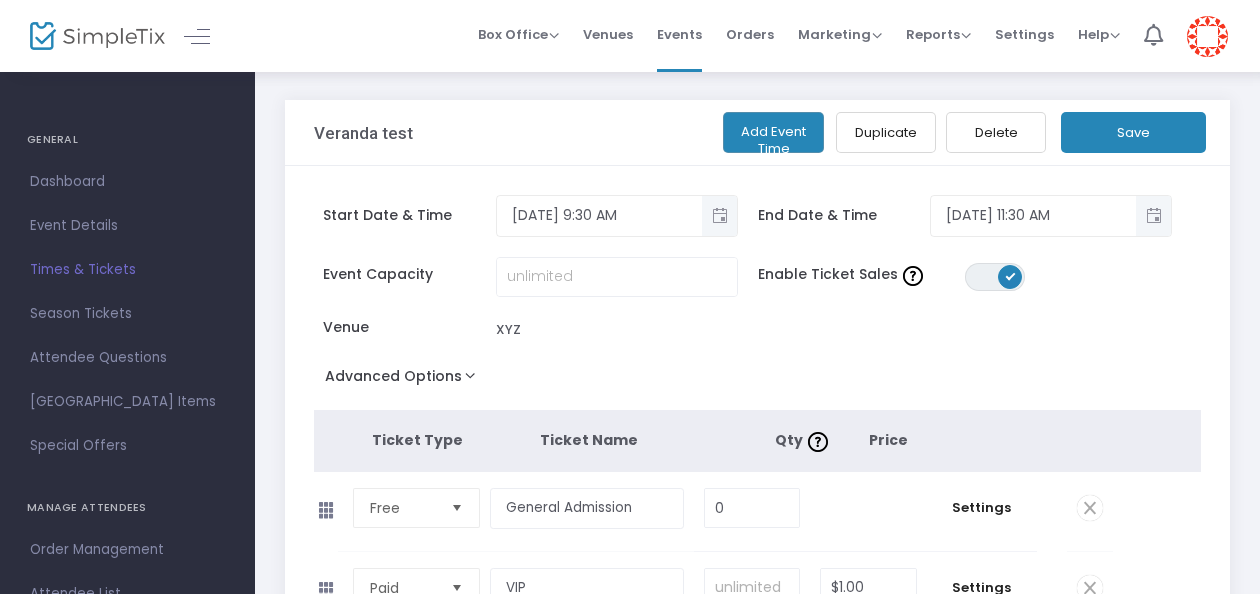 scroll, scrollTop: 300, scrollLeft: 0, axis: vertical 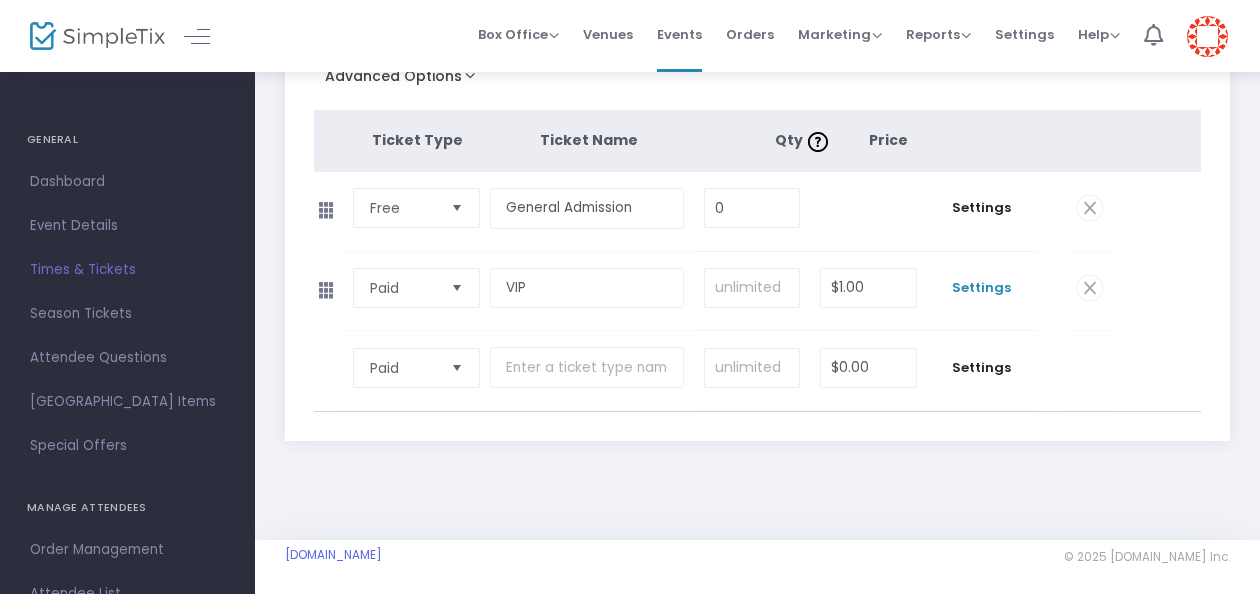 click on "Settings" at bounding box center (982, 288) 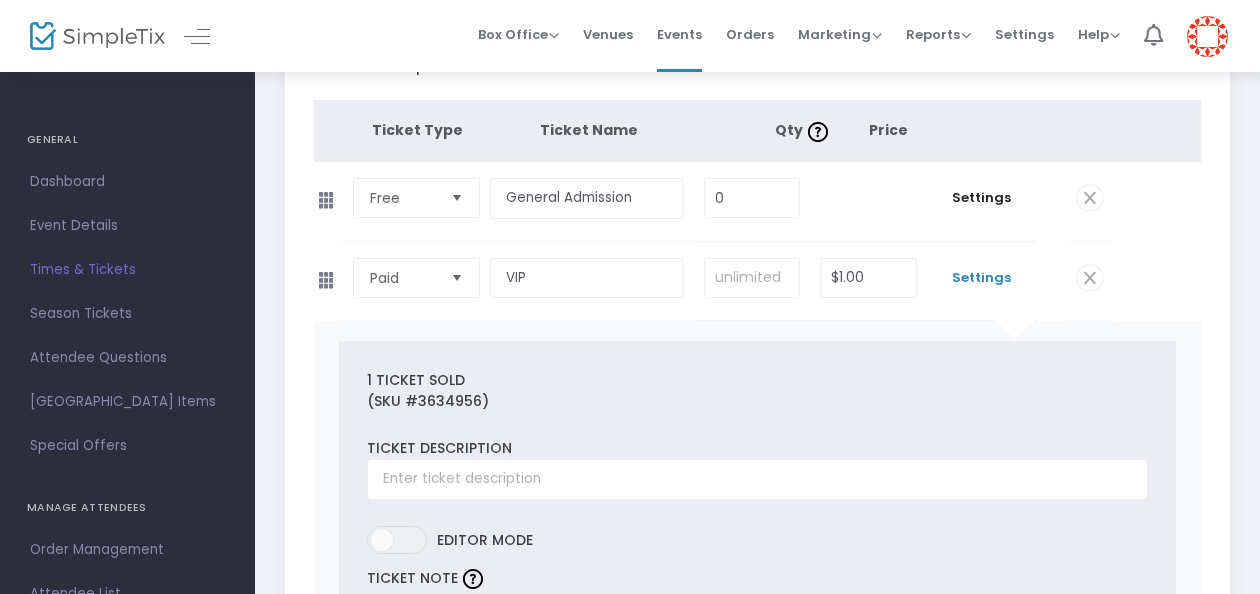 scroll, scrollTop: 290, scrollLeft: 0, axis: vertical 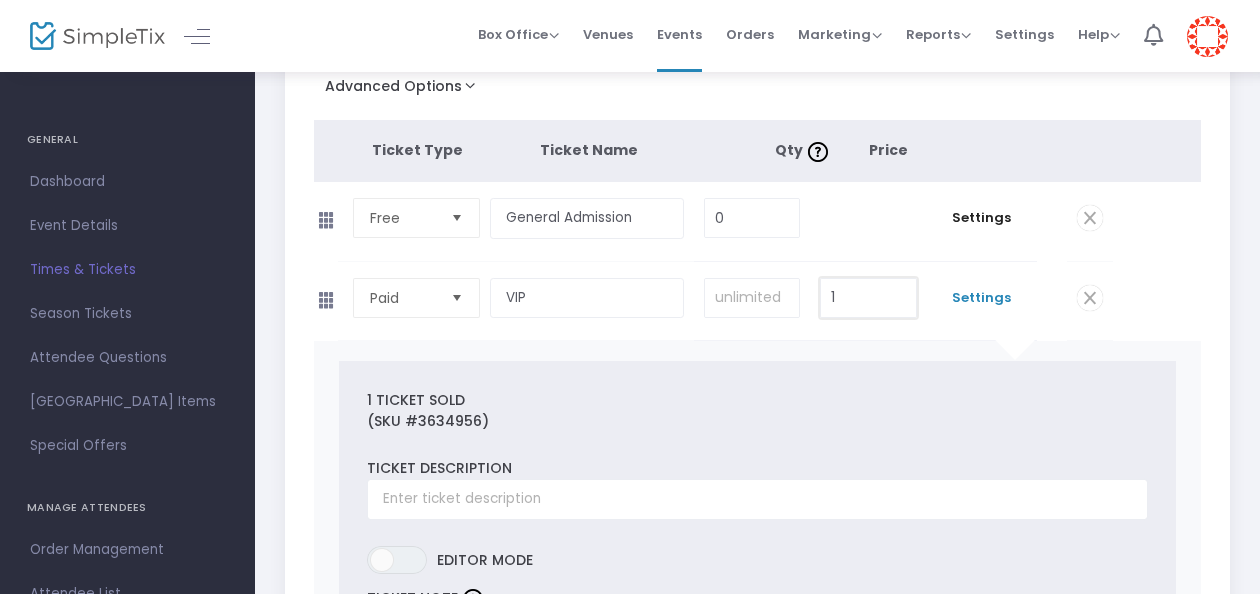 click on "1" at bounding box center [868, 298] 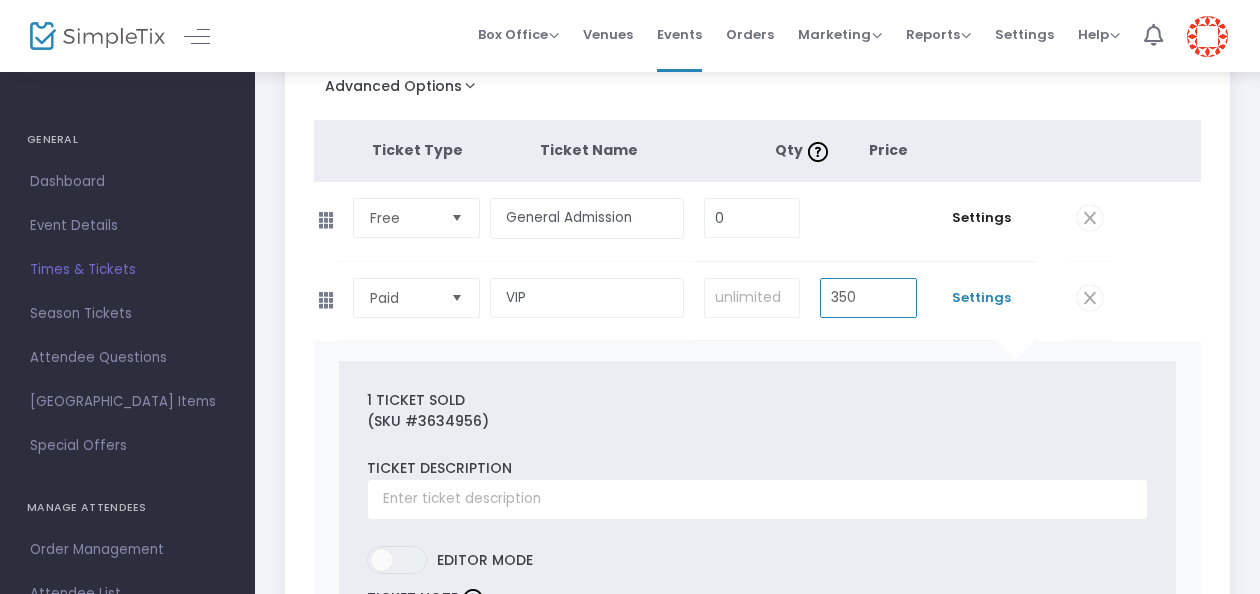 type on "$350.00" 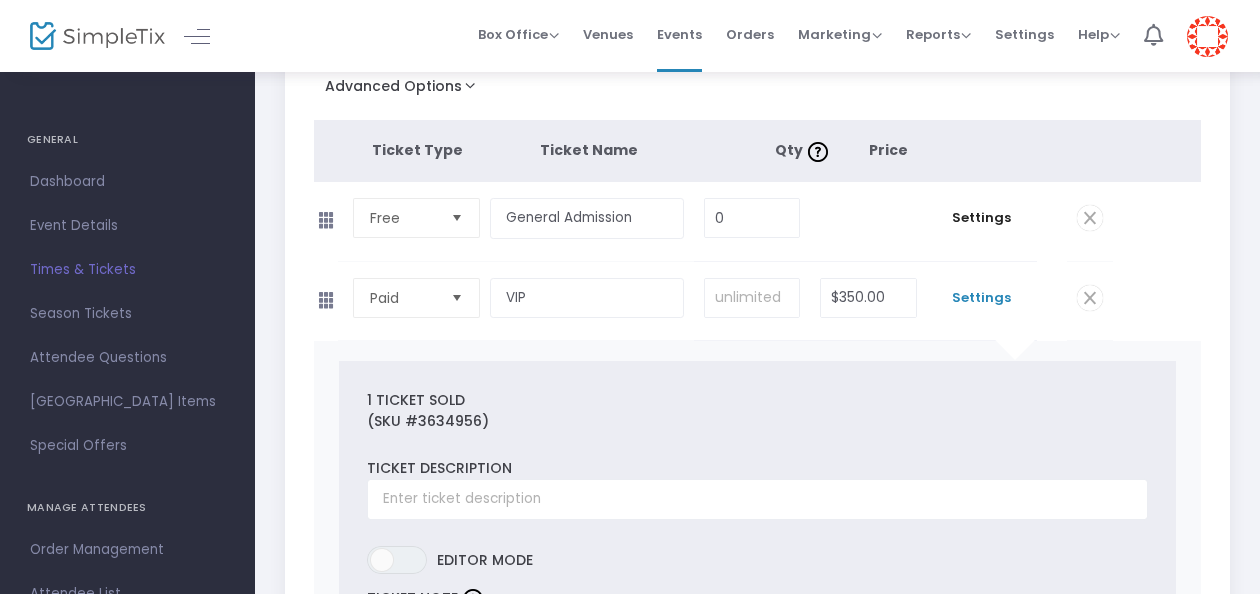 click on "1 Ticket sold (SKU #3634956) Ticket Description  Required.  ON OFF Editor mode TICKET NOTE Ticket can be purchased  By Attendees and Staff Minimum tickets per order 0  Value should be between 0 to 1000..  Maximum tickets per order 10  Value should not be less than Min Tickets and not exceed than 1000.  Do you want to charge your ticket buyers a service fee?   Absorb fee: Ticketing fees will be deducted from your ticket revenue    Pass ticketing fees and credit card processing fees to the buyer   The fee will be $18.78     Charge a custom fee When should ticket sales start?   Start ticket sales immediately   Specific Date   Start ticket sales a specific number of days before the event   Start ticket sales a specific number of days and hours before the event When should ticket sales for this ticket type end?    End online ticket sales at the start of the scheduled event   End online ticket sales at the end of the scheduled event   Specific Date     Hide ticket when it is not on sale    Yes   No" at bounding box center [758, 959] 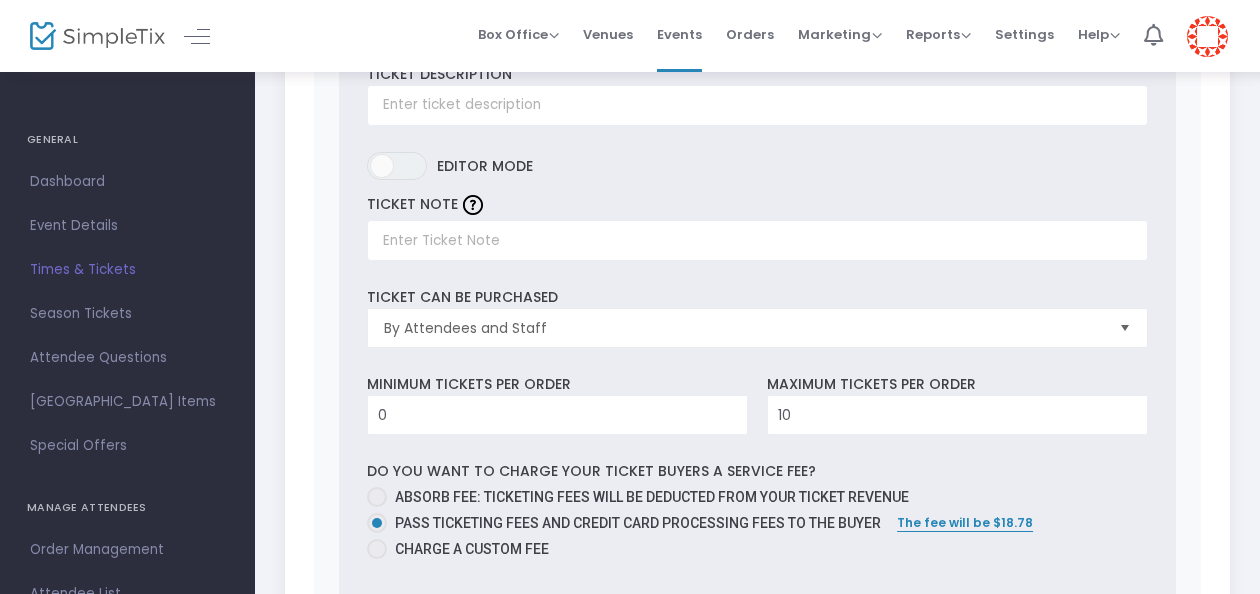 scroll, scrollTop: 736, scrollLeft: 0, axis: vertical 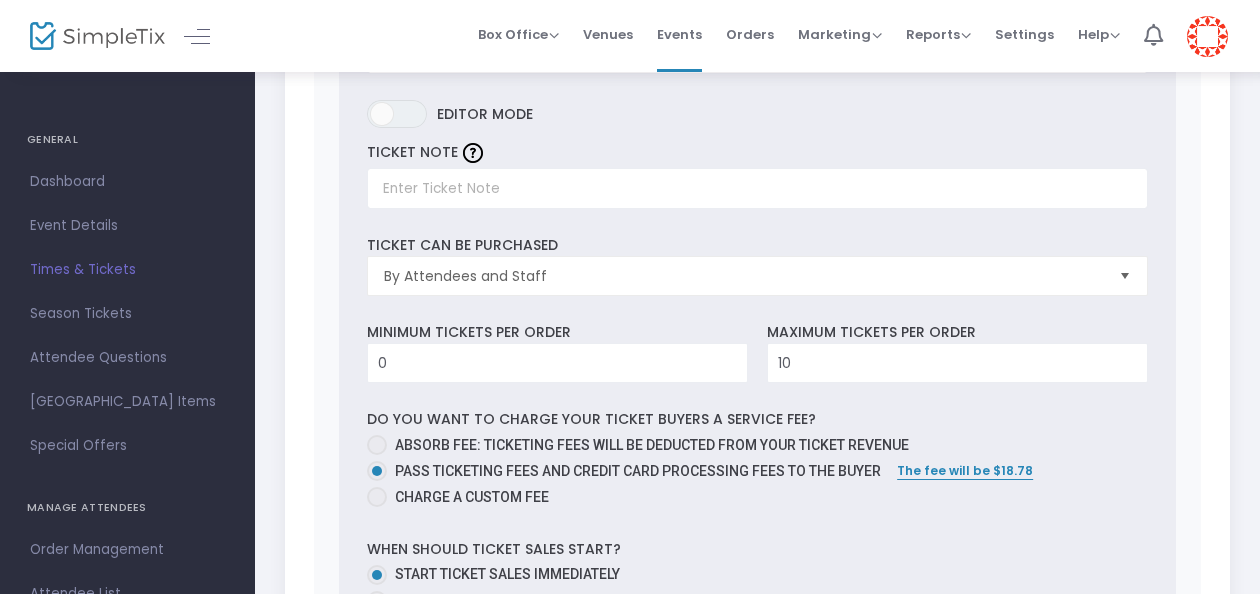 click on "The fee will be $18.78" at bounding box center [965, 470] 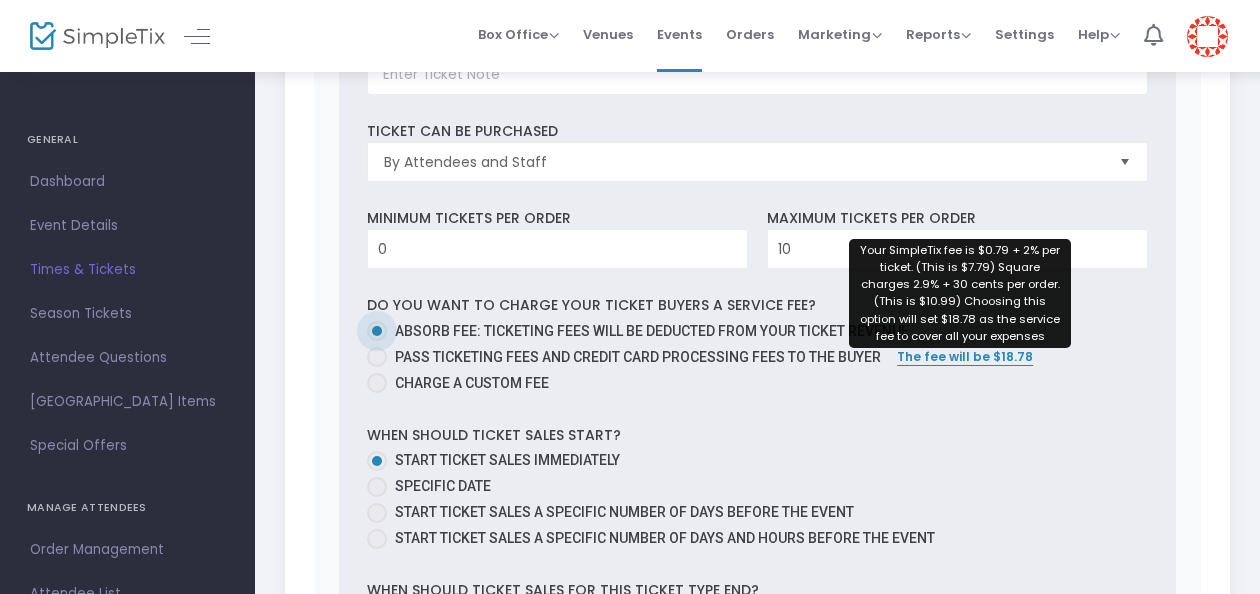 scroll, scrollTop: 854, scrollLeft: 0, axis: vertical 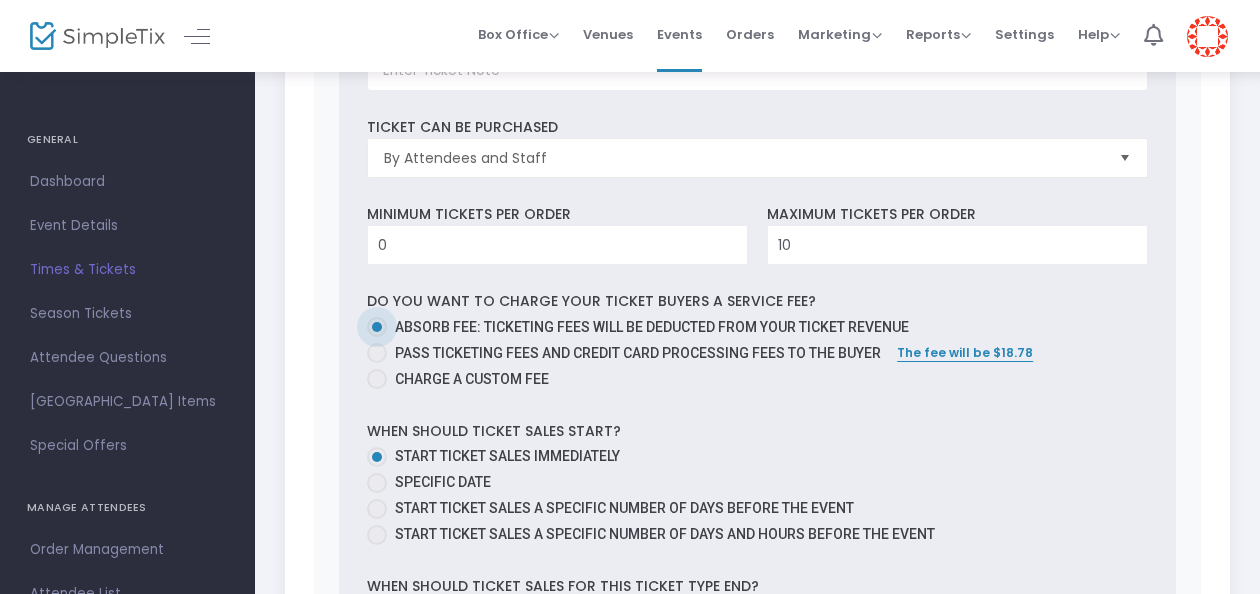 click on "The fee will be $18.78" at bounding box center (965, 352) 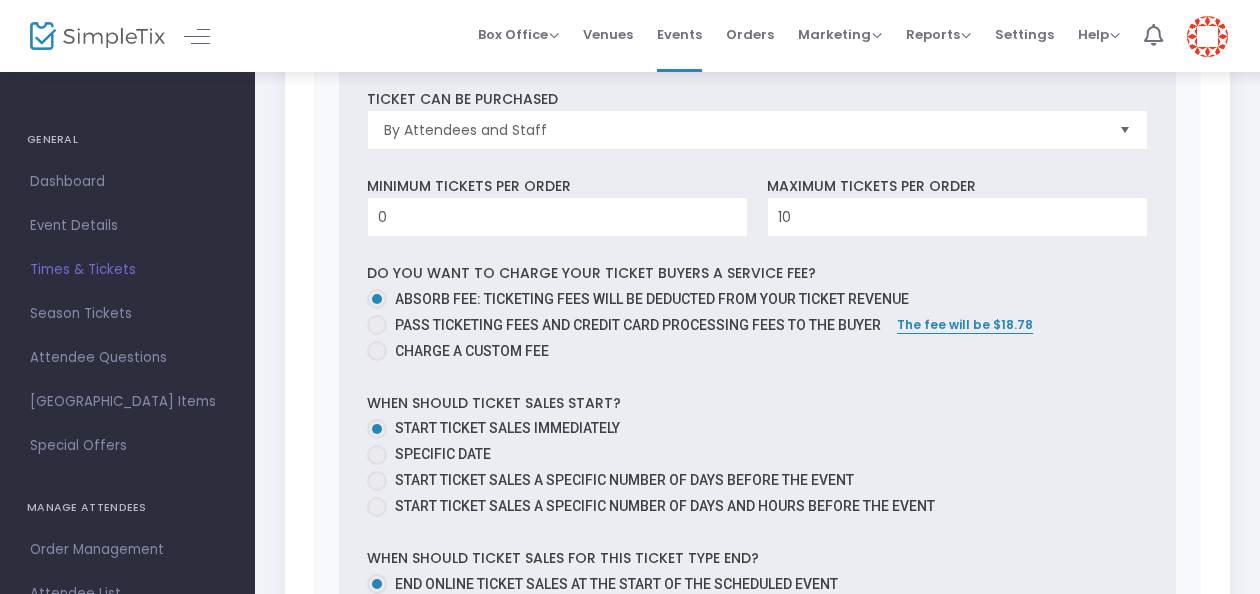 scroll, scrollTop: 884, scrollLeft: 0, axis: vertical 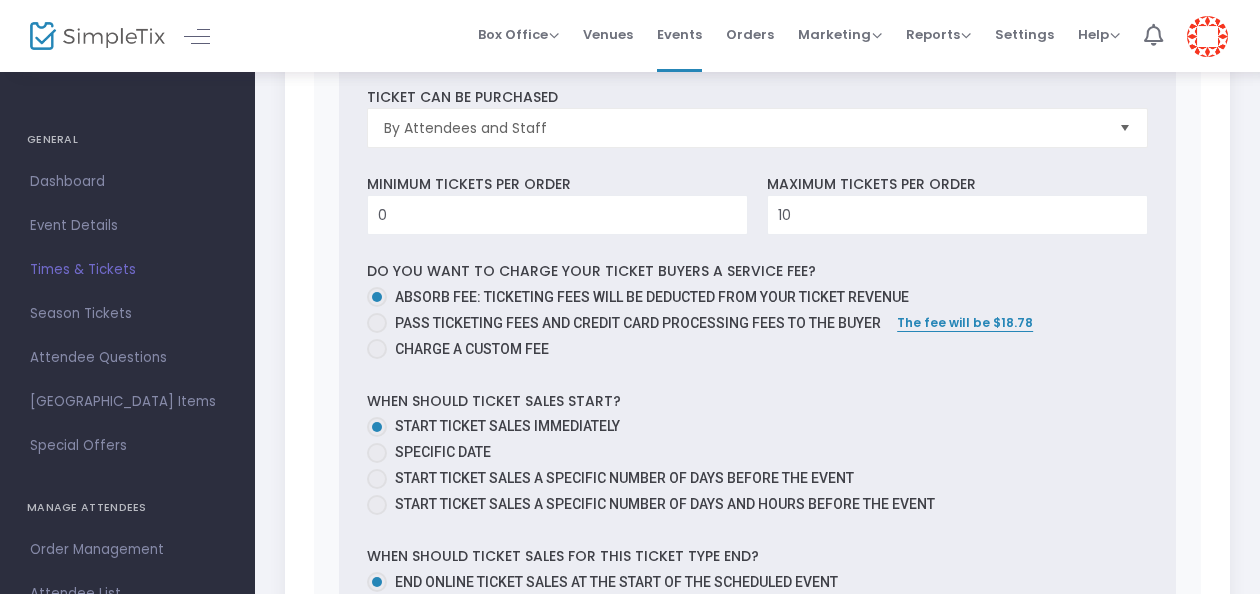 click on "Specific Date" at bounding box center (443, 452) 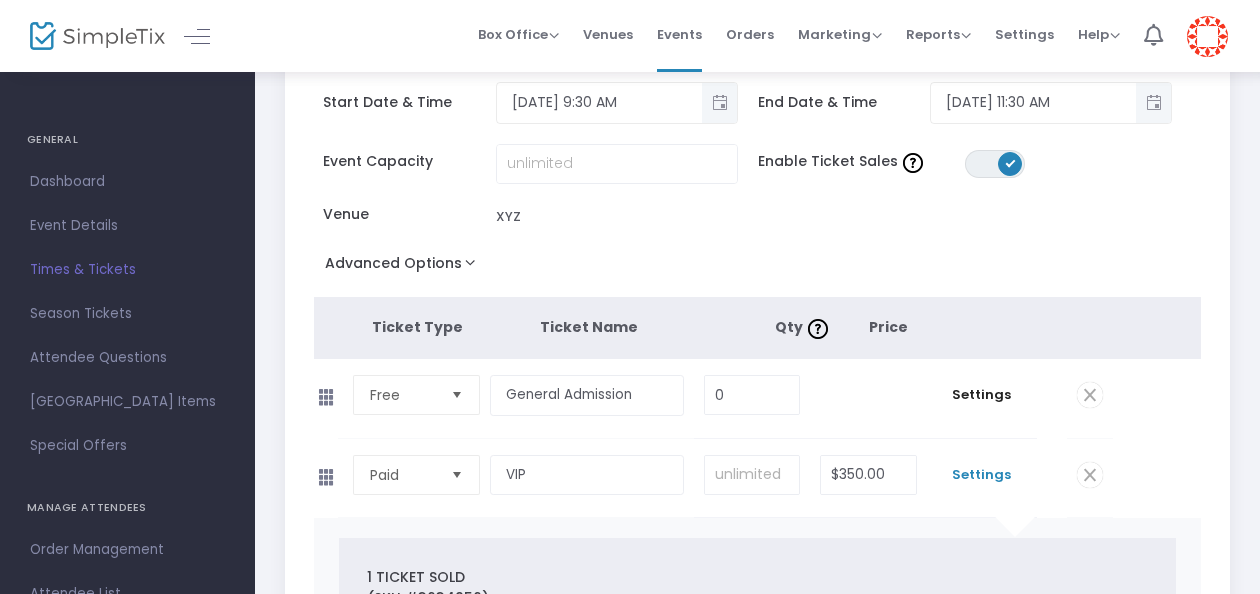 scroll, scrollTop: 114, scrollLeft: 0, axis: vertical 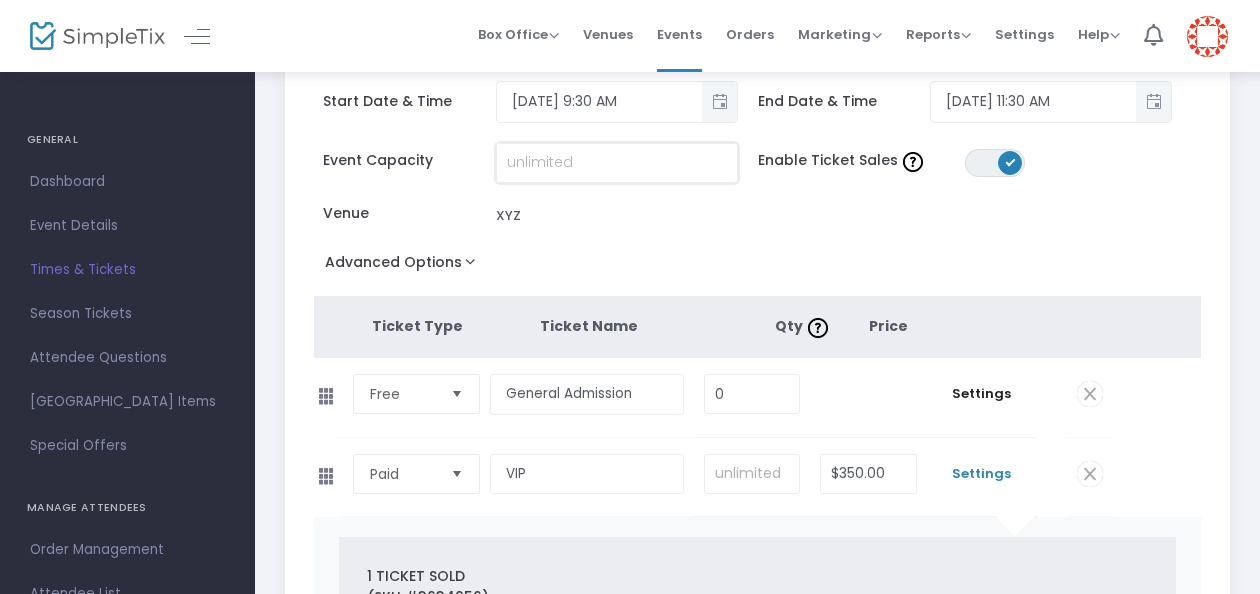 click at bounding box center [617, 163] 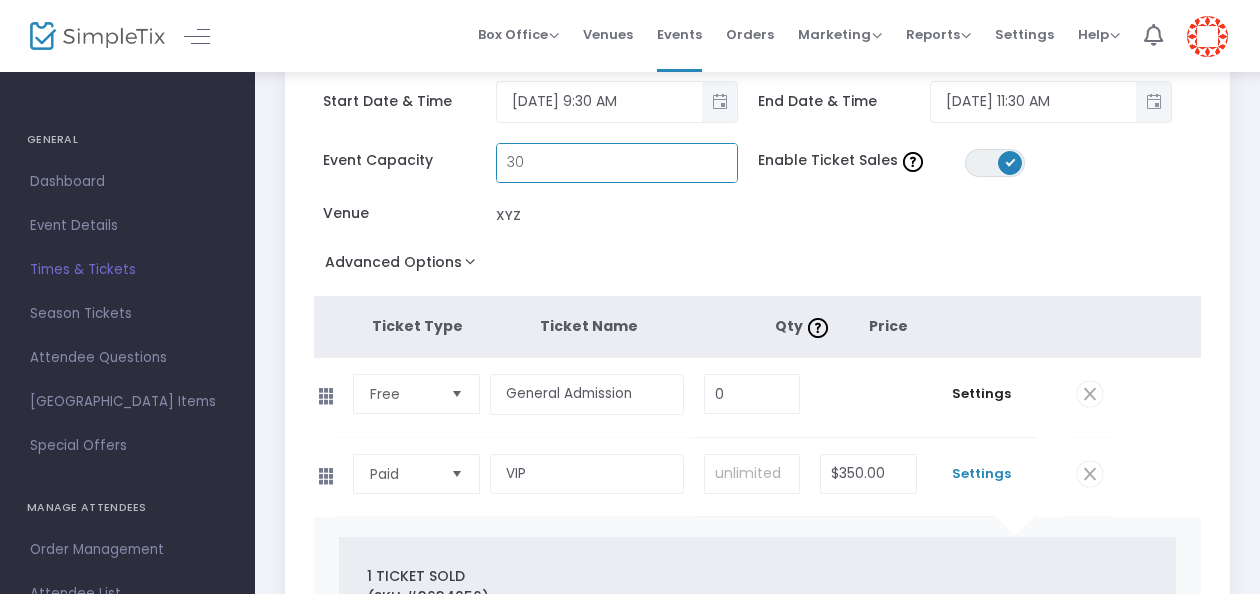 type on "30" 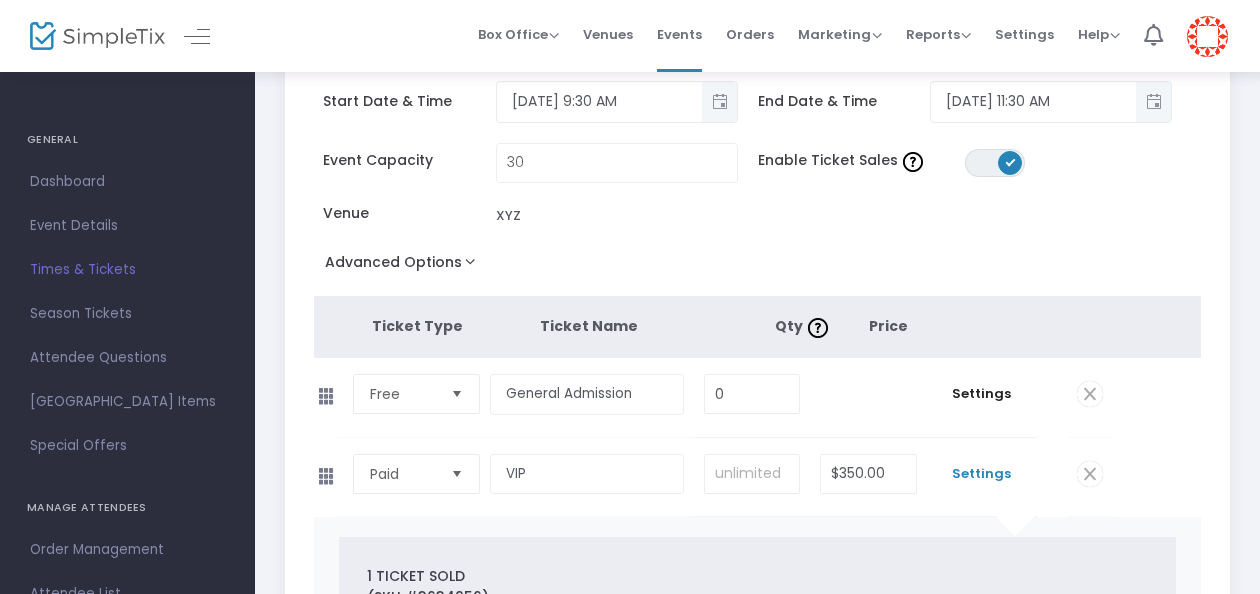 click on "Settings" at bounding box center (982, 474) 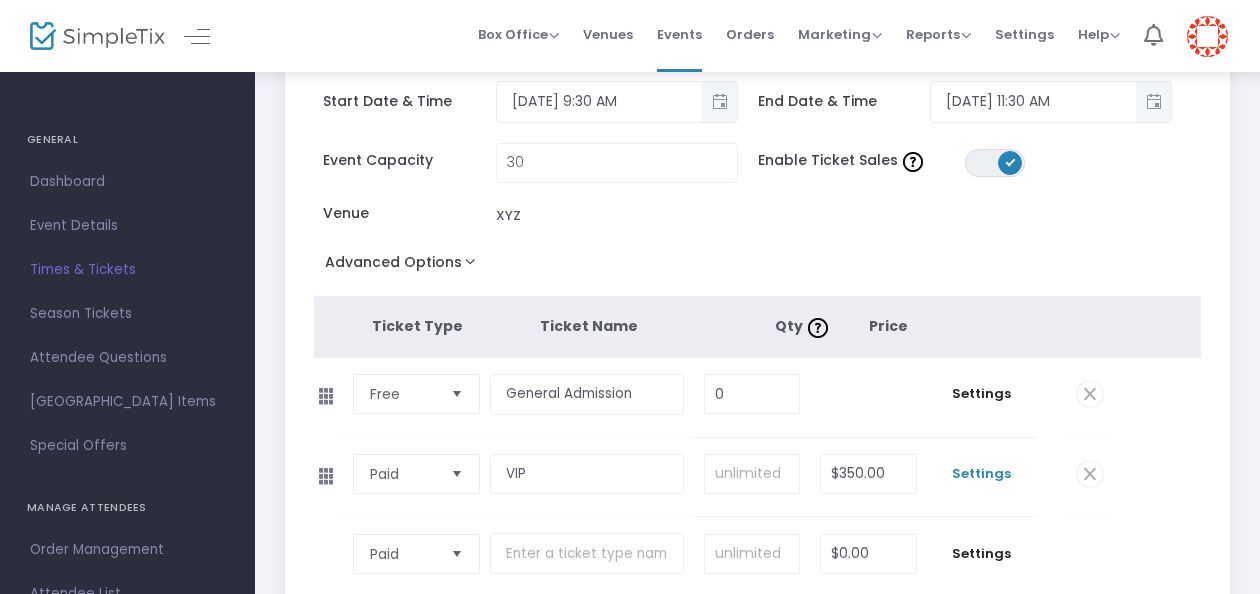 click on "Settings" at bounding box center (982, 474) 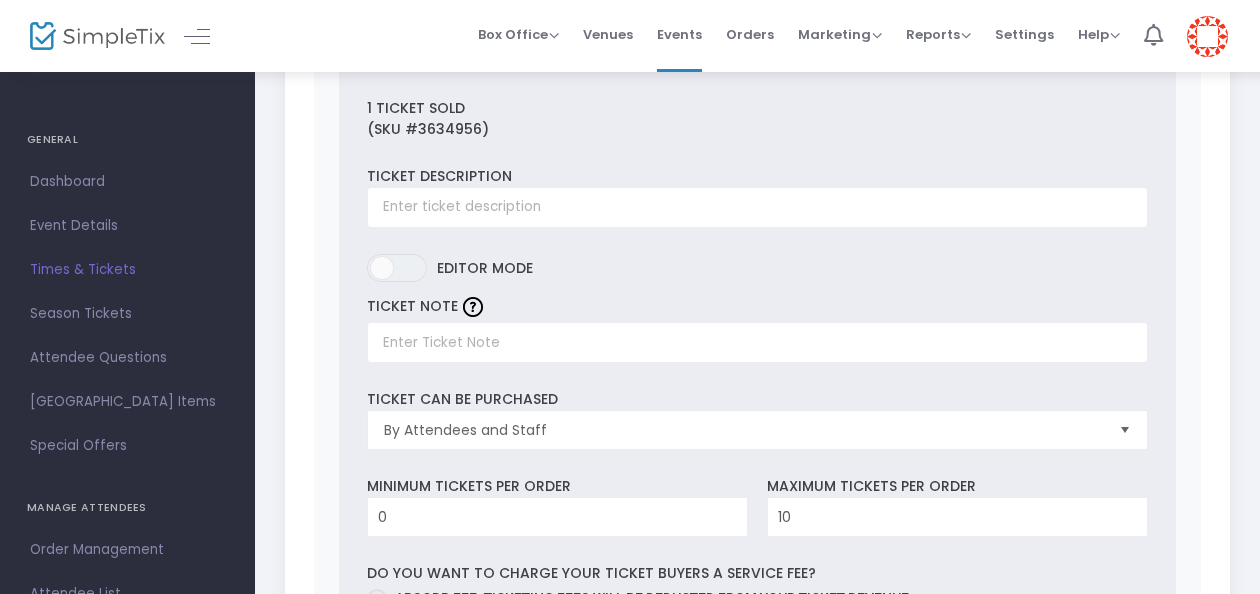 scroll, scrollTop: 587, scrollLeft: 0, axis: vertical 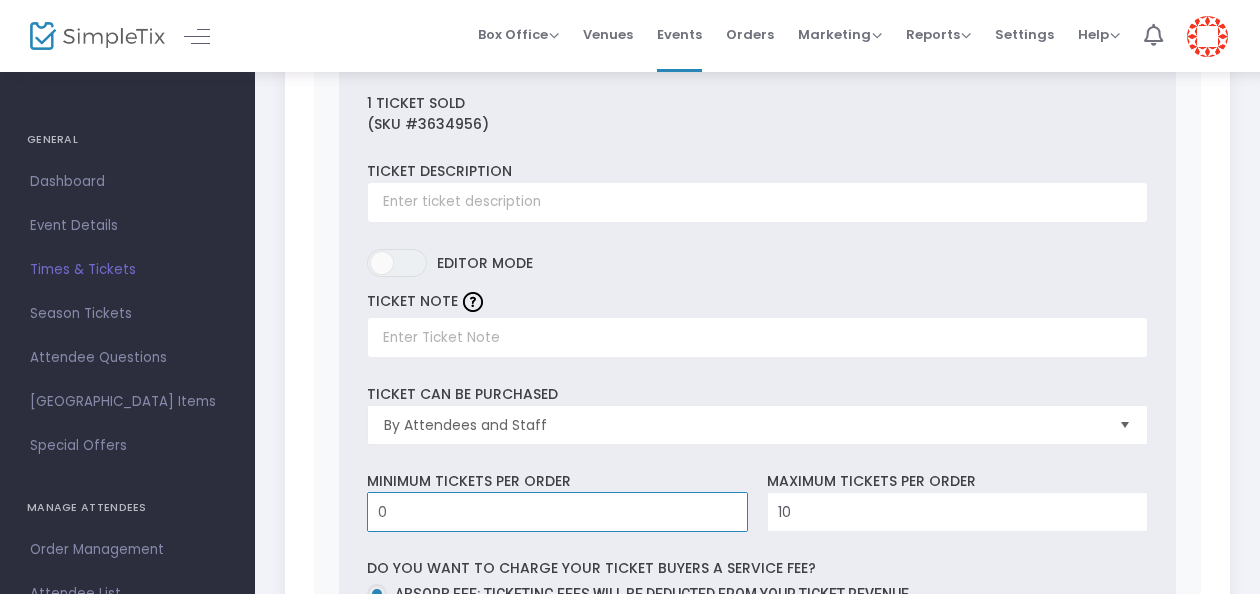 click on "0" at bounding box center (557, 512) 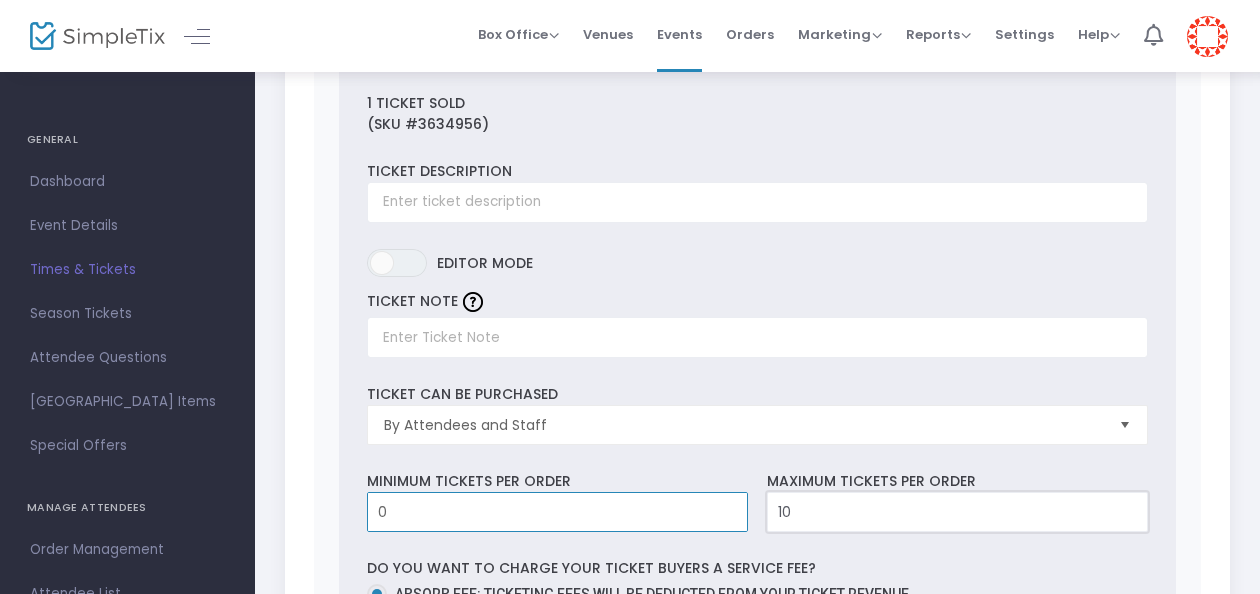 click on "10" at bounding box center [957, 512] 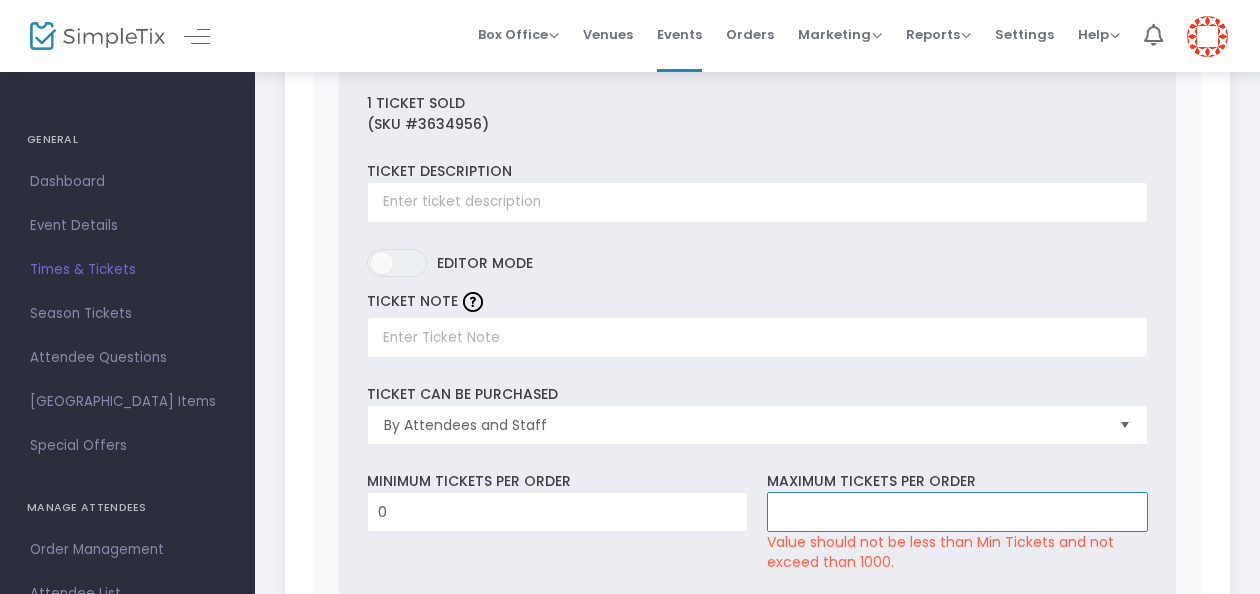 type on "2" 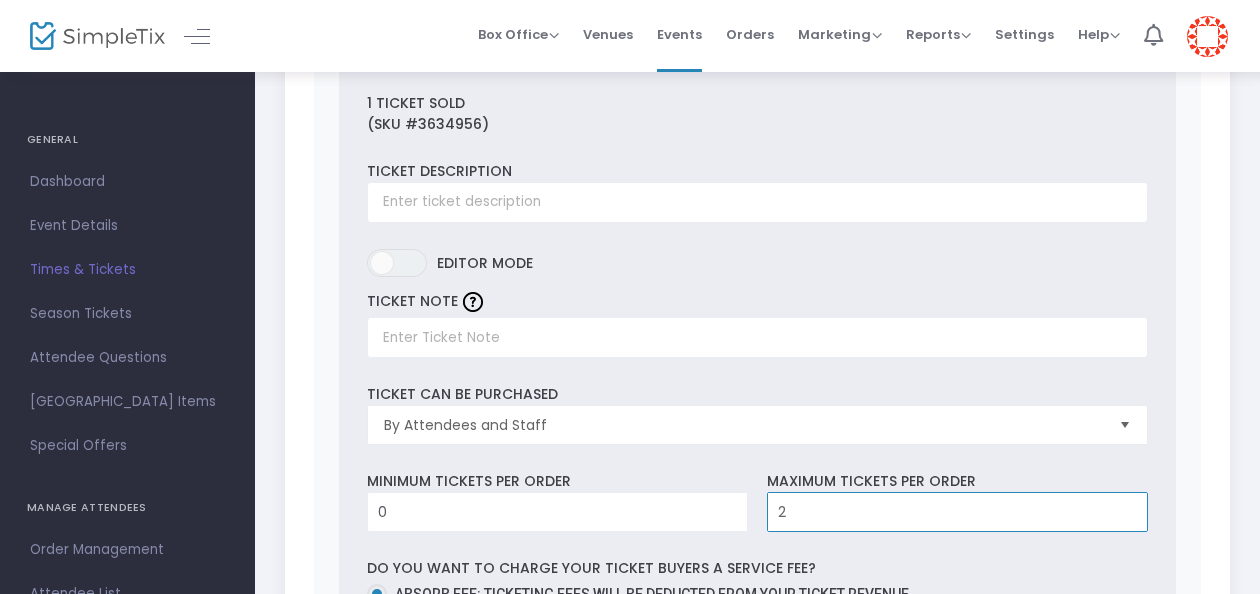 type on "2" 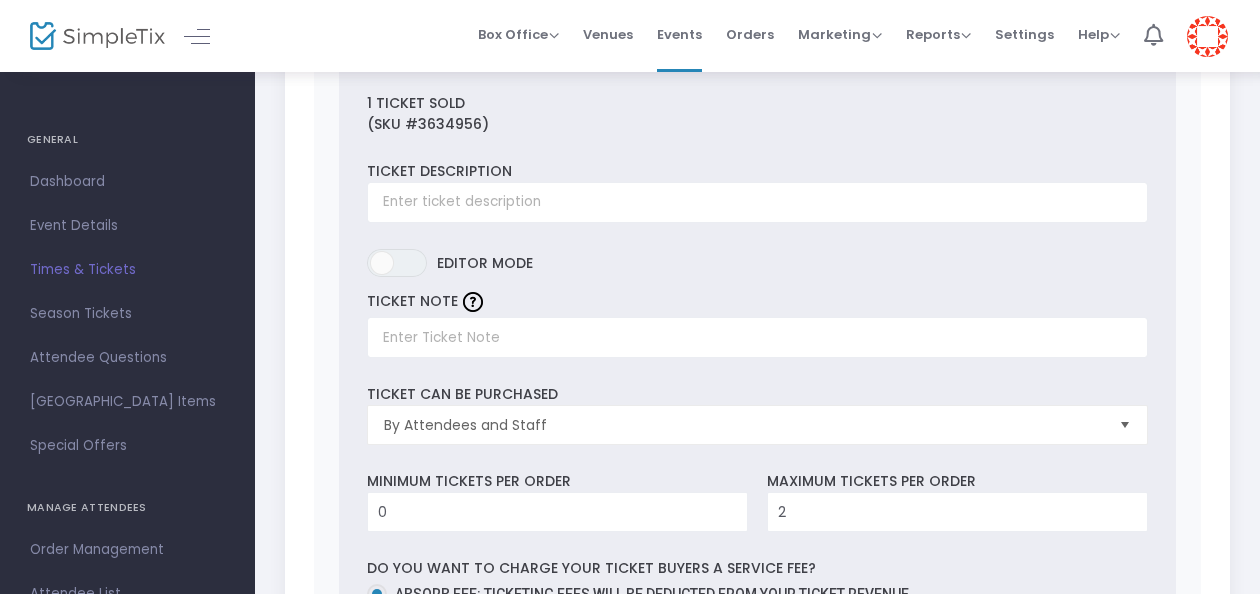 click on "1 Ticket sold (SKU #3634956) Ticket Description  Required.  ON OFF Editor mode TICKET NOTE Ticket can be purchased  By Attendees and Staff Minimum tickets per order 0  Value should be between 0 to 1000..  Maximum tickets per order 2  Value should not be less than Min Tickets and not exceed than 1000.  Do you want to charge your ticket buyers a service fee?   Absorb fee: Ticketing fees will be deducted from your ticket revenue    Pass ticketing fees and credit card processing fees to the buyer   The fee will be $18.78     Charge a custom fee When should ticket sales start?   Start ticket sales immediately   Specific Date  Required.   Required.  US Eastern  Time   Start ticket sales a specific number of days before the event   Start ticket sales a specific number of days and hours before the event When should ticket sales for this ticket type end?    End online ticket sales at the start of the scheduled event   End online ticket sales at the end of the scheduled event   Specific Date       Yes" at bounding box center [758, 704] 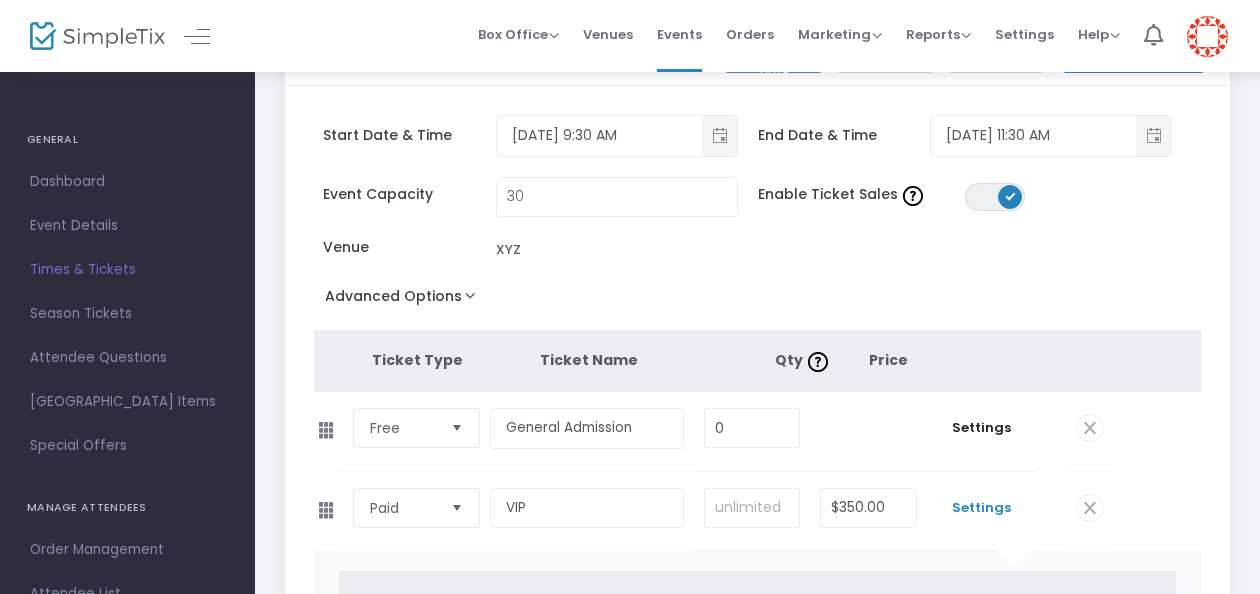 scroll, scrollTop: 79, scrollLeft: 0, axis: vertical 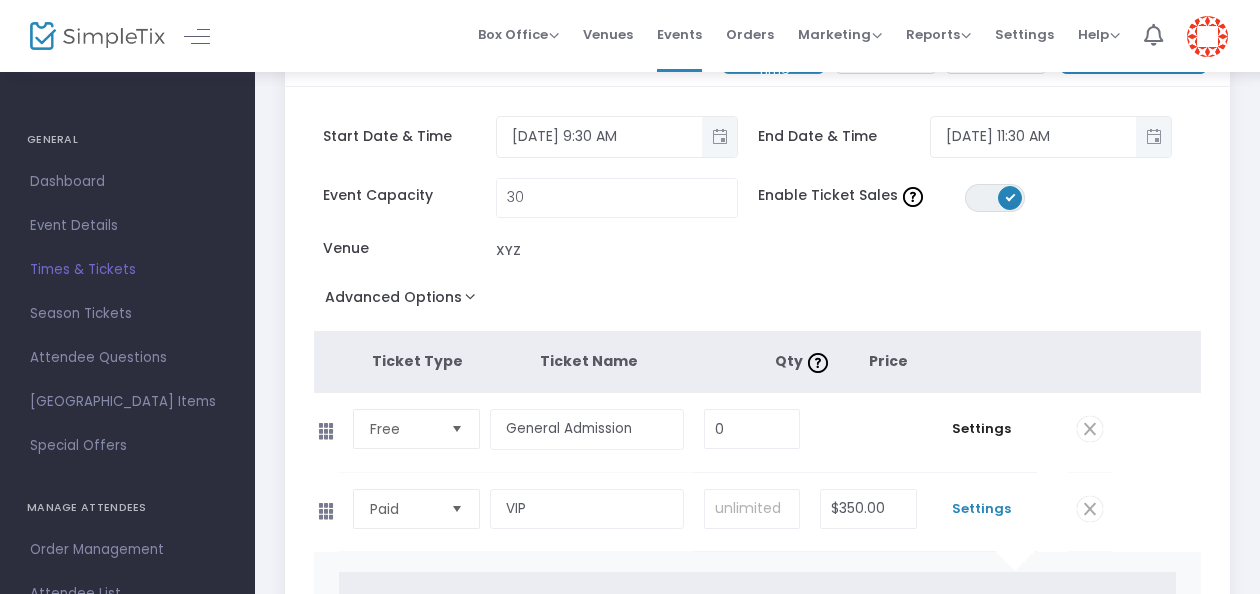 click on "Venue  XYZ" 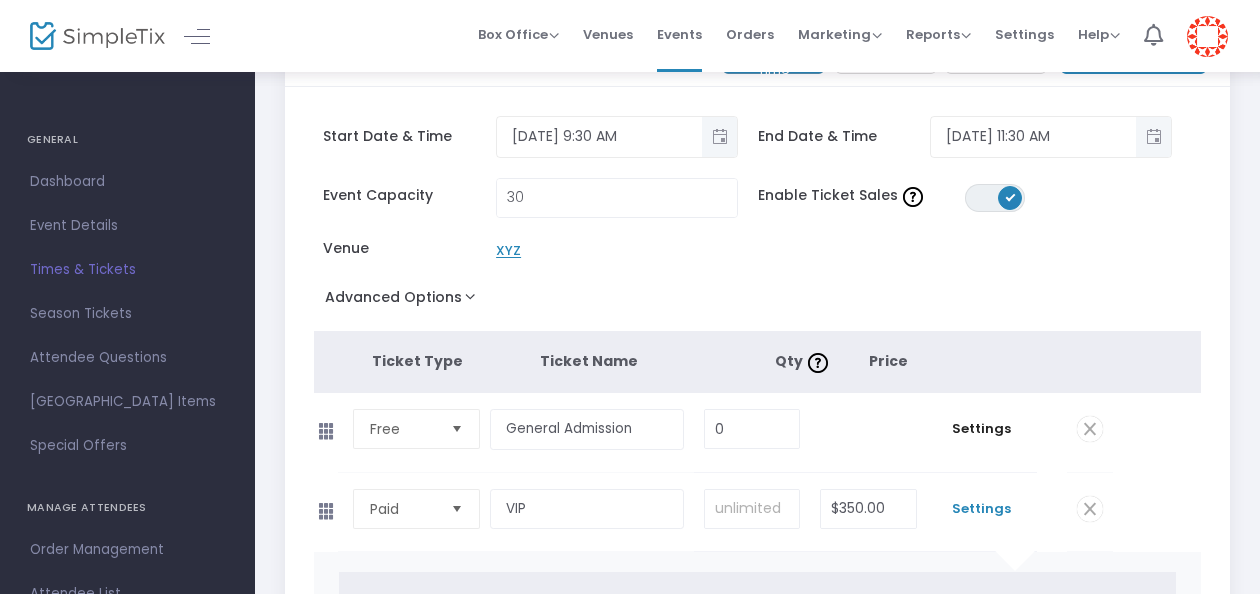 click on "XYZ" 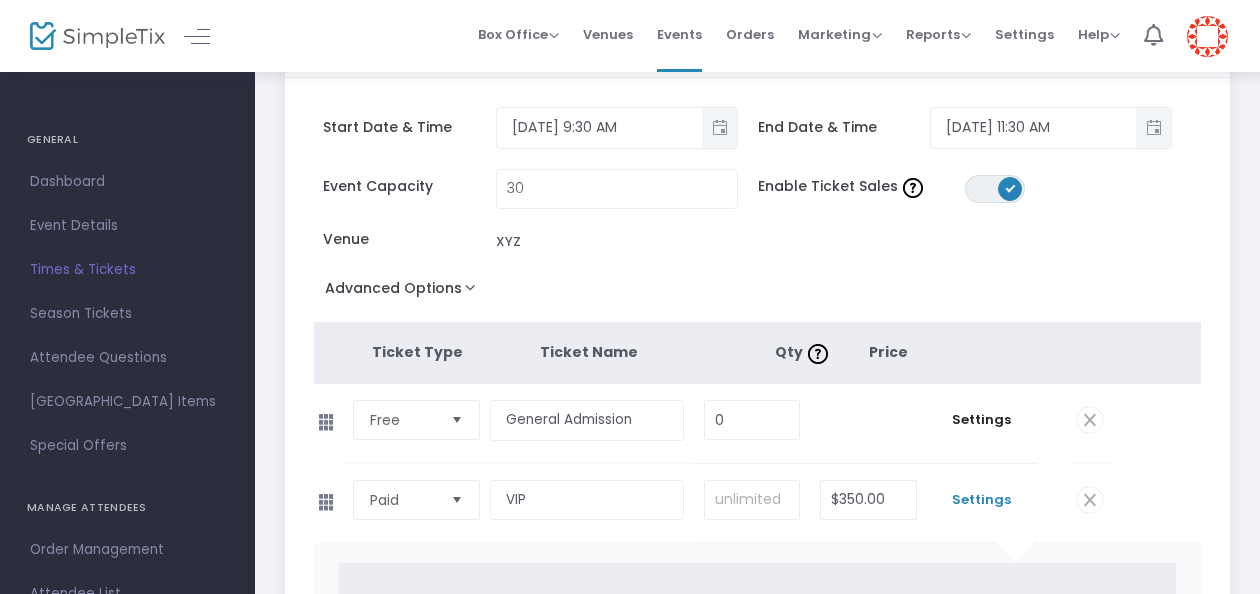 scroll, scrollTop: 85, scrollLeft: 0, axis: vertical 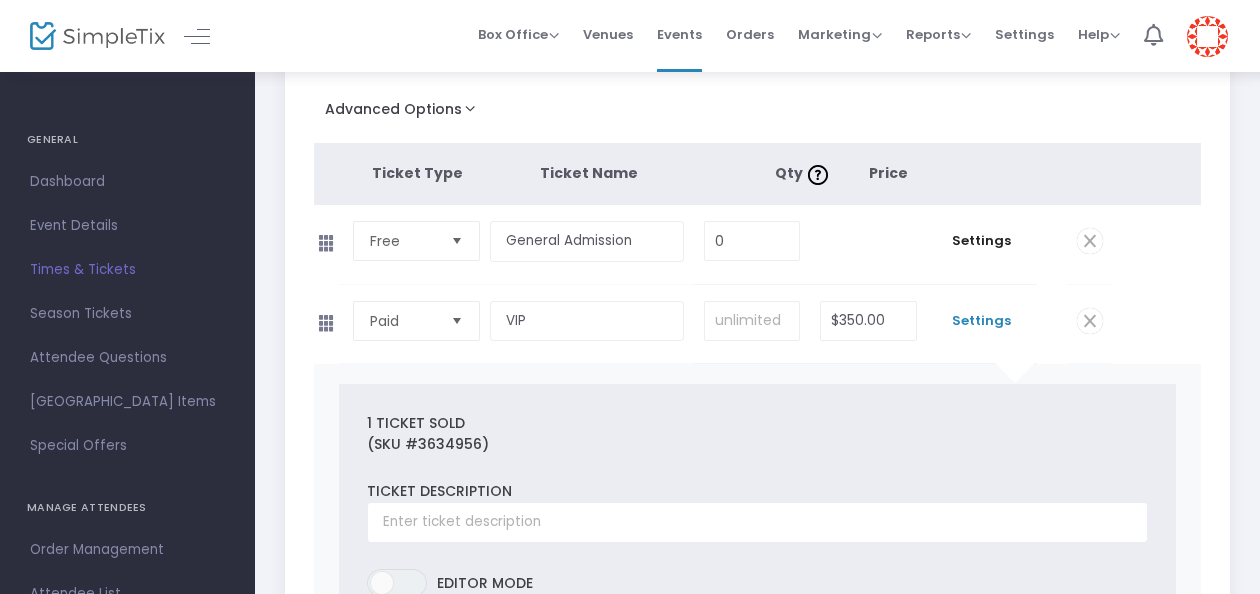 click 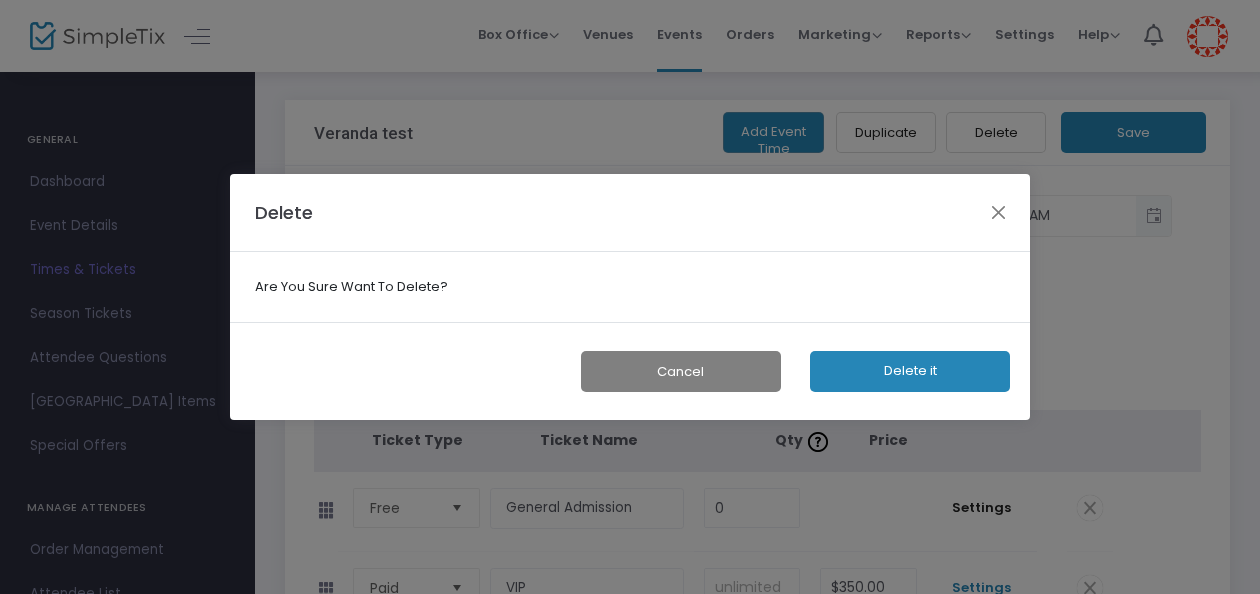 scroll, scrollTop: 0, scrollLeft: 0, axis: both 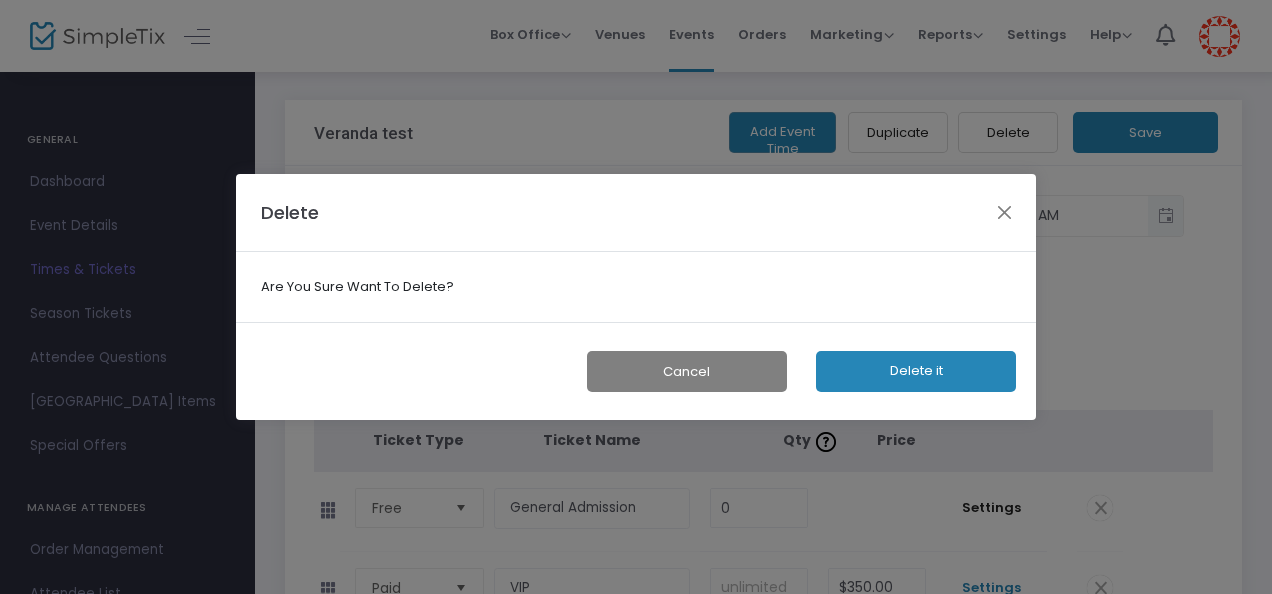 click on "Delete it" 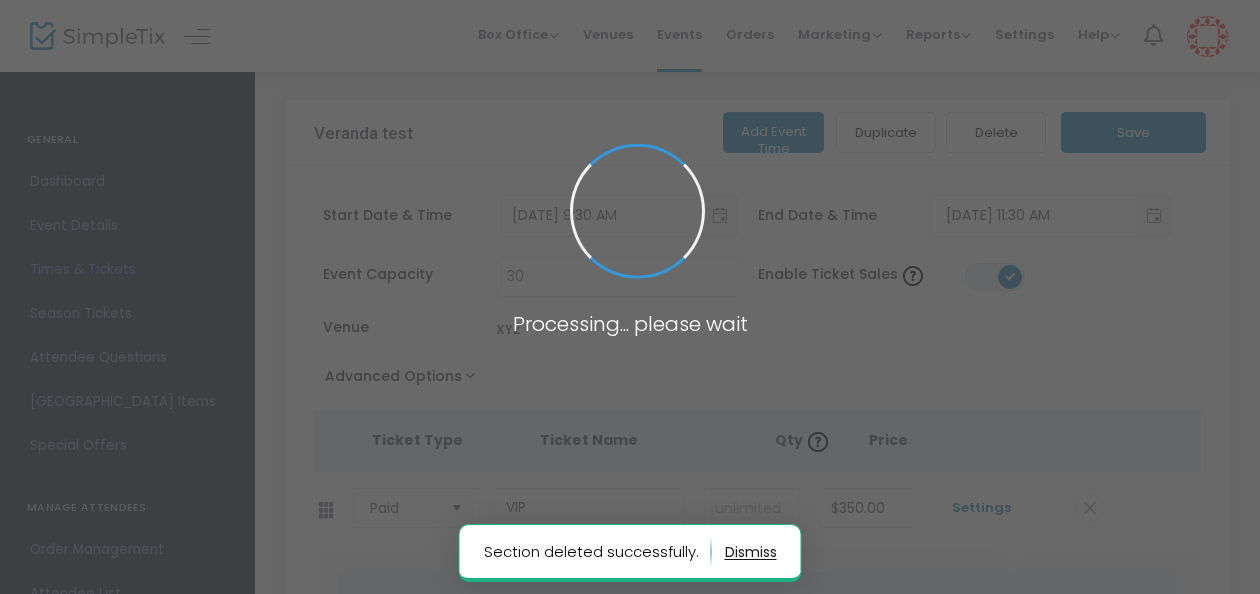 type 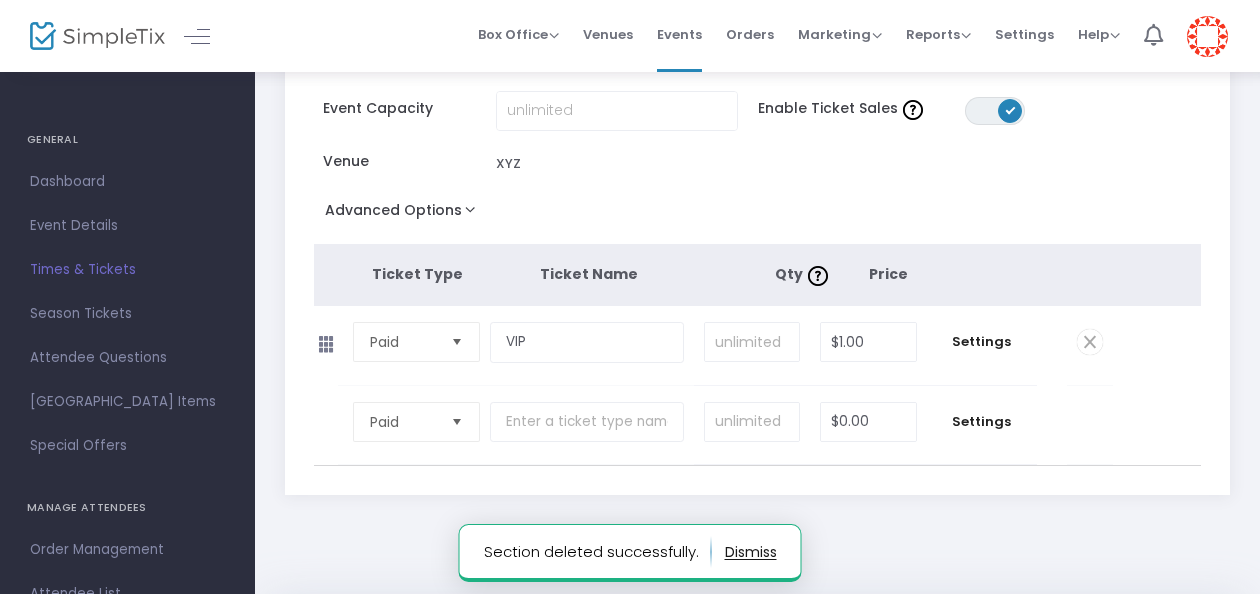 scroll, scrollTop: 221, scrollLeft: 0, axis: vertical 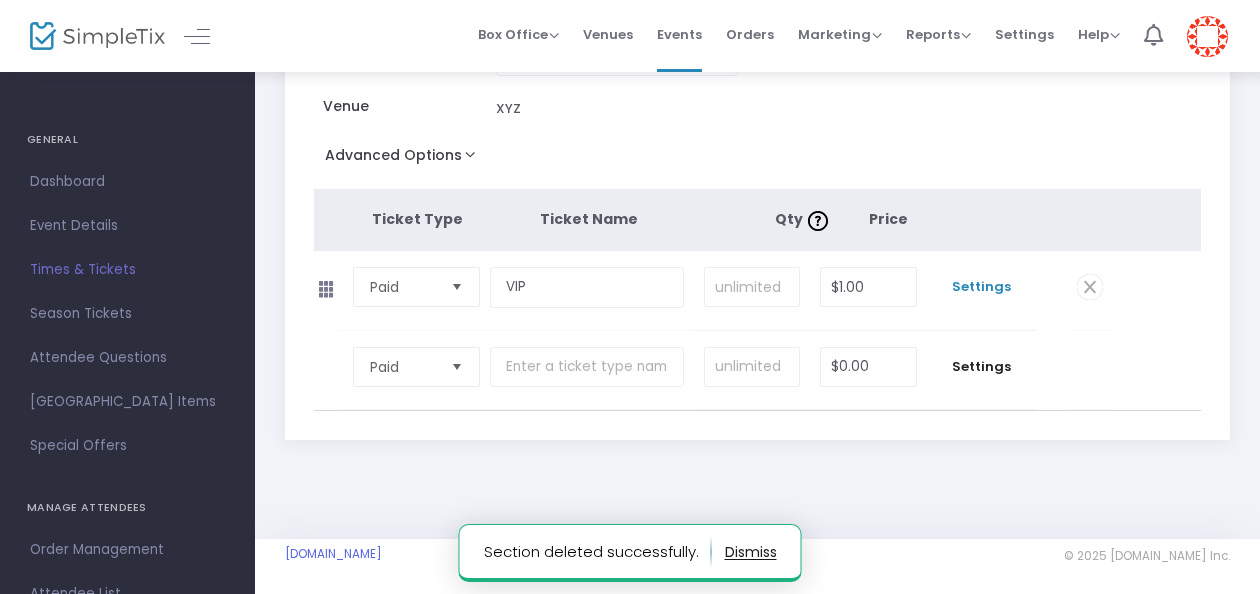 click on "Settings" at bounding box center (982, 287) 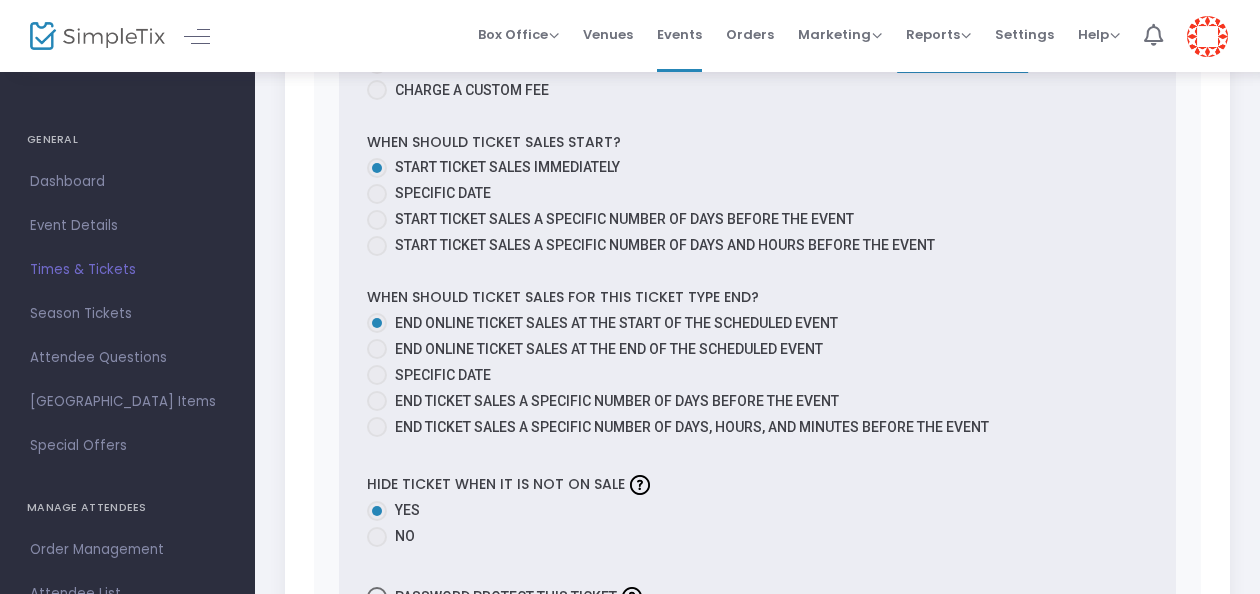 scroll, scrollTop: 1064, scrollLeft: 0, axis: vertical 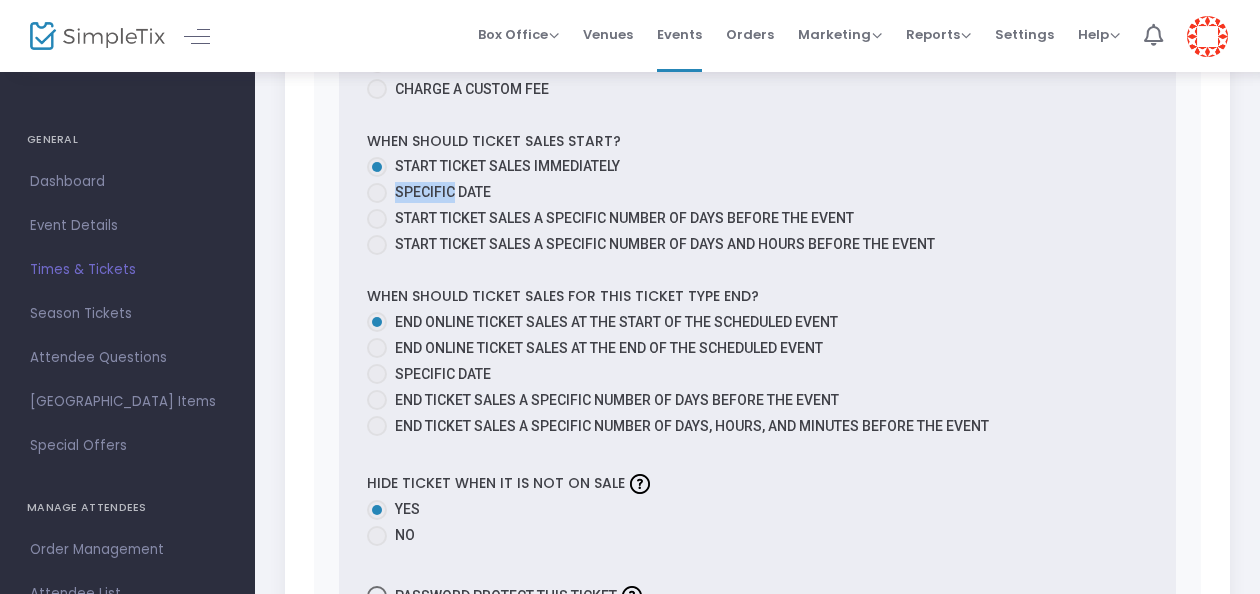 click on "Start ticket sales immediately   Specific Date   Start ticket sales a specific number of days before the event   Start ticket sales a specific number of days and hours before the event" at bounding box center (757, 208) 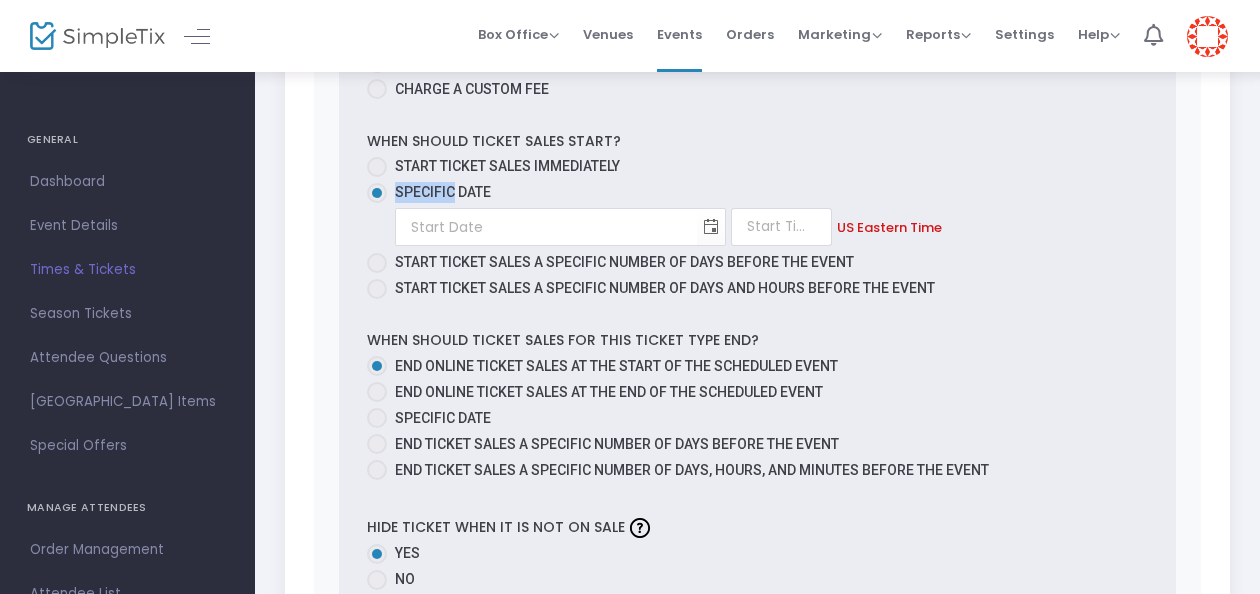 click on "Start ticket sales immediately" at bounding box center [507, 166] 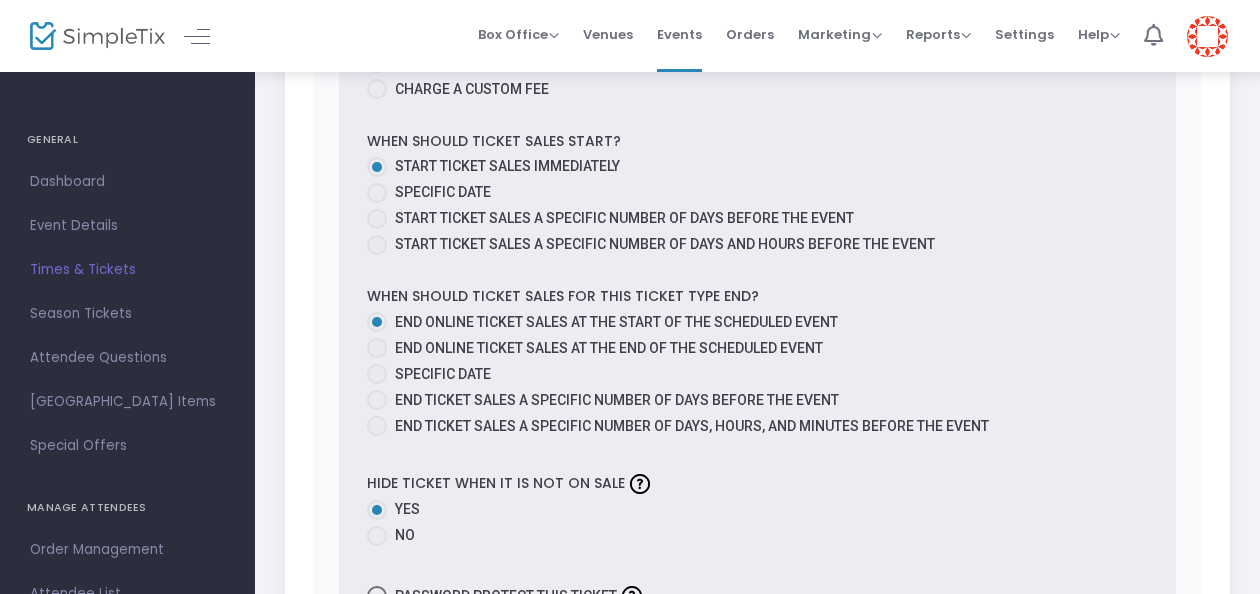 click on "1 Ticket sold (SKU #3634956) Ticket Description  Required.  ON OFF Editor mode TICKET NOTE Ticket can be purchased  By Attendees and Staff Minimum tickets per order 0  Value should be between 0 to 1000..  Maximum tickets per order 10  Value should not be less than Min Tickets and not exceed than 1000.  Do you want to charge your ticket buyers a service fee?   Absorb fee: Ticketing fees will be deducted from your ticket revenue    Pass ticketing fees and credit card processing fees to the buyer   The fee will be $0.60     Charge a custom fee When should ticket sales start?   Start ticket sales immediately   Specific Date   Start ticket sales a specific number of days before the event   Start ticket sales a specific number of days and hours before the event When should ticket sales for this ticket type end?    End online ticket sales at the start of the scheduled event   End online ticket sales at the end of the scheduled event   Specific Date     Hide ticket when it is not on sale    Yes   No" at bounding box center (758, 106) 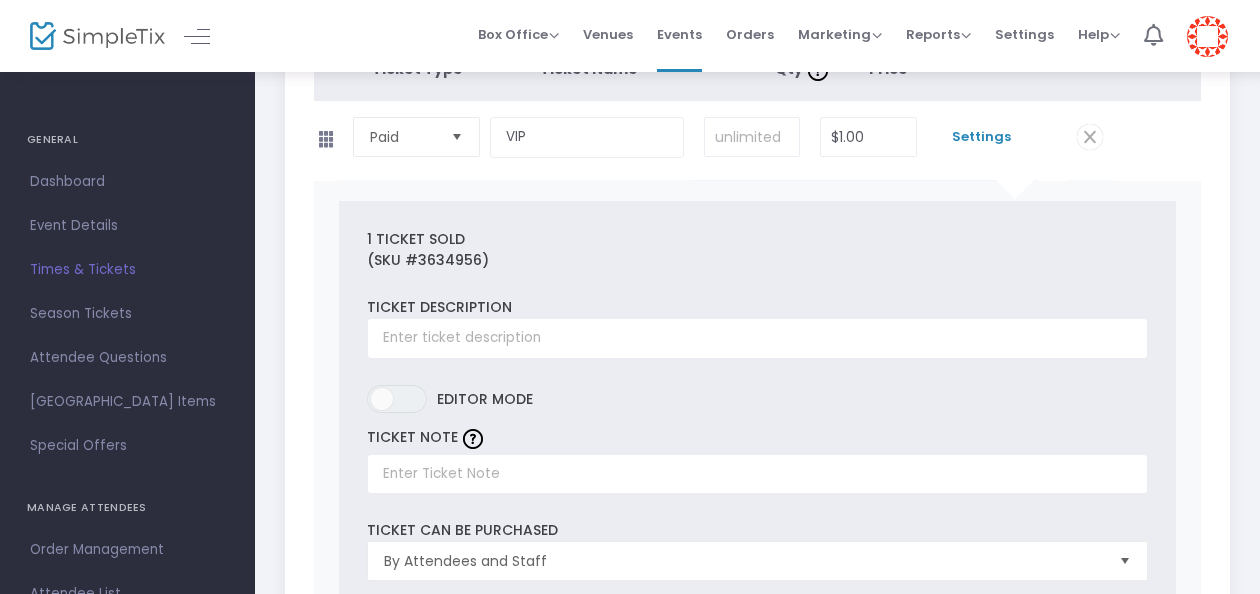 scroll, scrollTop: 368, scrollLeft: 0, axis: vertical 